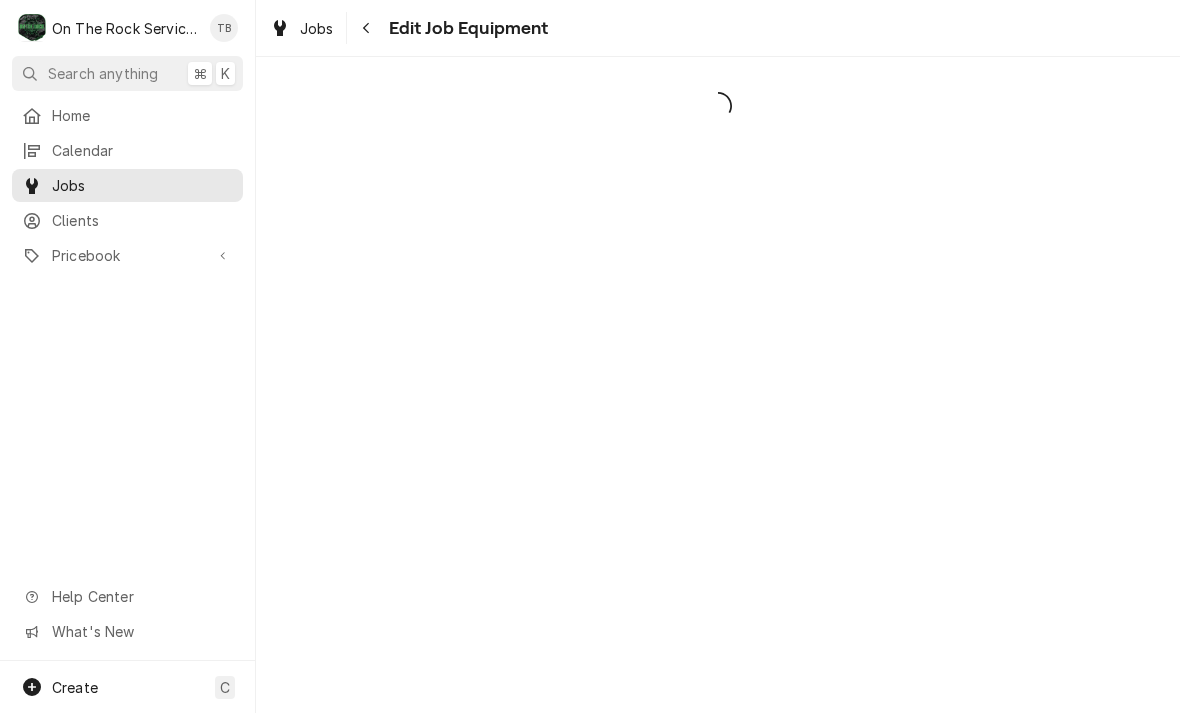 scroll, scrollTop: 0, scrollLeft: 0, axis: both 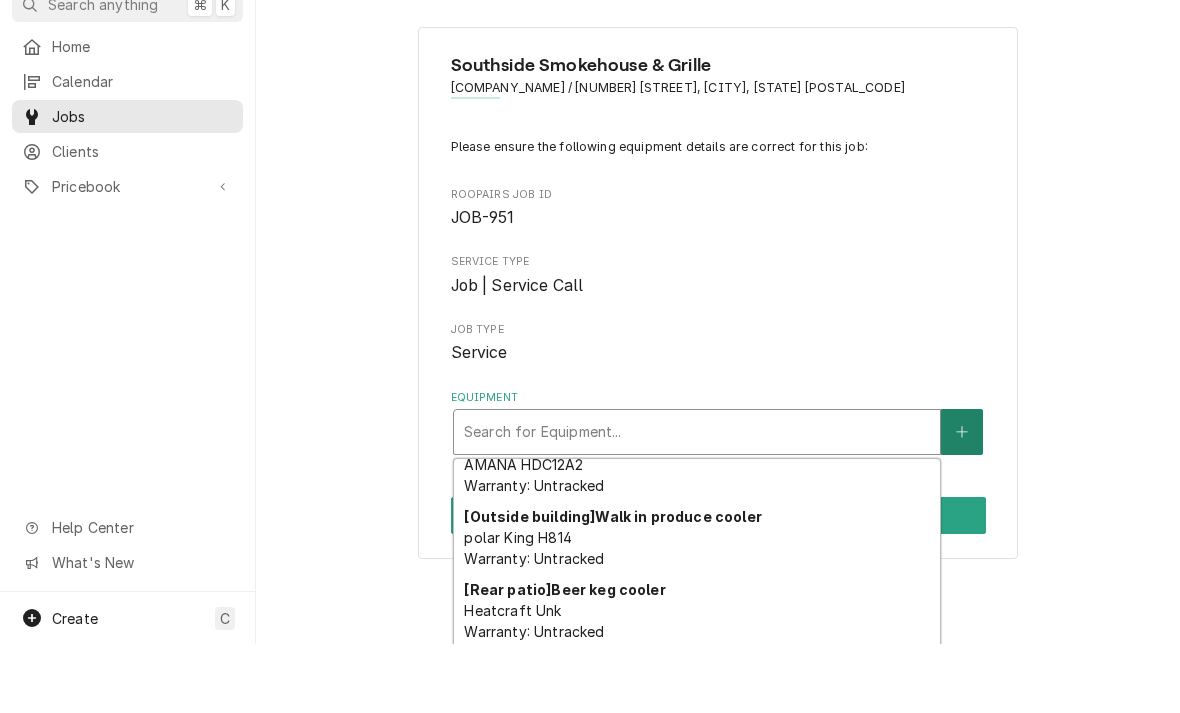 click at bounding box center [962, 501] 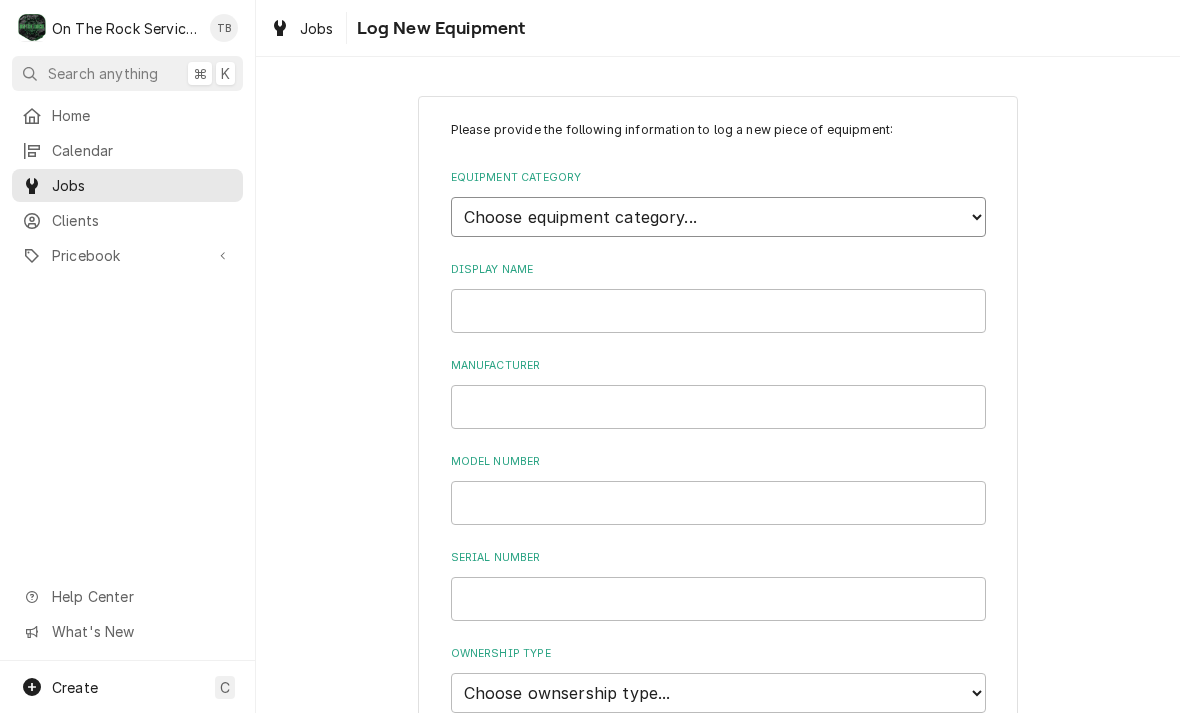 click on "Choose equipment category... Cooking Equipment Fryers Ice Machines Ovens and Ranges Concession and Condiment Equipment Dishwashing Equipment Holding and Warming Equipment Refrigeration Beverage Equipment Food Preparation Equipment HVAC Water Filtration" at bounding box center (718, 217) 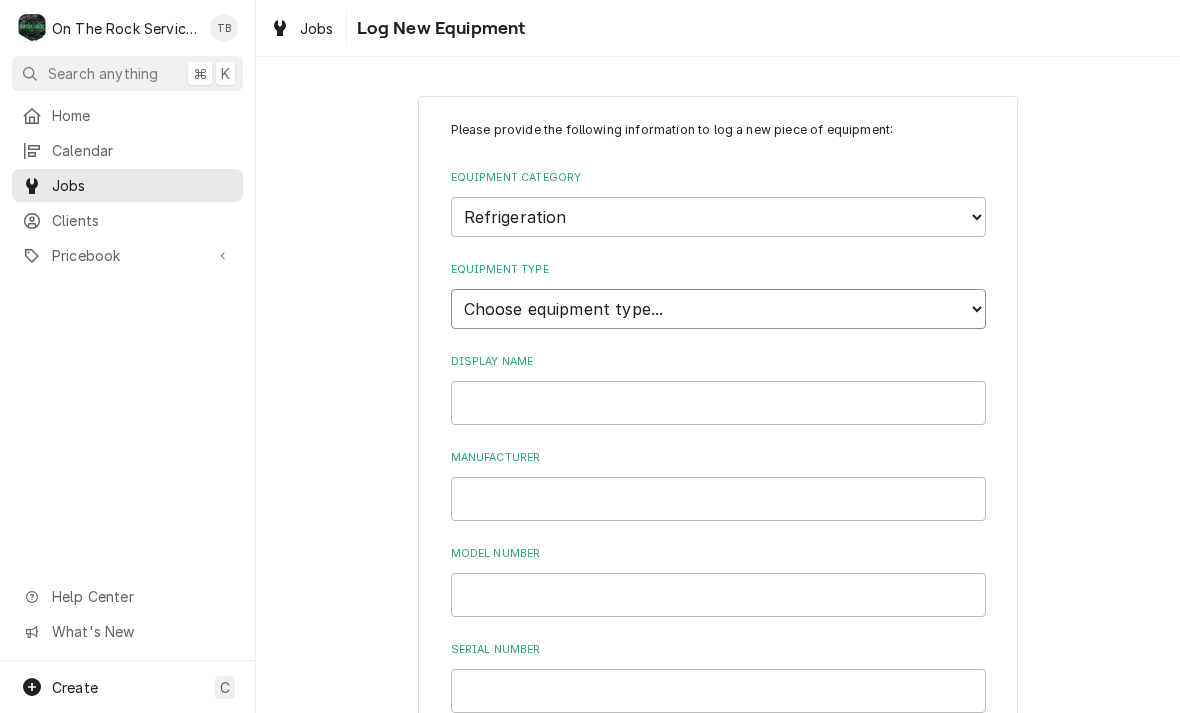 click on "Choose equipment type... Bar Refrigeration Blast Chiller Chef Base Freezer Chef Base Refrigerator Combination Refrigerator and Freezer Condensing Unit Ice Cream Equipment Prep Table Reach-In Freezer Reach-In Refrigerator Refrigerated Merchandiser Undercounter Freezer Undercounter Refrigerator Walk-In Cooler Walk-In Freezer" at bounding box center (718, 309) 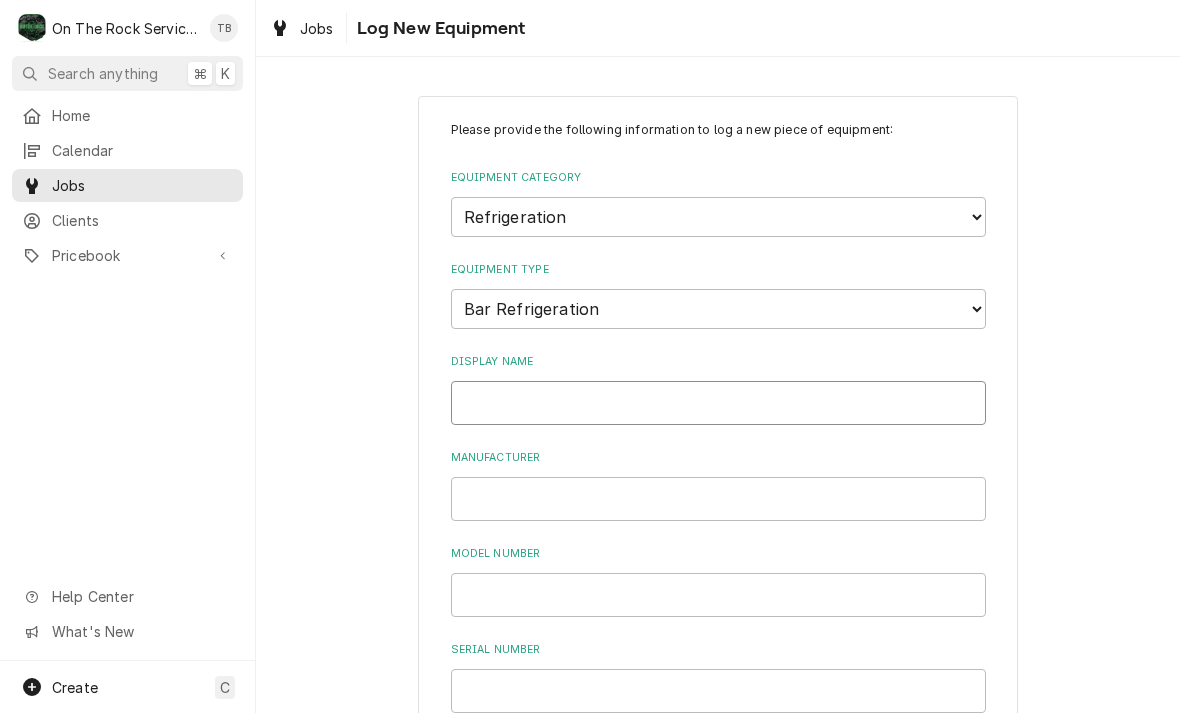 click on "Display Name" at bounding box center (718, 403) 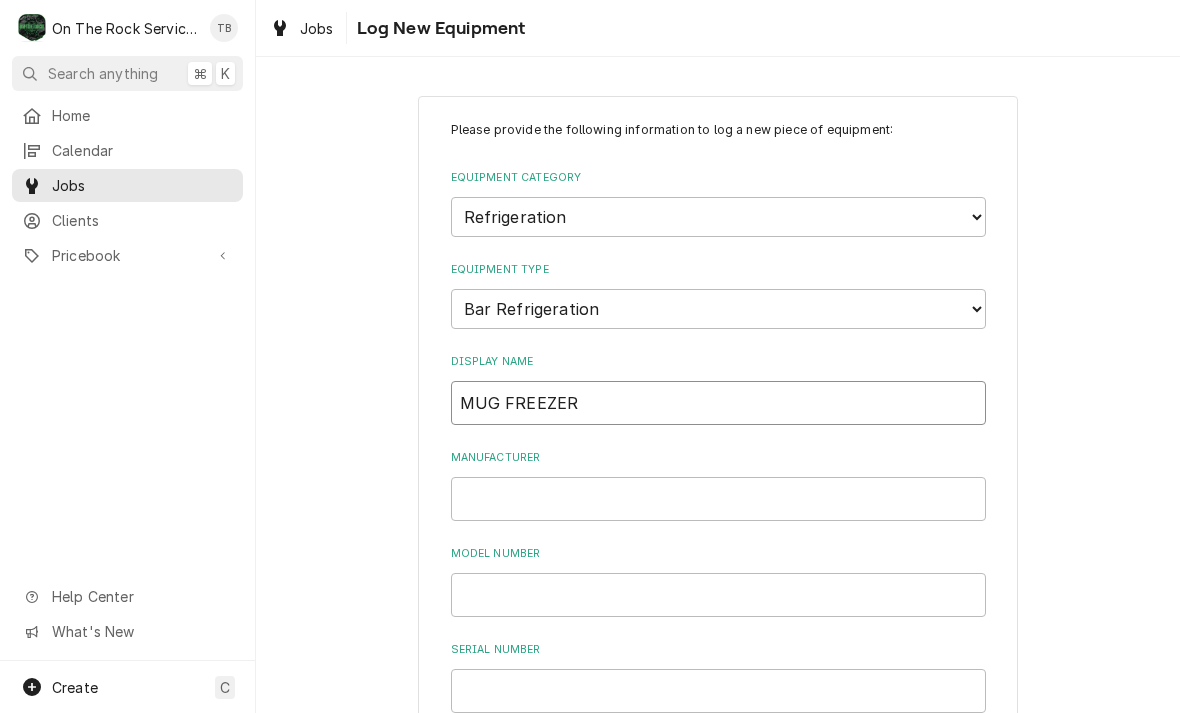 type on "MUG FREEZER" 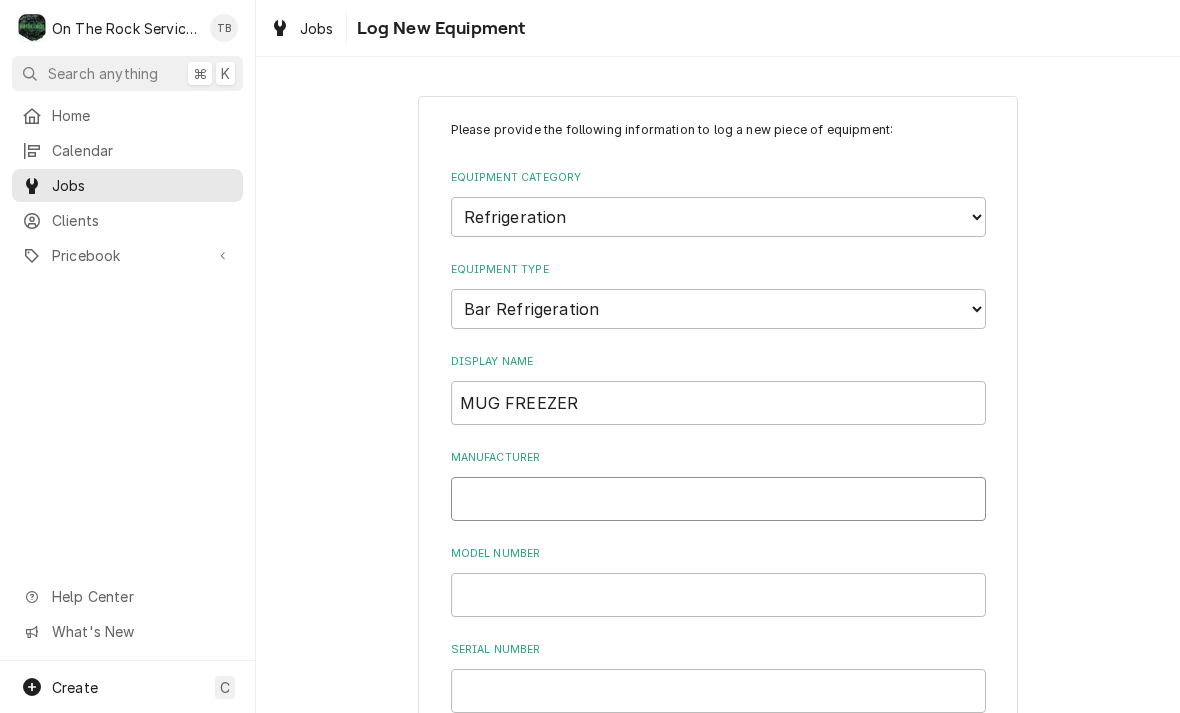 click on "Manufacturer" at bounding box center [718, 499] 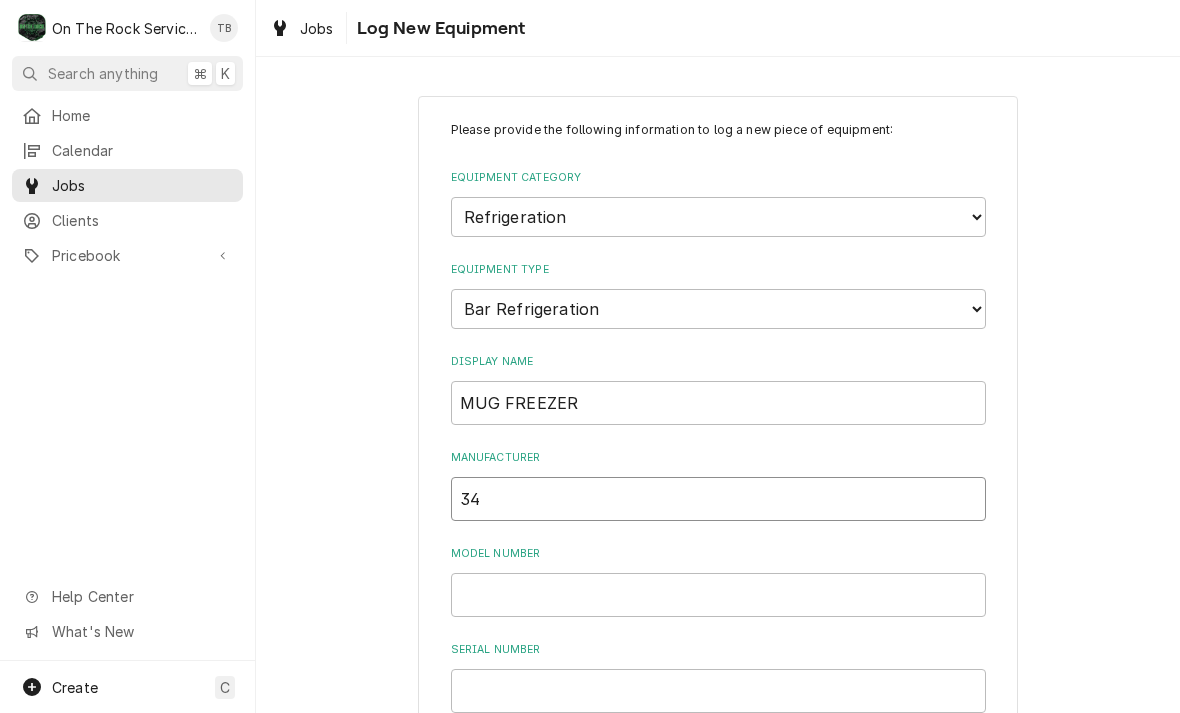 type on "3" 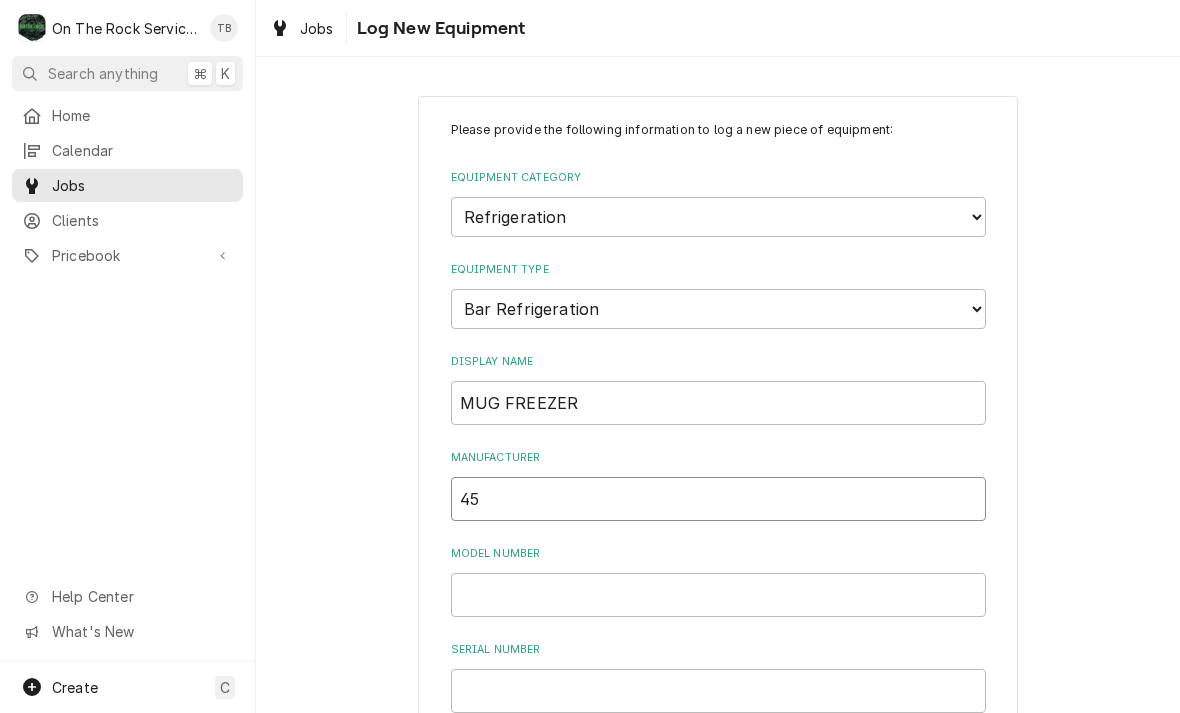 type on "4" 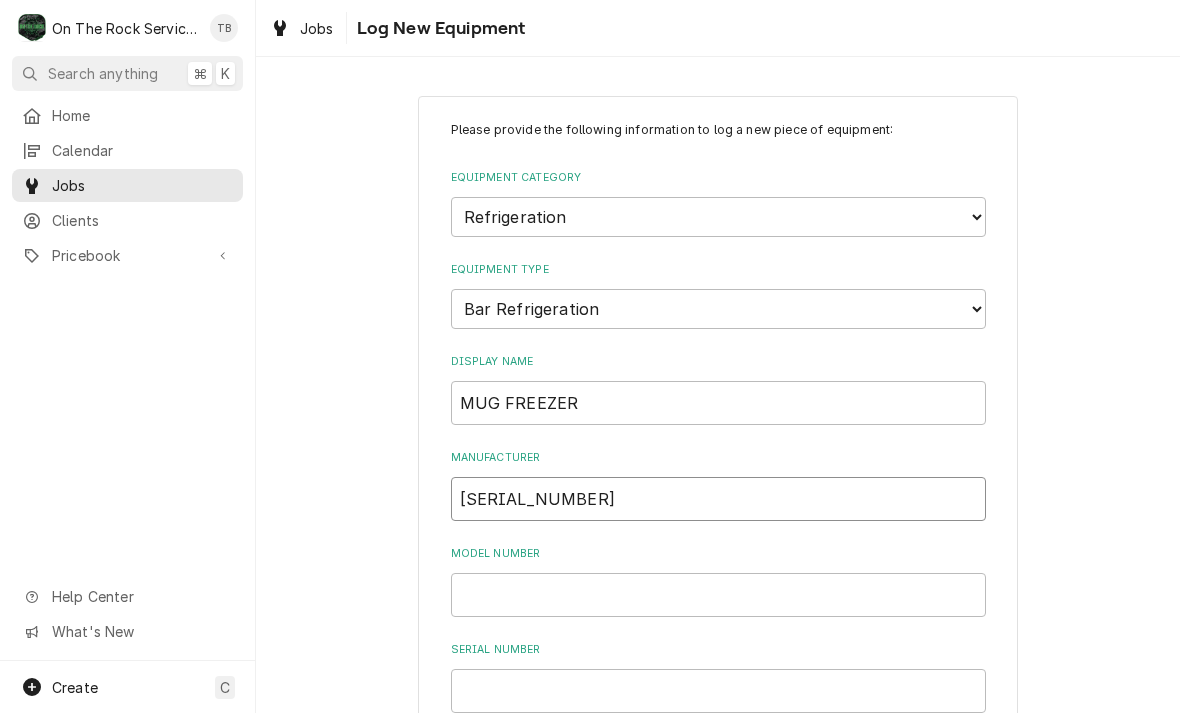 type on "1" 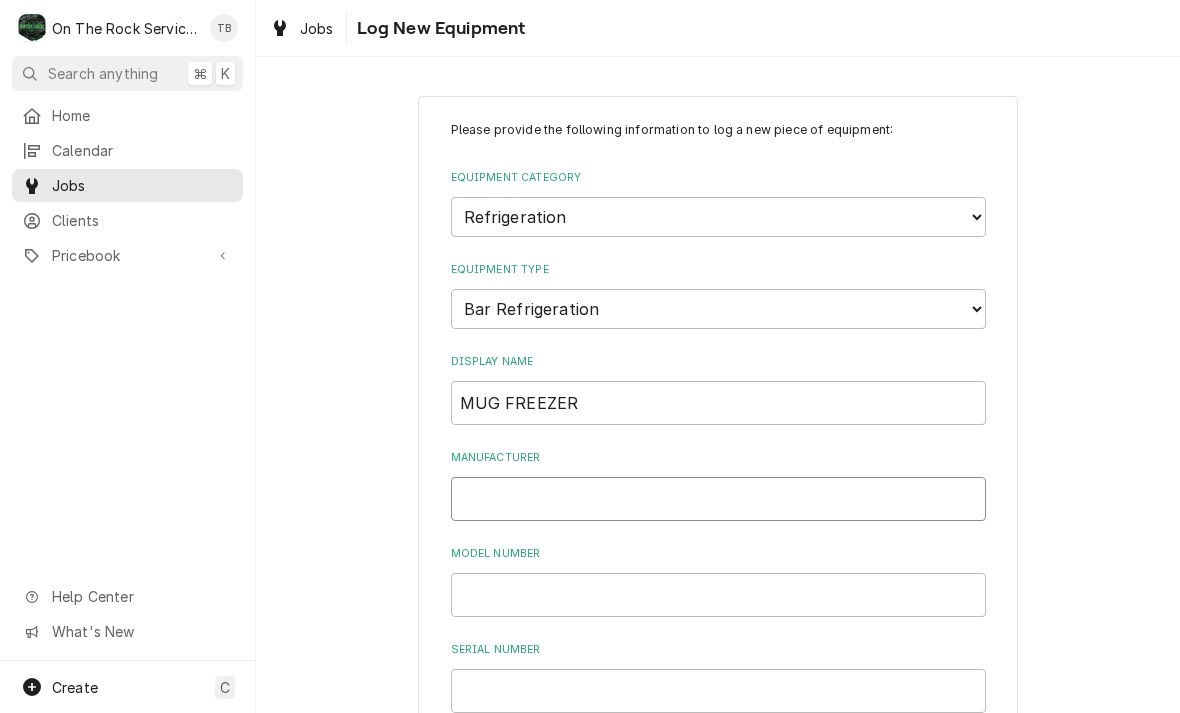 type on "9" 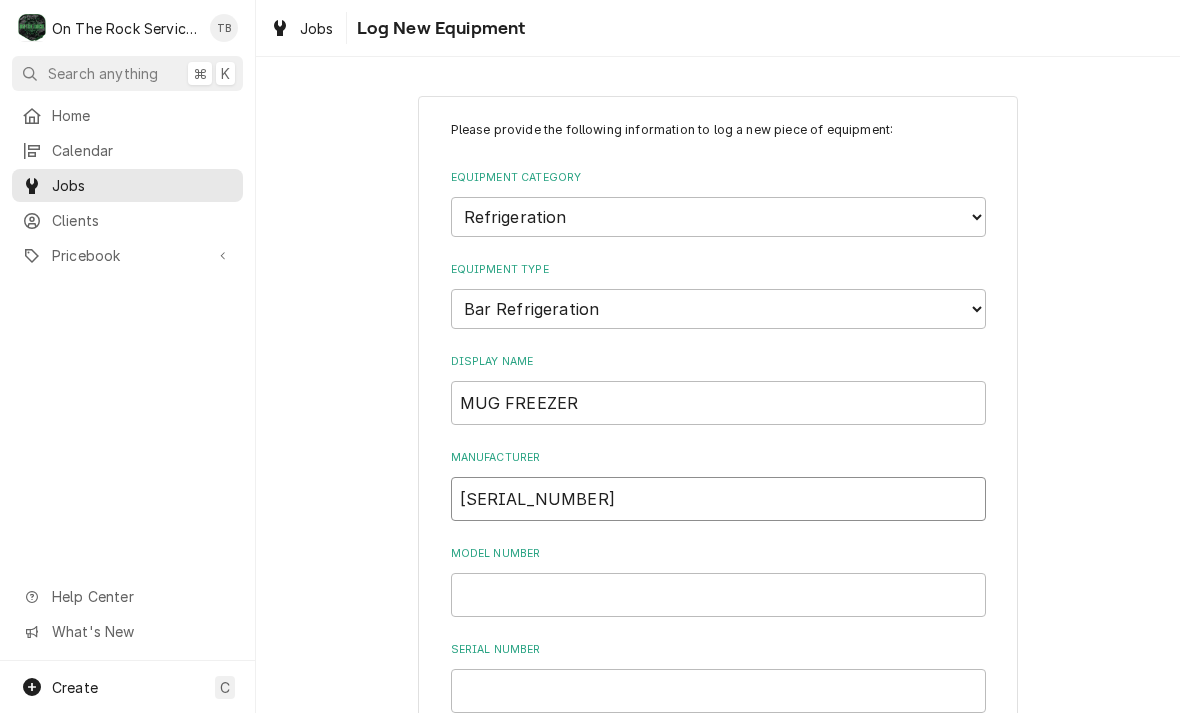 type on "1" 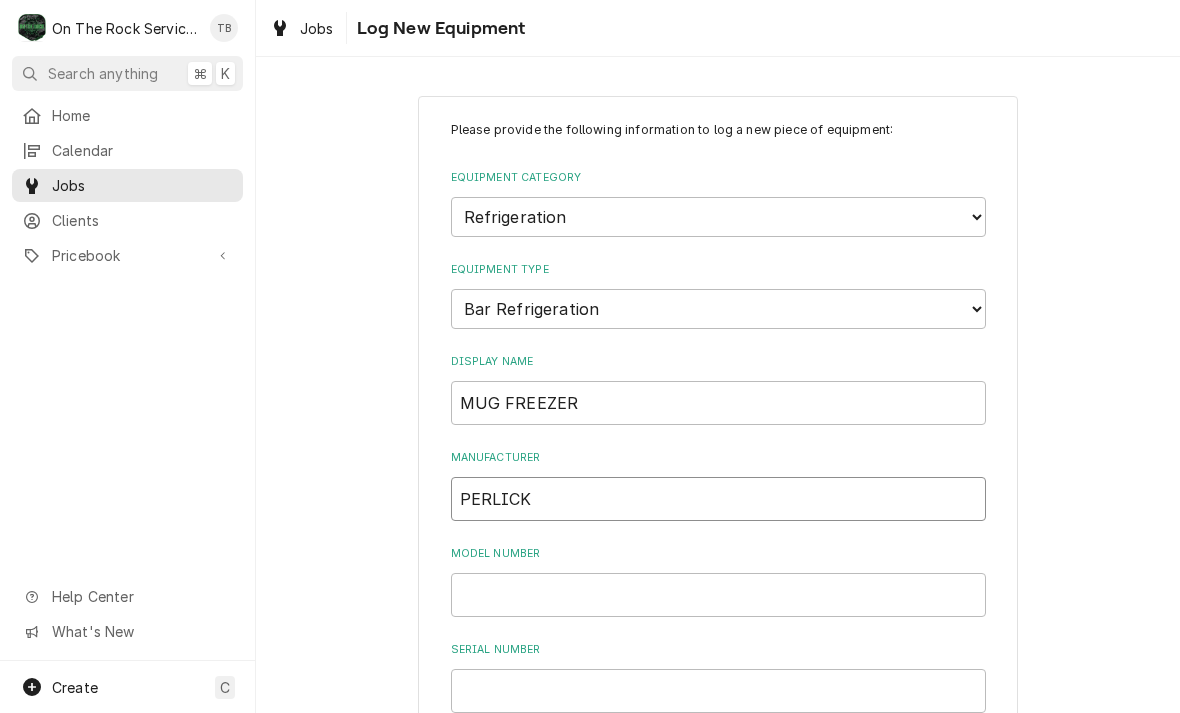 type on "PERLICK" 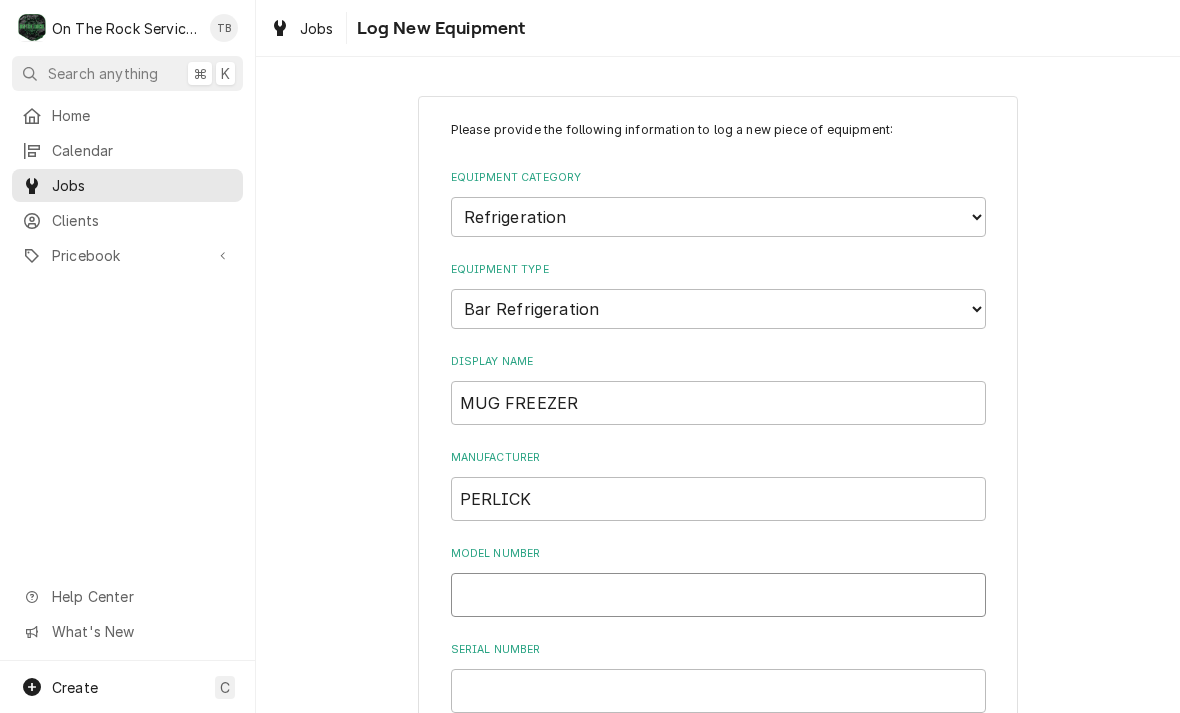click on "Model Number" at bounding box center (718, 595) 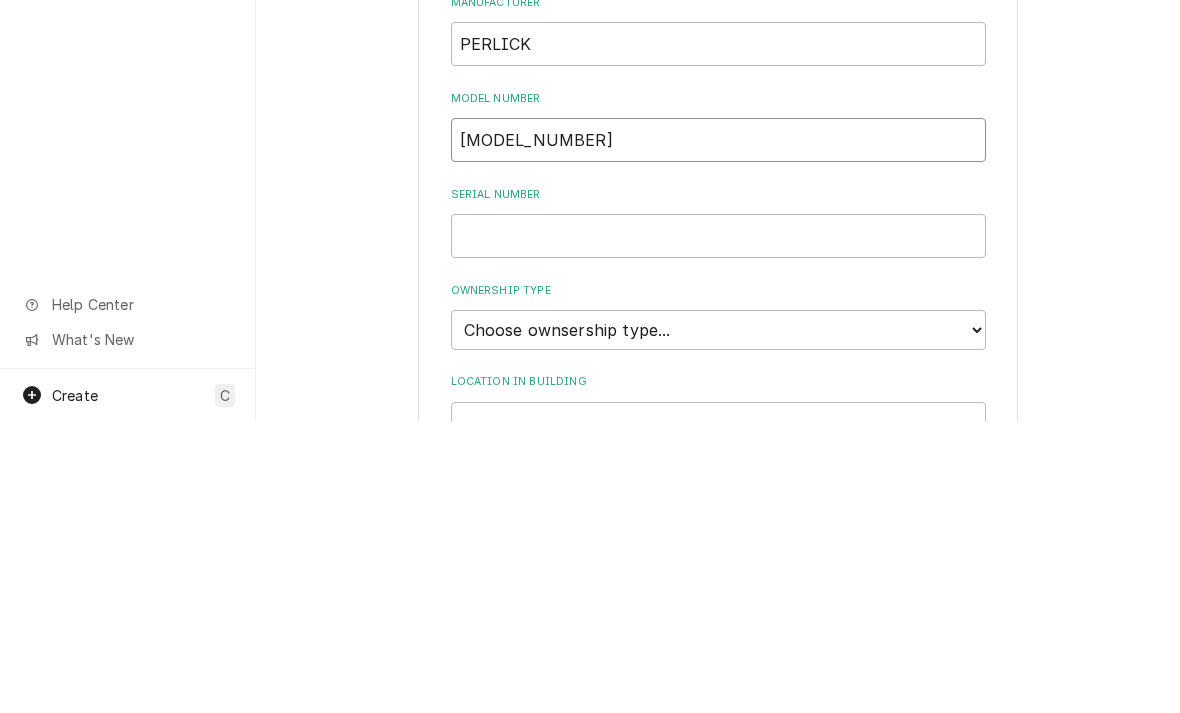 scroll, scrollTop: 177, scrollLeft: 0, axis: vertical 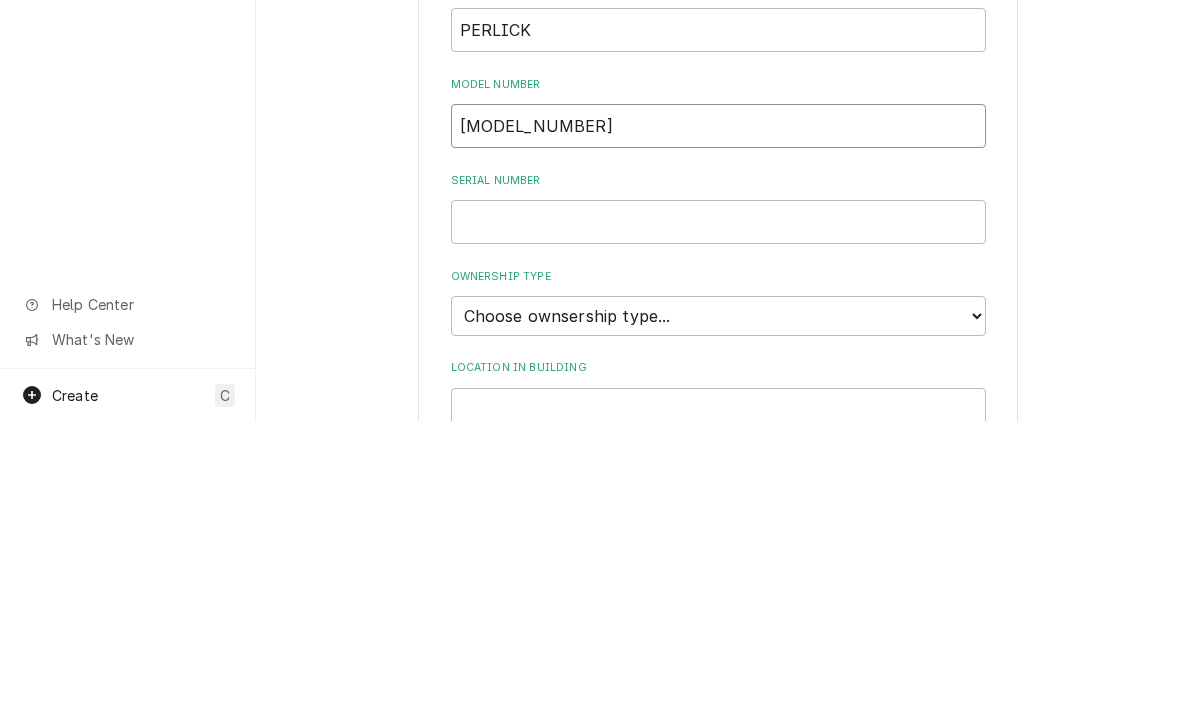 type on "FR36-STK" 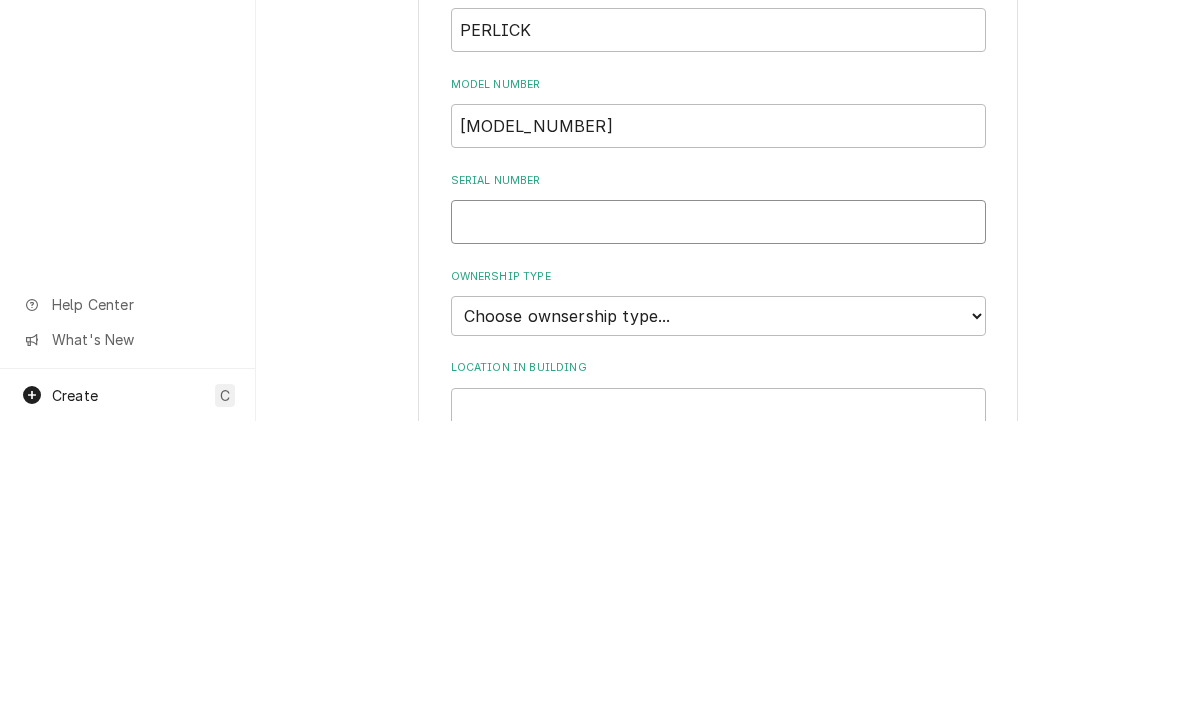 click on "Serial Number" at bounding box center (718, 514) 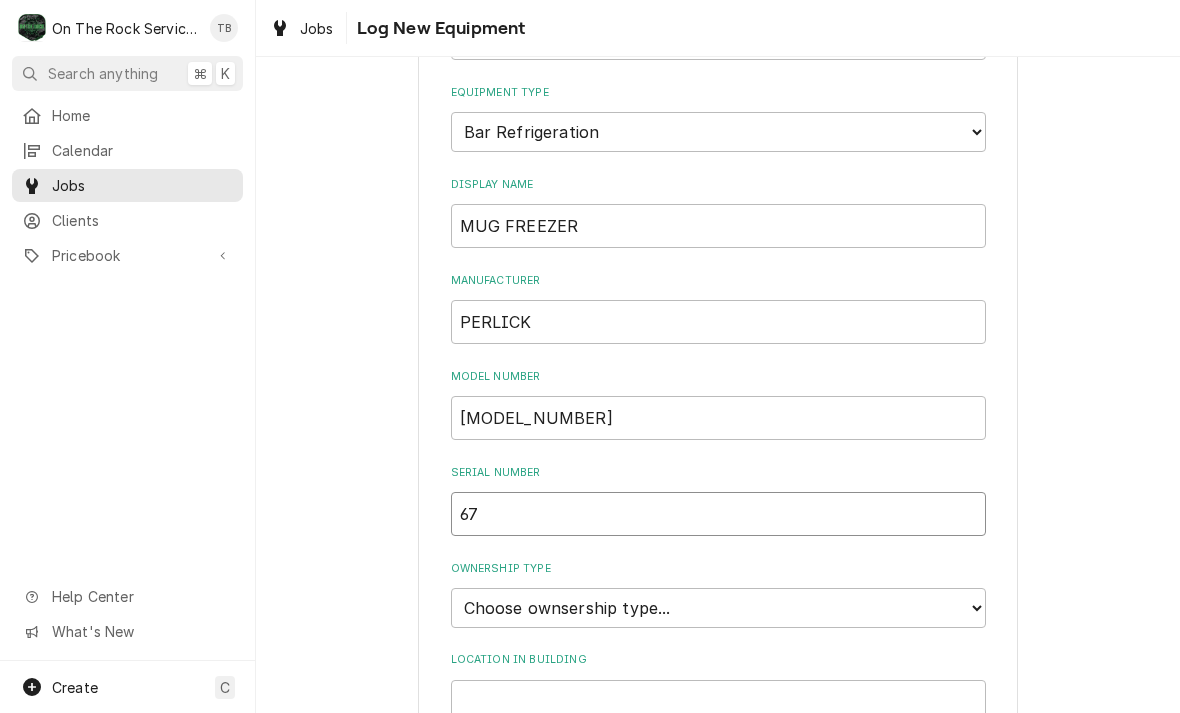 type on "6" 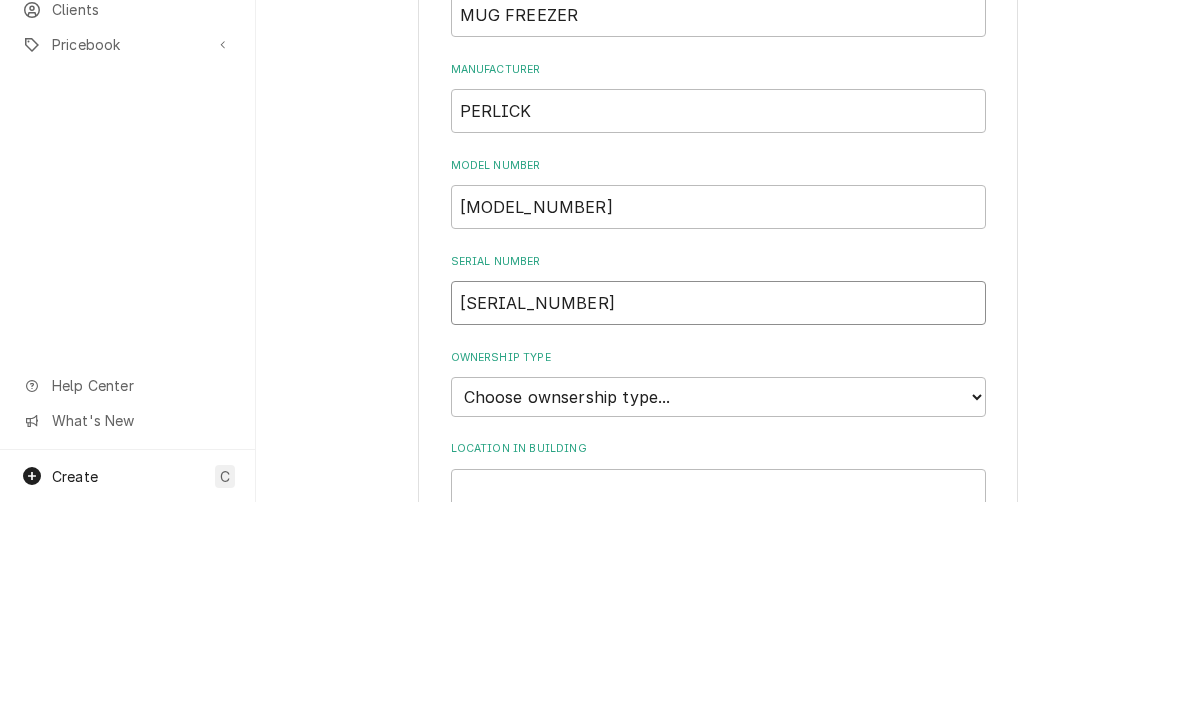type on "795845" 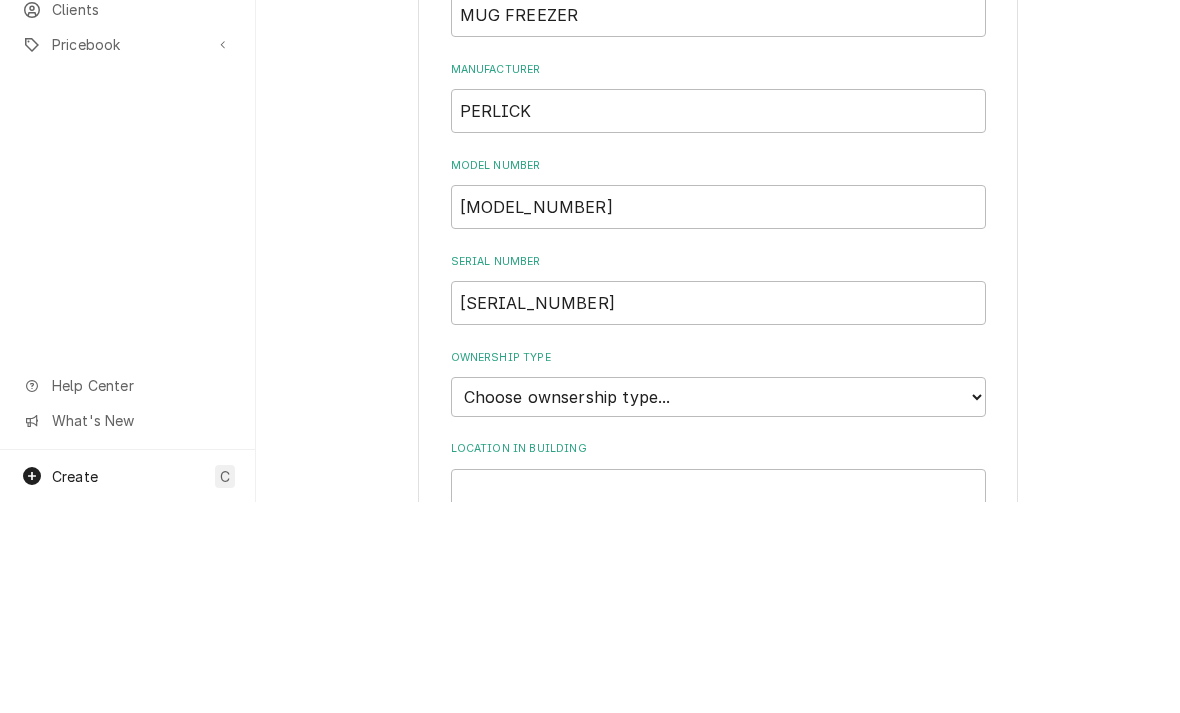 click on "Please provide the following information to log a new piece of equipment: Equipment Category Choose equipment category... Cooking Equipment Fryers Ice Machines Ovens and Ranges Concession and Condiment Equipment Dishwashing Equipment Holding and Warming Equipment Refrigeration Beverage Equipment Food Preparation Equipment HVAC Water Filtration Equipment Type Choose equipment type... Bar Refrigeration Blast Chiller Chef Base Freezer Chef Base Refrigerator Combination Refrigerator and Freezer Condensing Unit Ice Cream Equipment Prep Table Reach-In Freezer Reach-In Refrigerator Refrigerated Merchandiser Undercounter Freezer Undercounter Refrigerator Walk-In Cooler Walk-In Freezer Display Name MUG FREEZER Manufacturer PERLICK Model Number FR36-STK Serial Number 795845 Ownership Type Choose ownsership type... Unknown Owned Leased Rented Location in Building Installation Date Notes  ( optional ) Warranties Add Warranty Add Cancel" at bounding box center [718, 538] 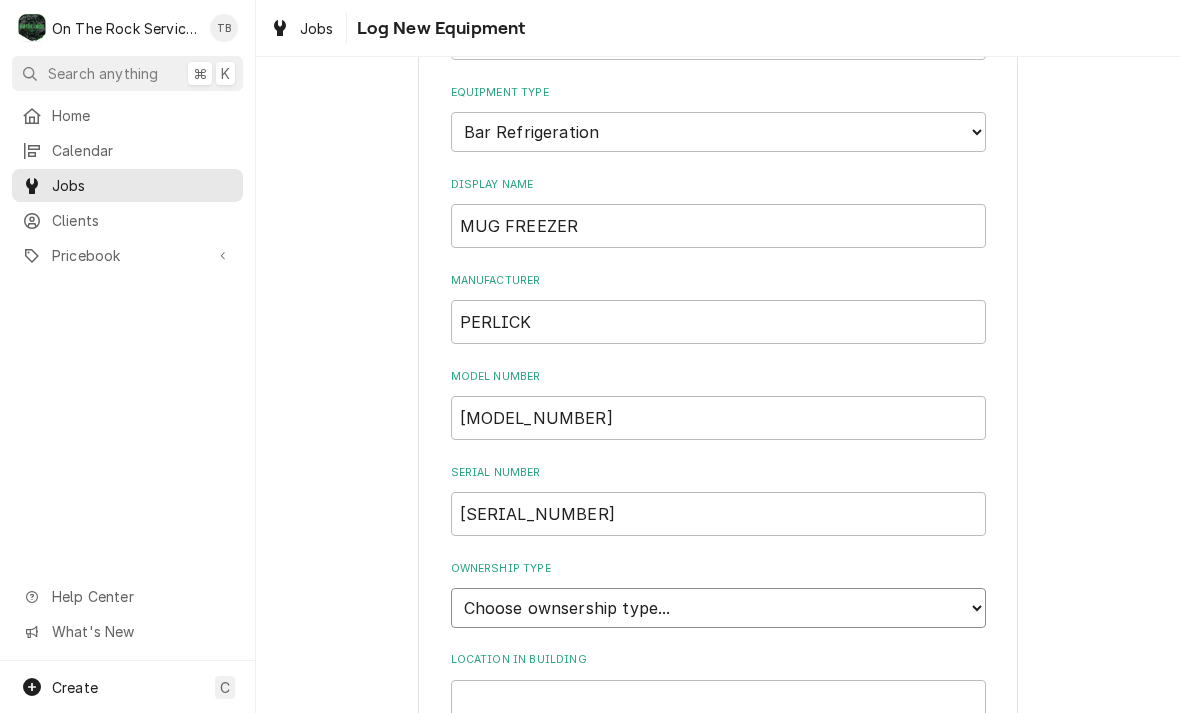 click on "Choose ownsership type... Unknown Owned Leased Rented" at bounding box center (718, 608) 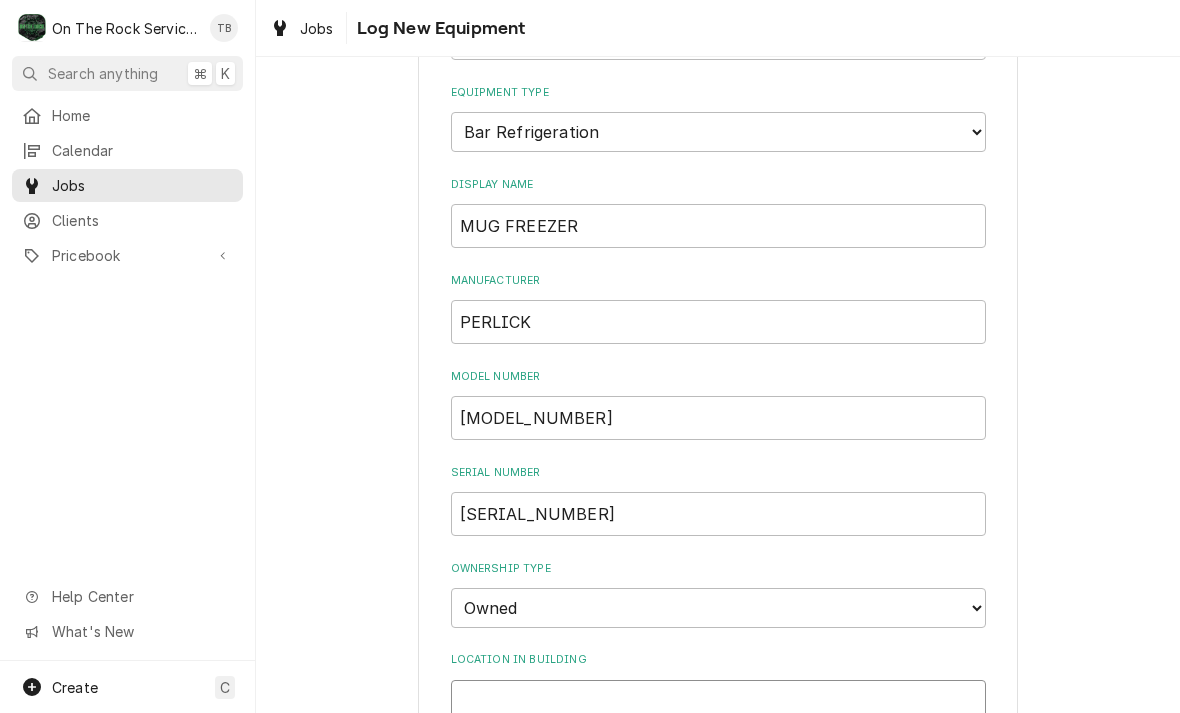 click on "Location in Building" at bounding box center [718, 702] 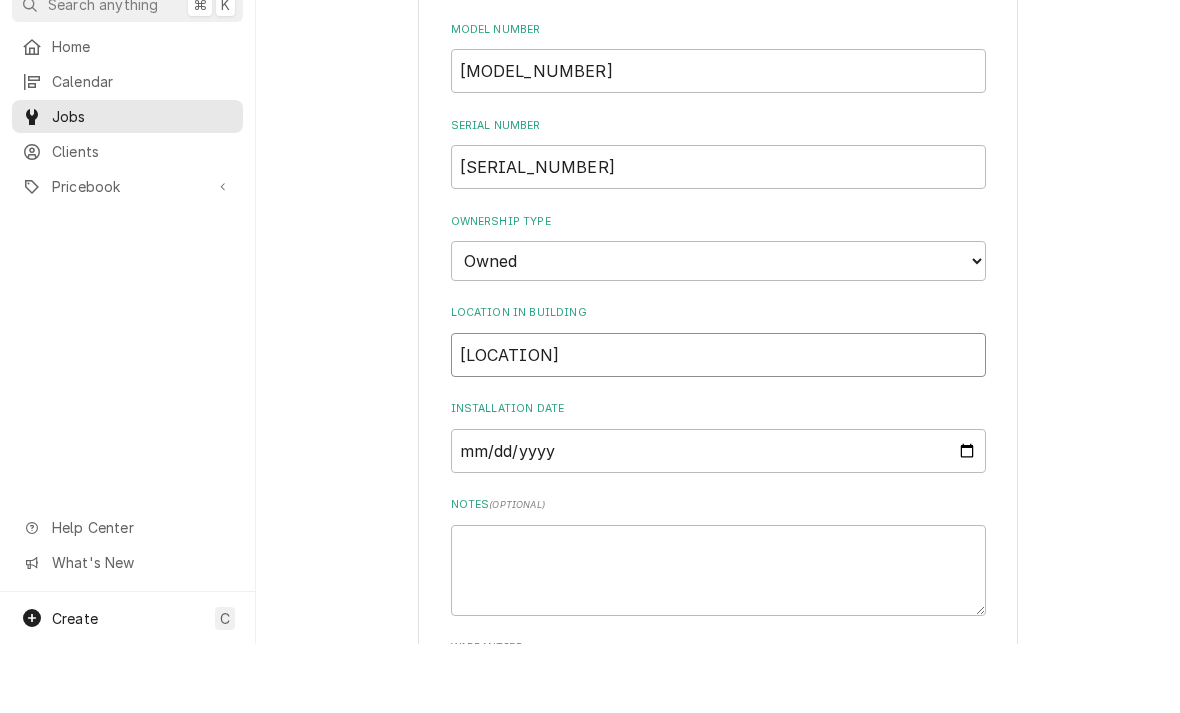 scroll, scrollTop: 510, scrollLeft: 0, axis: vertical 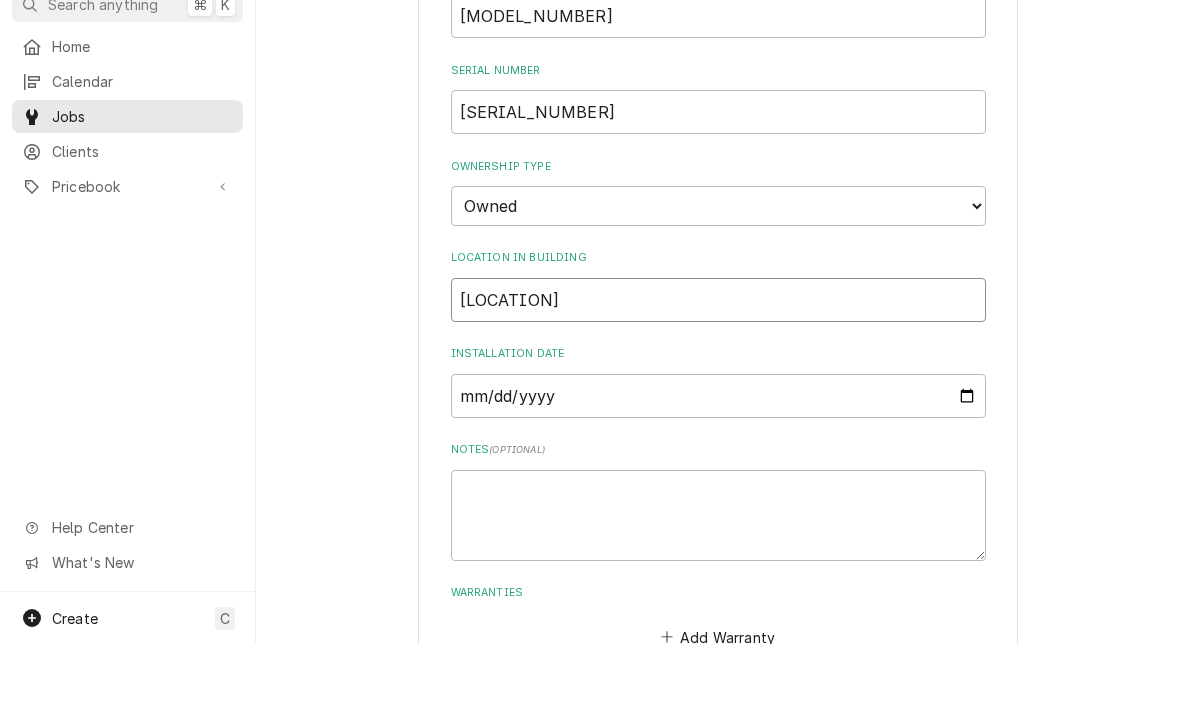 type on "BEHIND BAR UNDER TAPS" 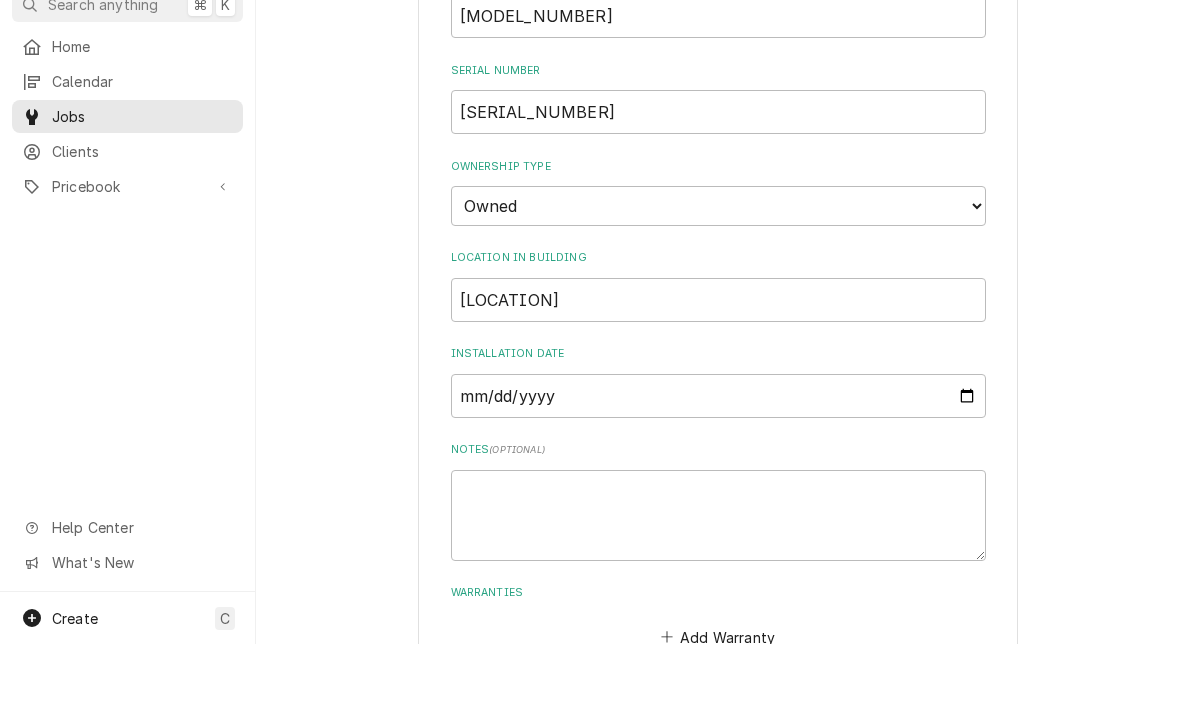 click on "Please provide the following information to log a new piece of equipment: Equipment Category Choose equipment category... Cooking Equipment Fryers Ice Machines Ovens and Ranges Concession and Condiment Equipment Dishwashing Equipment Holding and Warming Equipment Refrigeration Beverage Equipment Food Preparation Equipment HVAC Water Filtration Equipment Type Choose equipment type... Bar Refrigeration Blast Chiller Chef Base Freezer Chef Base Refrigerator Combination Refrigerator and Freezer Condensing Unit Ice Cream Equipment Prep Table Reach-In Freezer Reach-In Refrigerator Refrigerated Merchandiser Undercounter Freezer Undercounter Refrigerator Walk-In Cooler Walk-In Freezer Display Name MUG FREEZER Manufacturer PERLICK Model Number FR36-STK Serial Number 795845 Ownership Type Choose ownsership type... Unknown Owned Leased Rented Location in Building BEHIND BAR UNDER TAPS Installation Date Notes  ( optional ) Warranties Add Warranty Add Cancel" at bounding box center [718, 205] 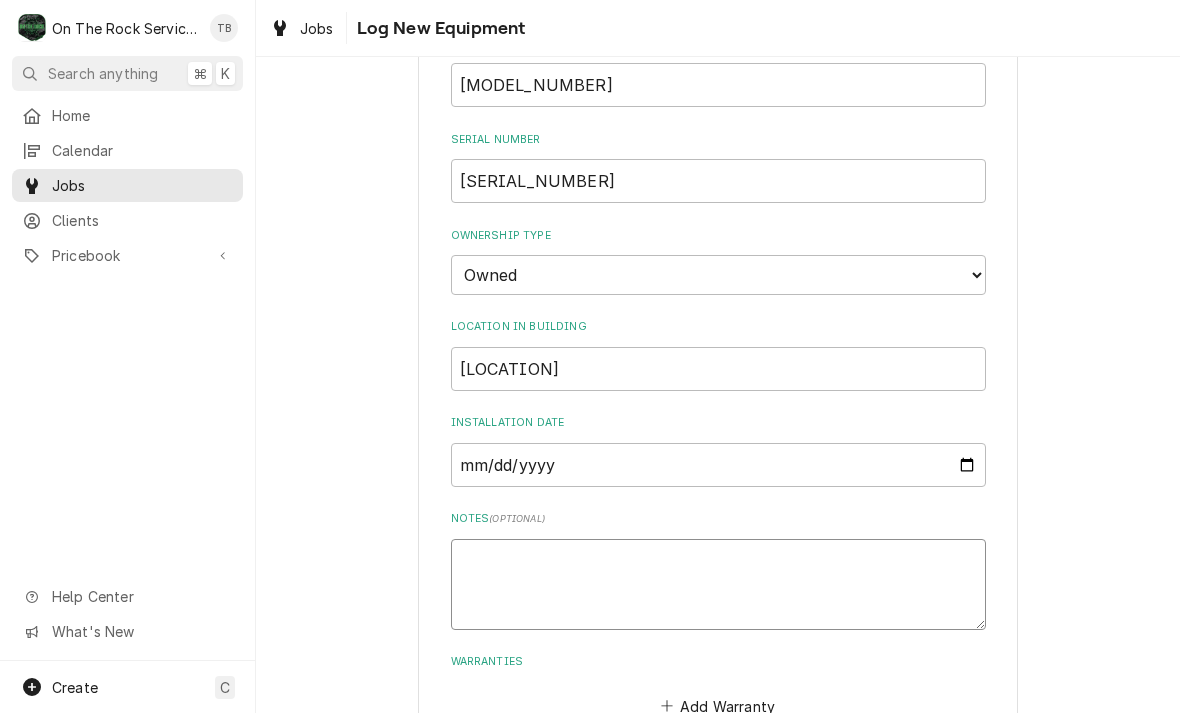 click on "Notes  ( optional )" at bounding box center [718, 584] 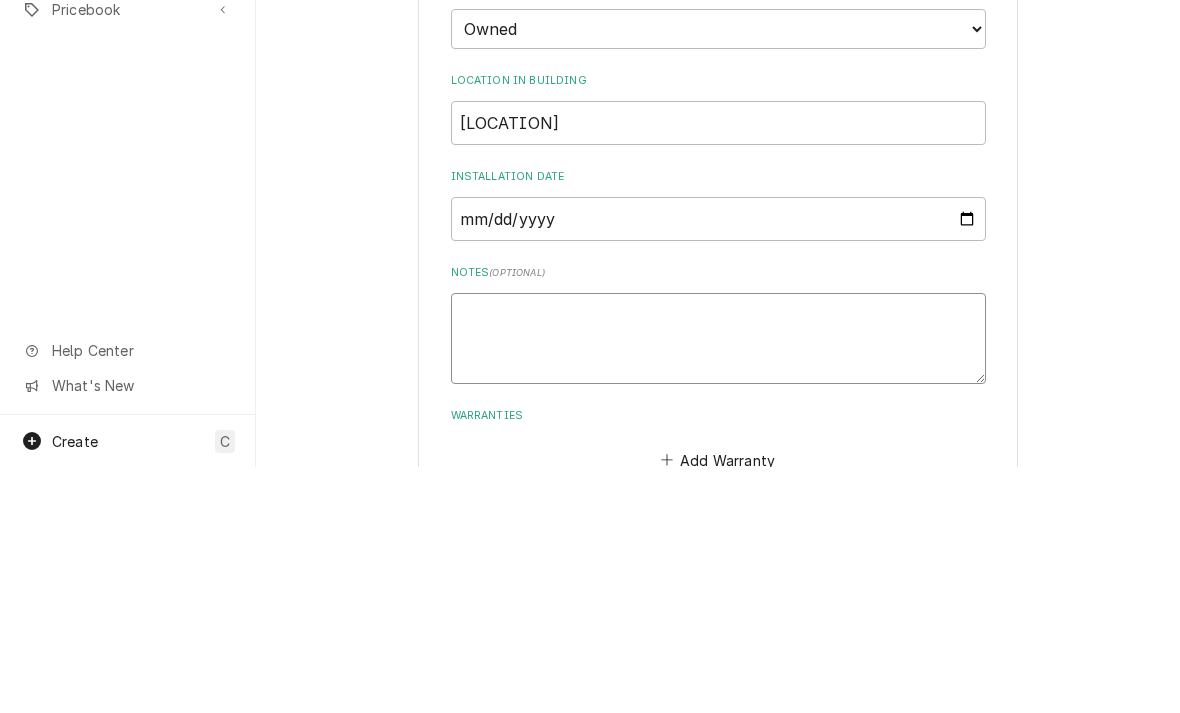 type on "x" 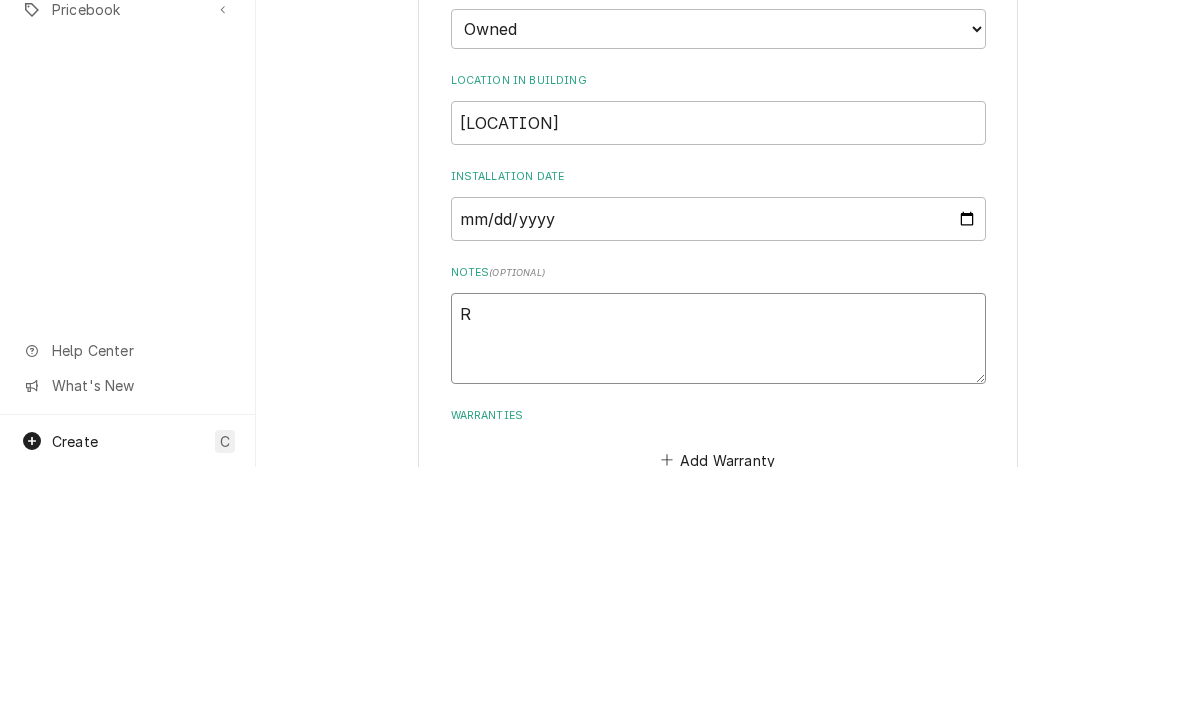type on "x" 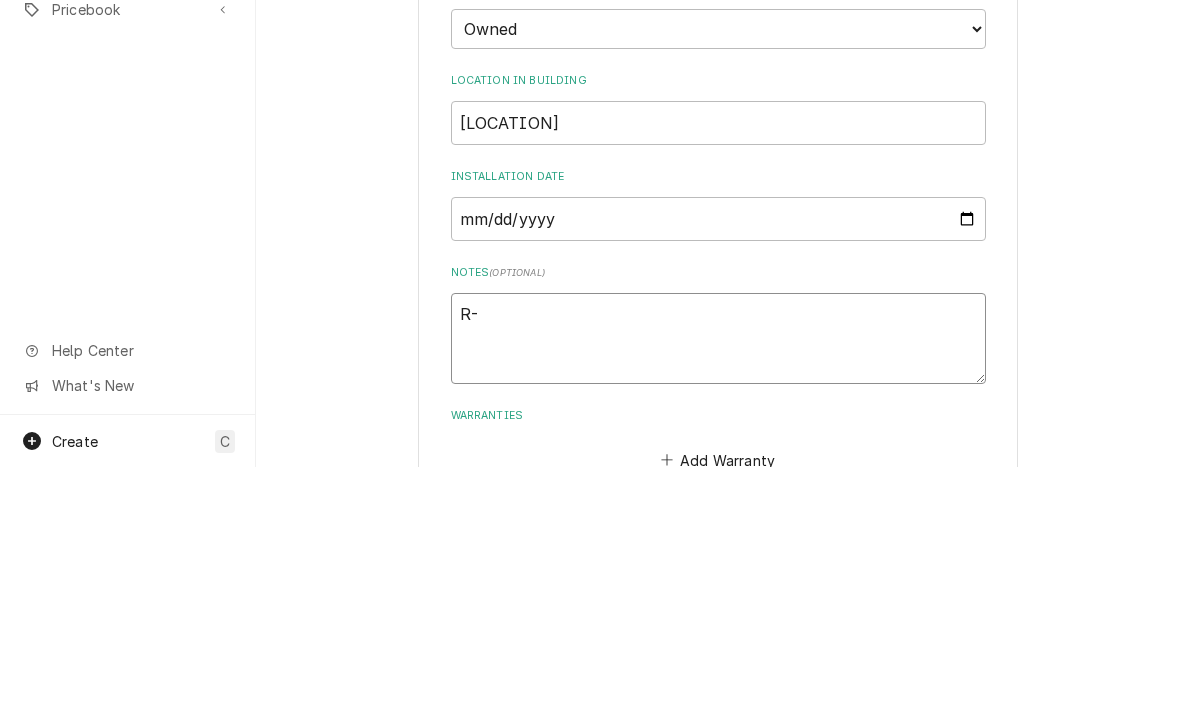 type on "x" 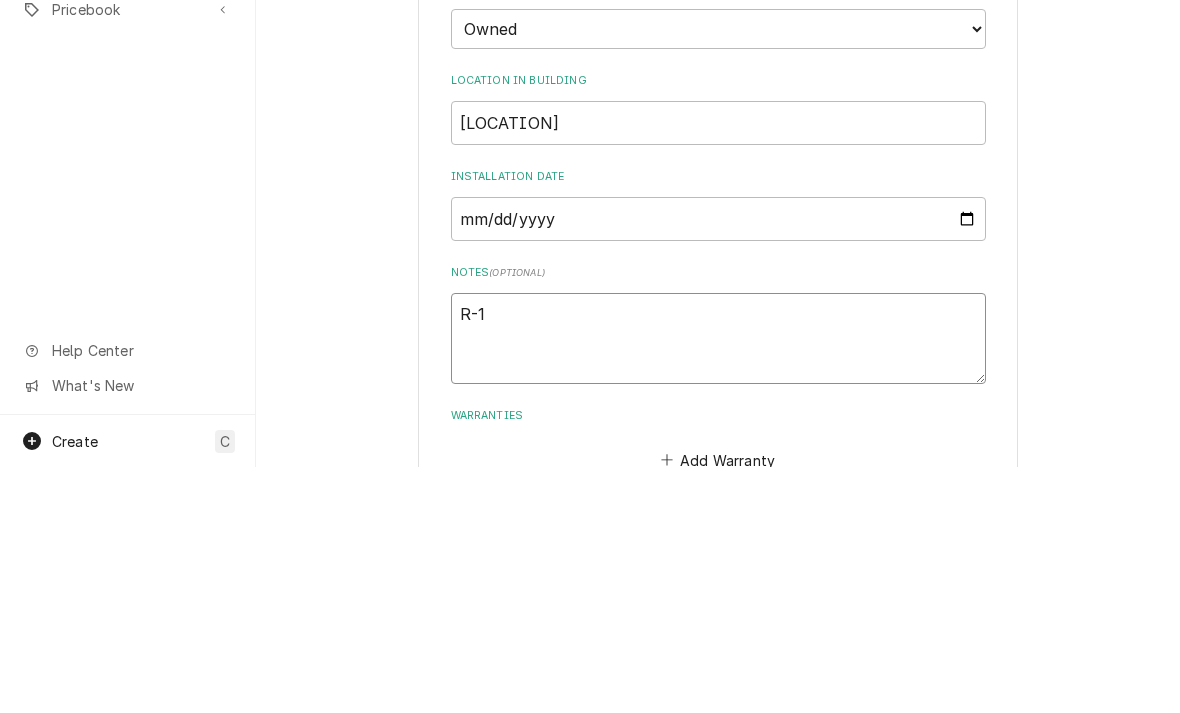 type on "R-13" 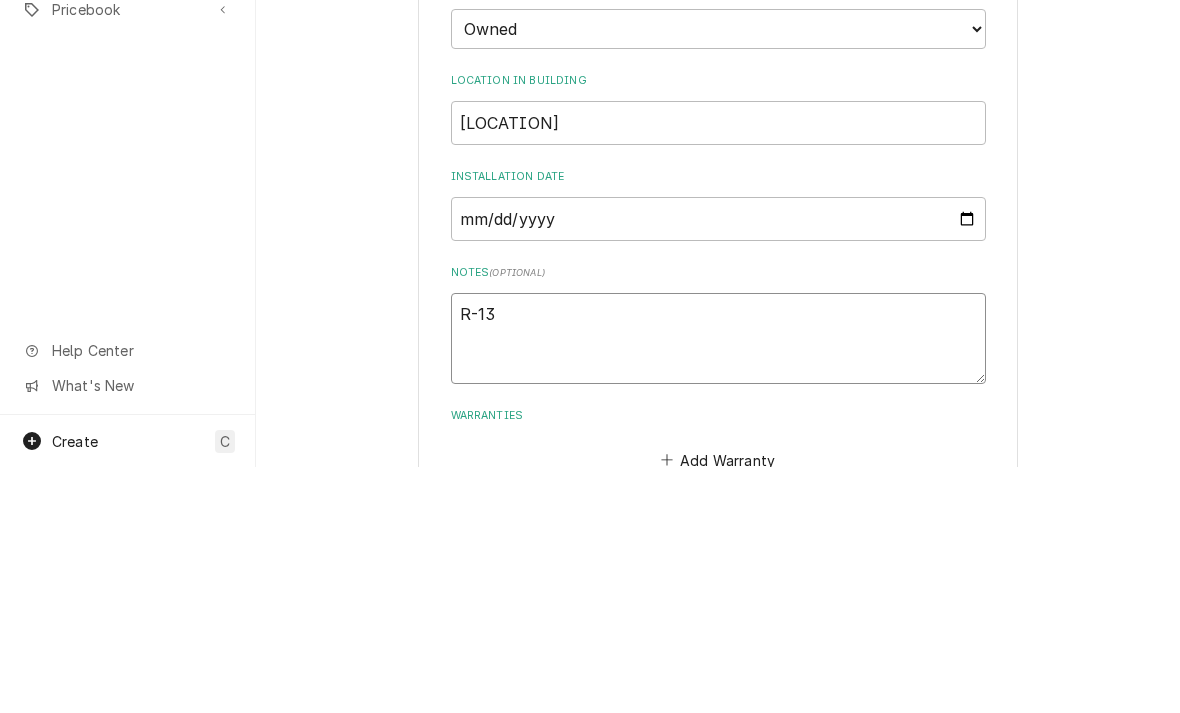 type on "x" 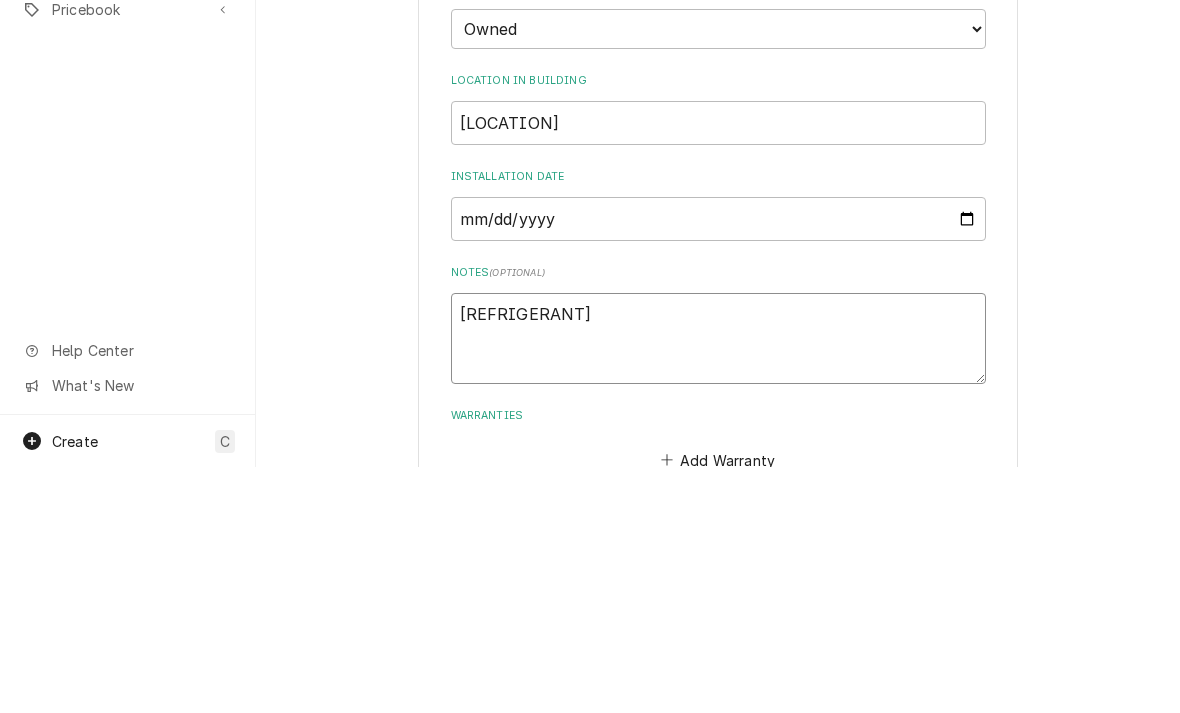 type on "x" 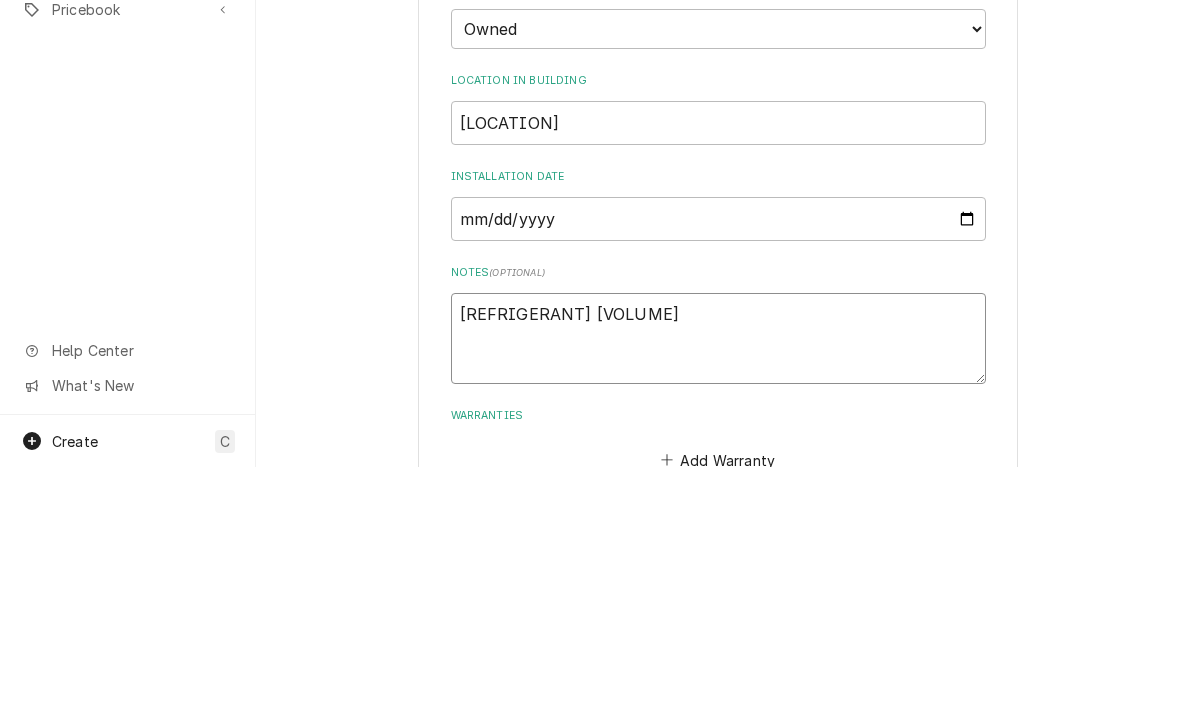 type on "x" 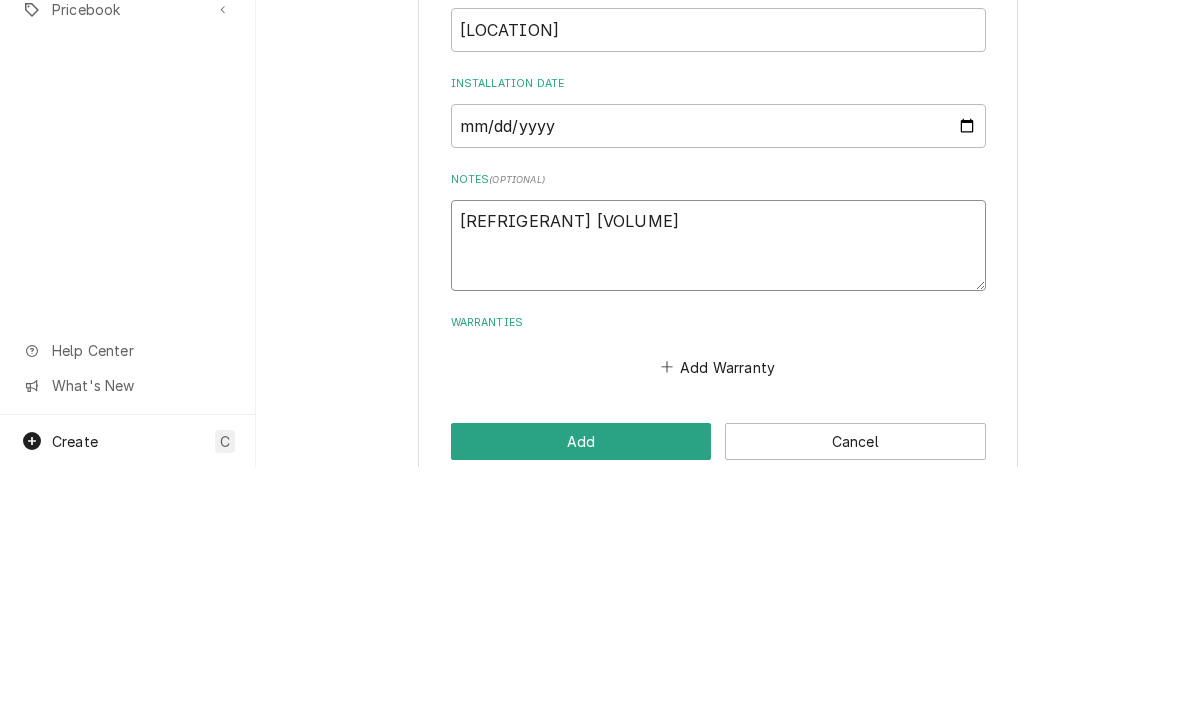 scroll, scrollTop: 602, scrollLeft: 0, axis: vertical 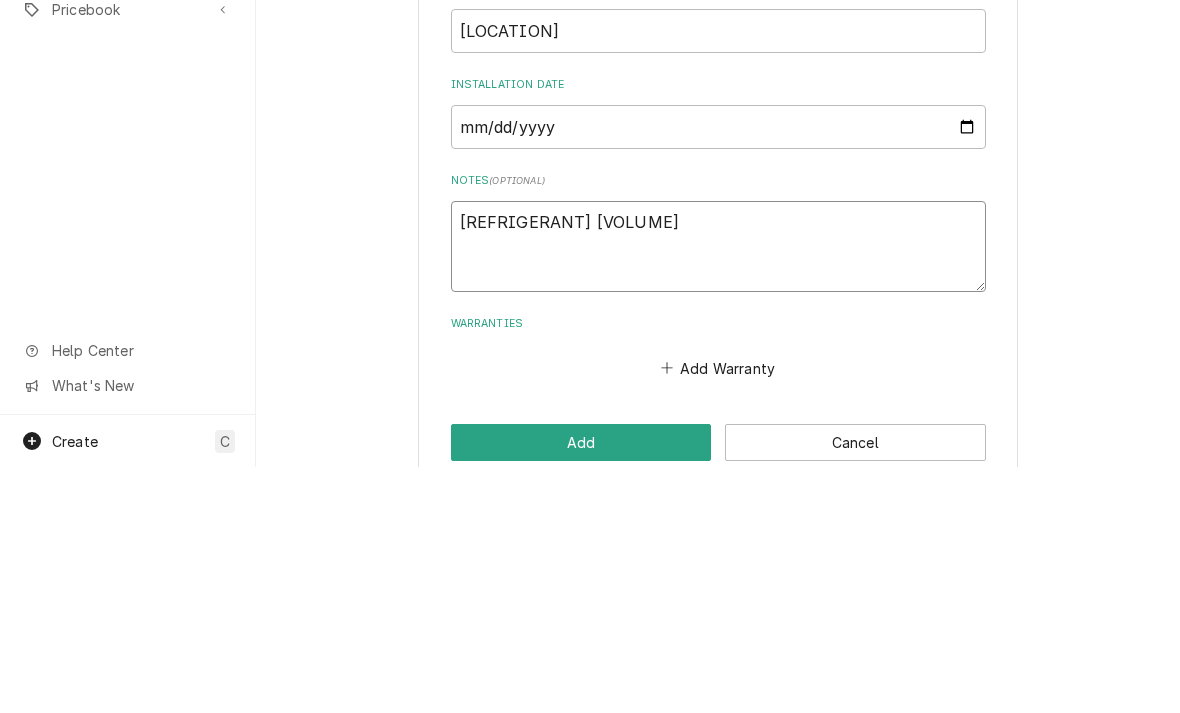 type on "R-134a 10.3oz" 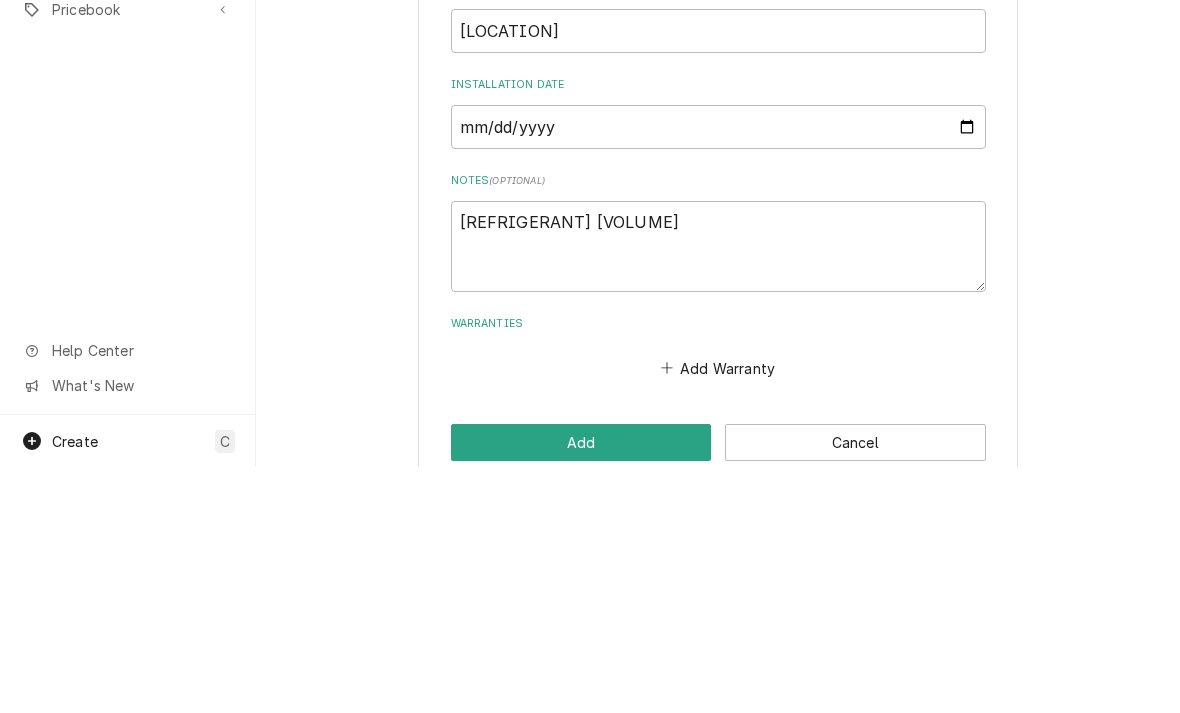 click on "Please provide the following information to log a new piece of equipment: Equipment Category Choose equipment category... Cooking Equipment Fryers Ice Machines Ovens and Ranges Concession and Condiment Equipment Dishwashing Equipment Holding and Warming Equipment Refrigeration Beverage Equipment Food Preparation Equipment HVAC Water Filtration Equipment Type Choose equipment type... Bar Refrigeration Blast Chiller Chef Base Freezer Chef Base Refrigerator Combination Refrigerator and Freezer Condensing Unit Ice Cream Equipment Prep Table Reach-In Freezer Reach-In Refrigerator Refrigerated Merchandiser Undercounter Freezer Undercounter Refrigerator Walk-In Cooler Walk-In Freezer Display Name MUG FREEZER Manufacturer PERLICK Model Number FR36-STK Serial Number 795845 Ownership Type Choose ownsership type... Unknown Owned Leased Rented Location in Building BEHIND BAR UNDER TAPS Installation Date Notes  ( optional ) R-134a 10.3oz Warranties Add Warranty Add Cancel" at bounding box center (718, 113) 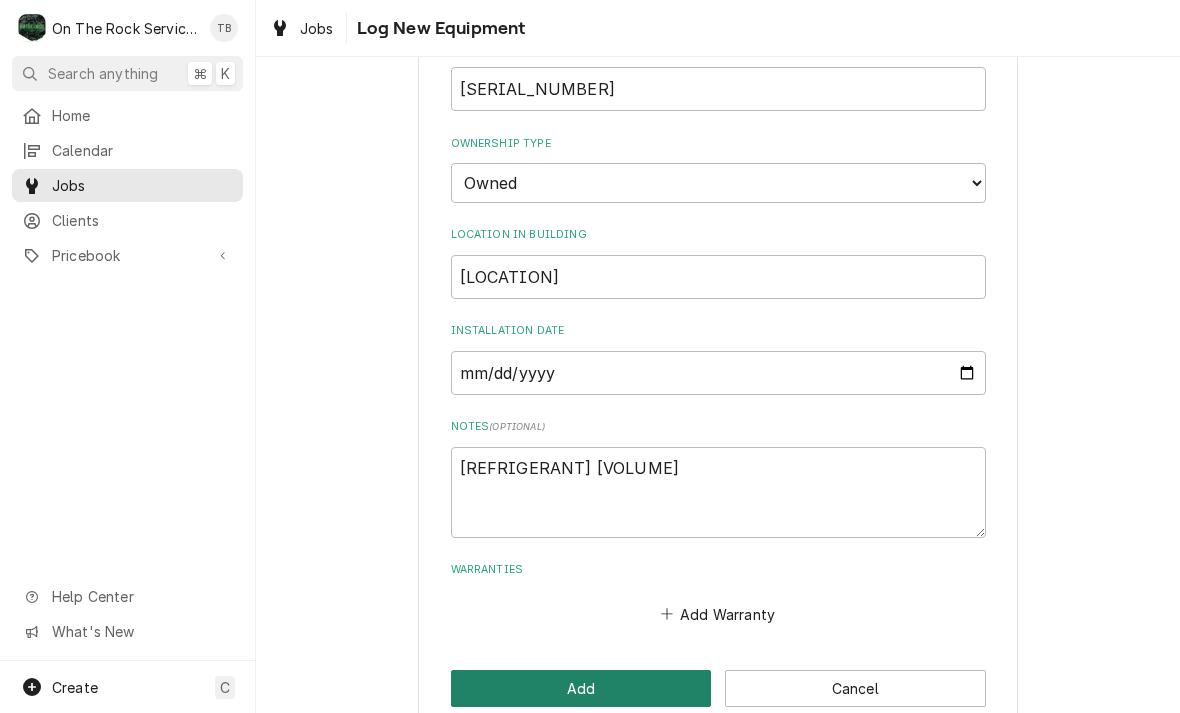 click on "Add" at bounding box center (581, 688) 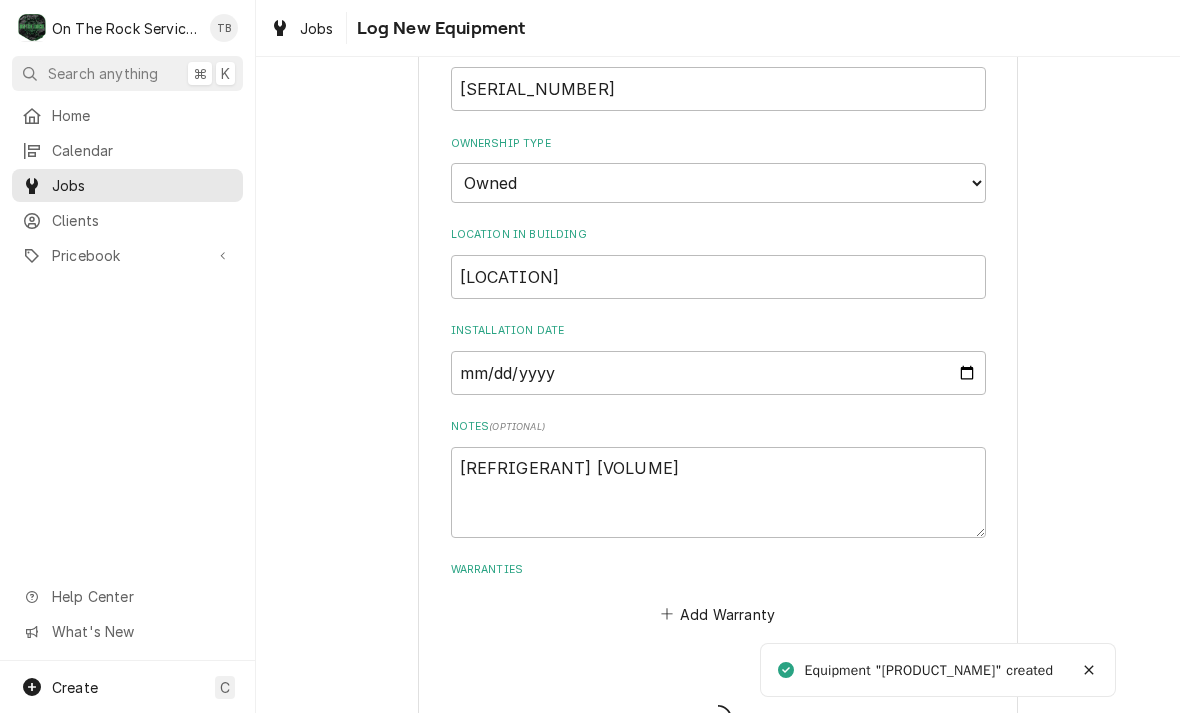type on "x" 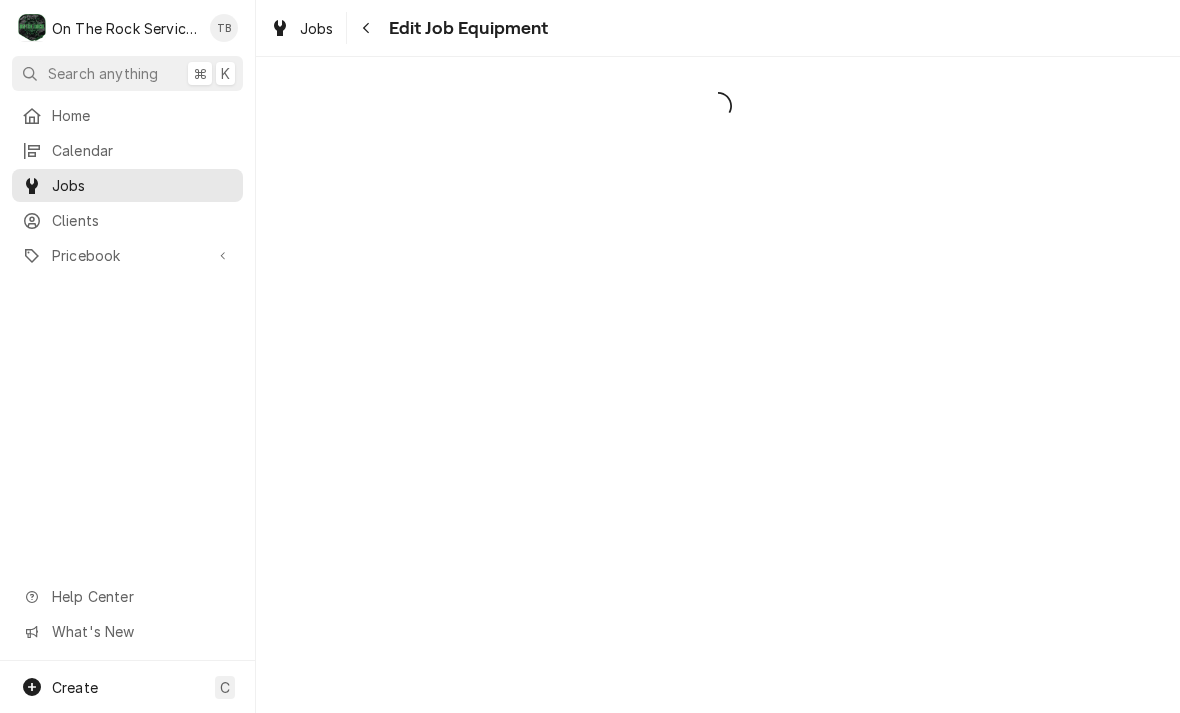 scroll, scrollTop: 0, scrollLeft: 0, axis: both 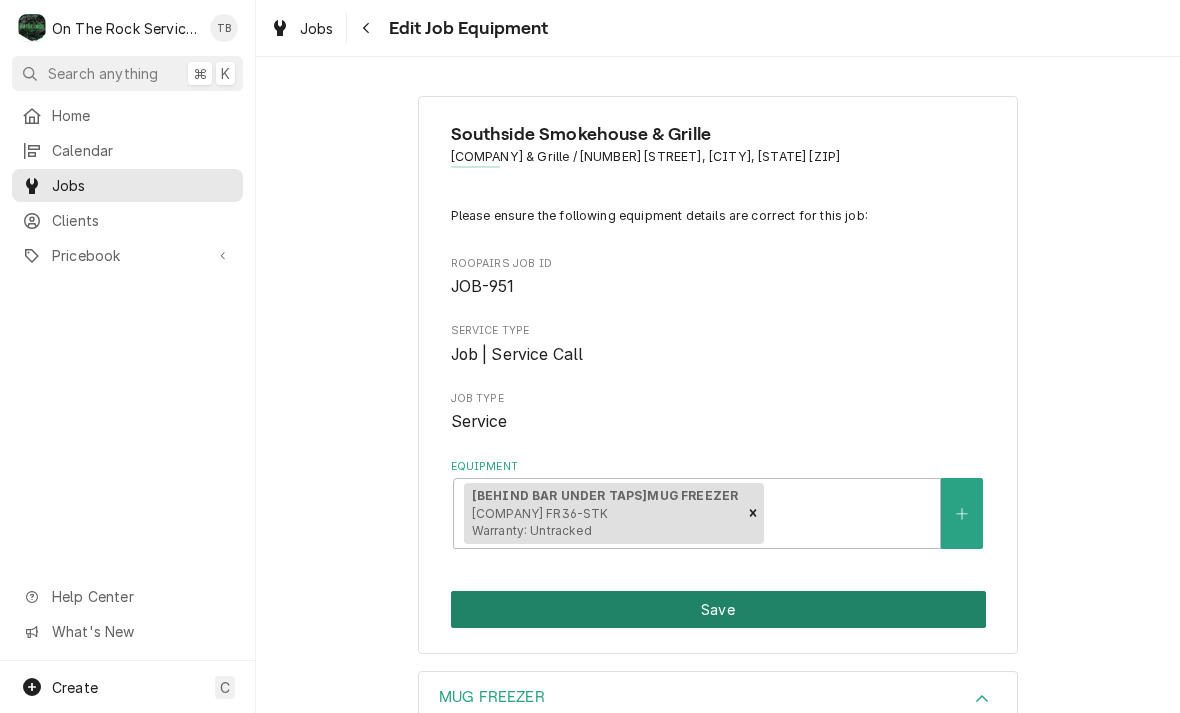 click on "Save" at bounding box center [718, 609] 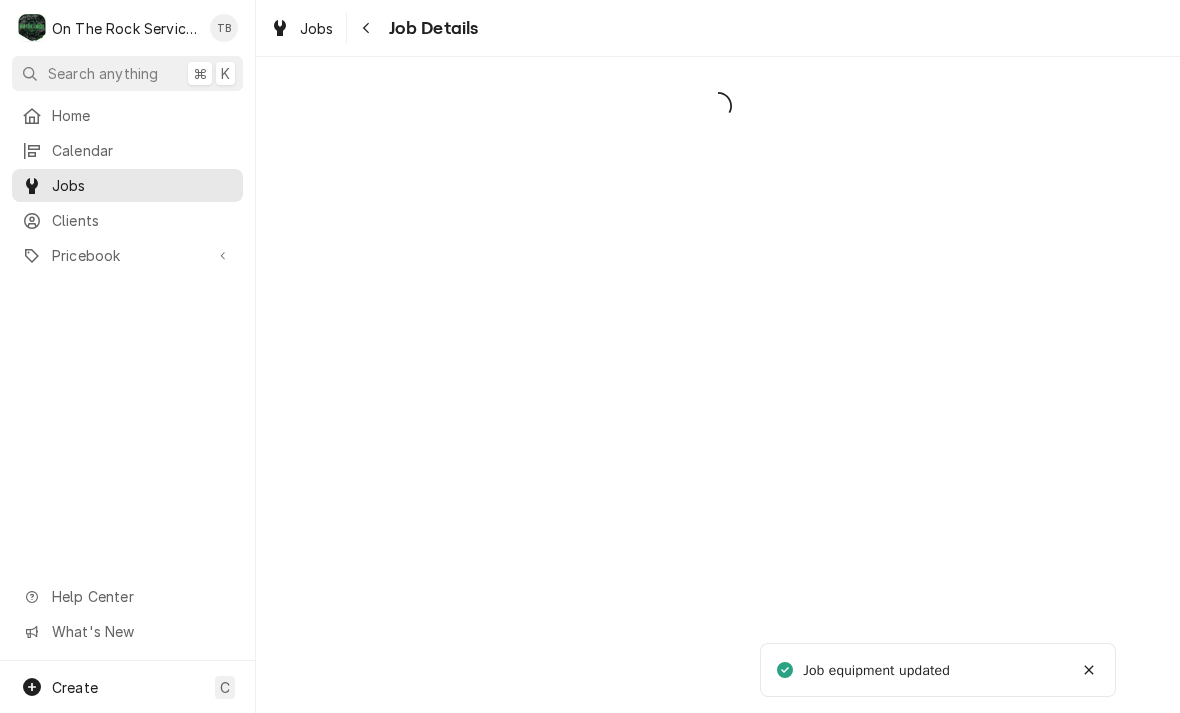 scroll, scrollTop: 0, scrollLeft: 0, axis: both 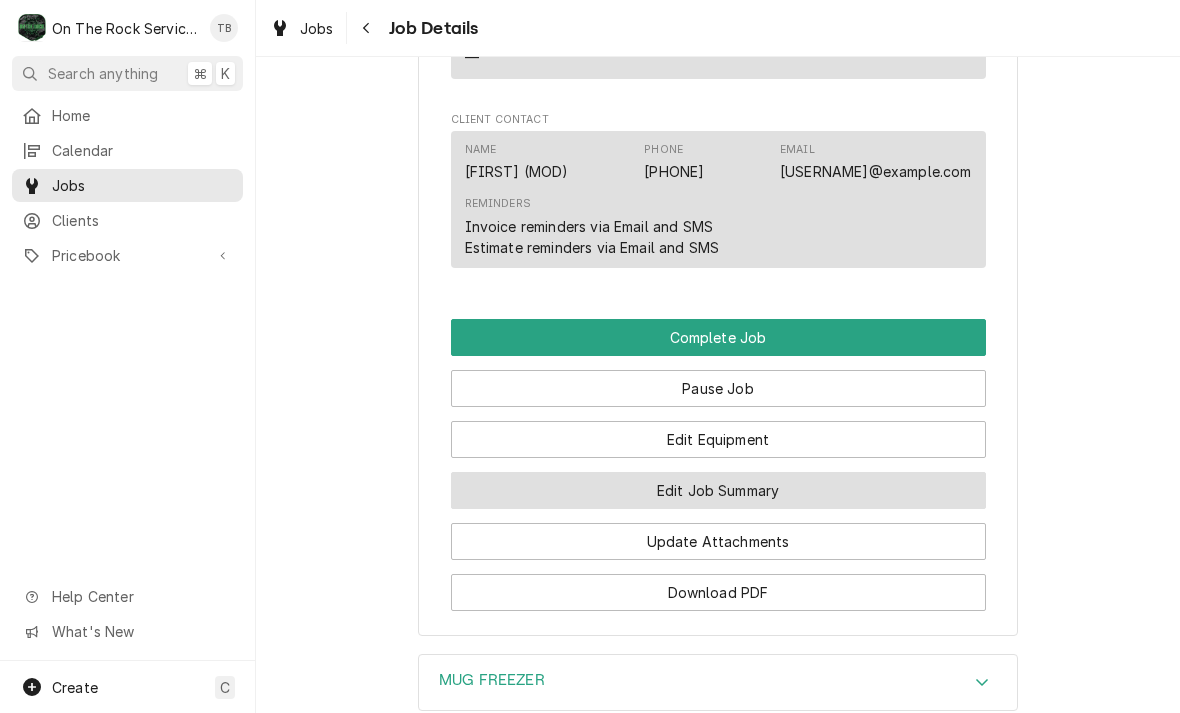 click on "Edit Job Summary" at bounding box center (718, 490) 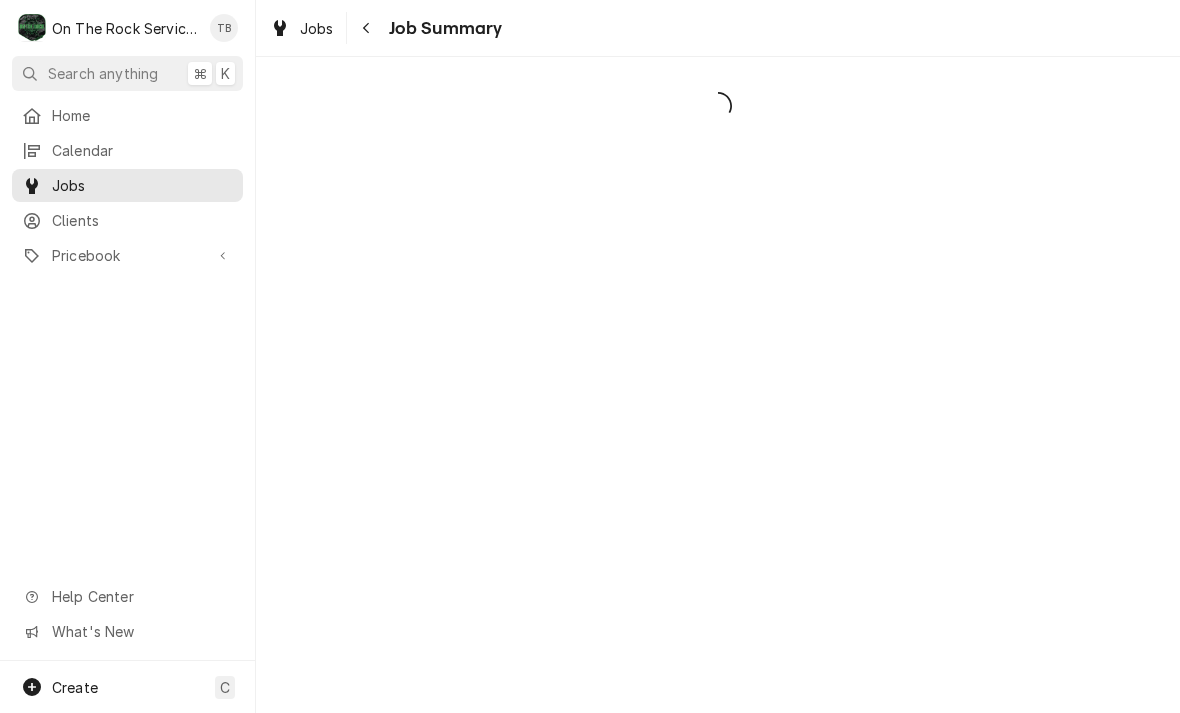 scroll, scrollTop: 0, scrollLeft: 0, axis: both 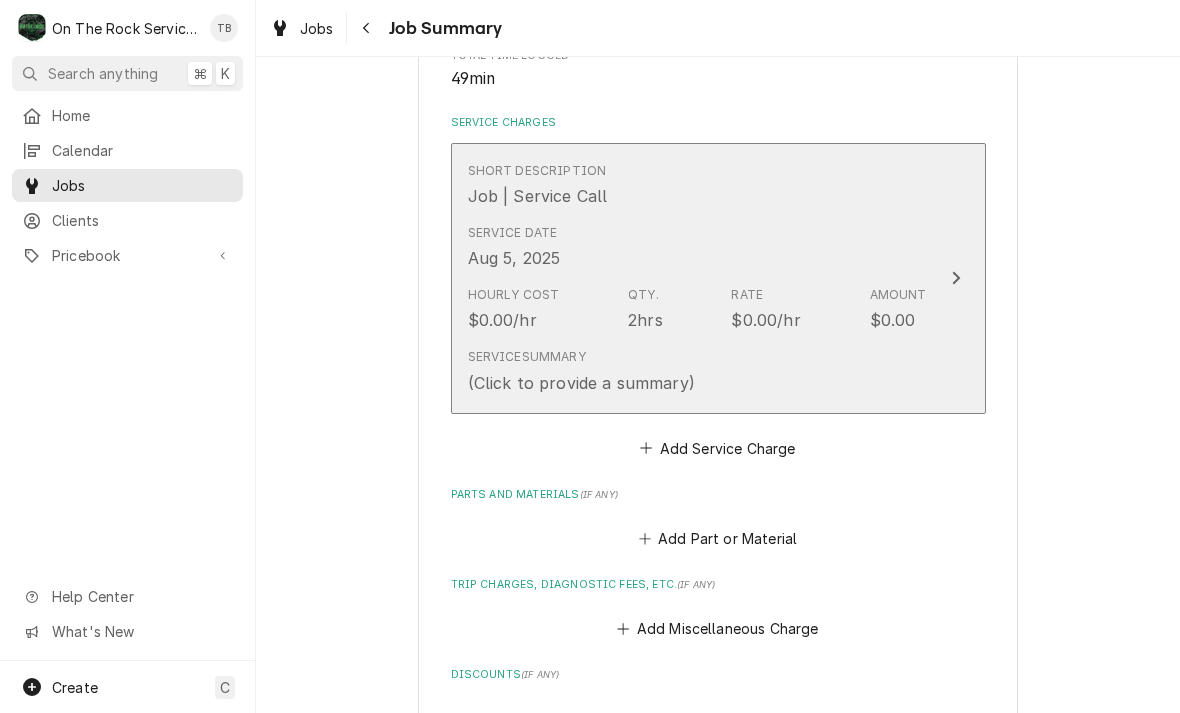 click on "Service  Summary (Click to provide a summary)" at bounding box center (697, 371) 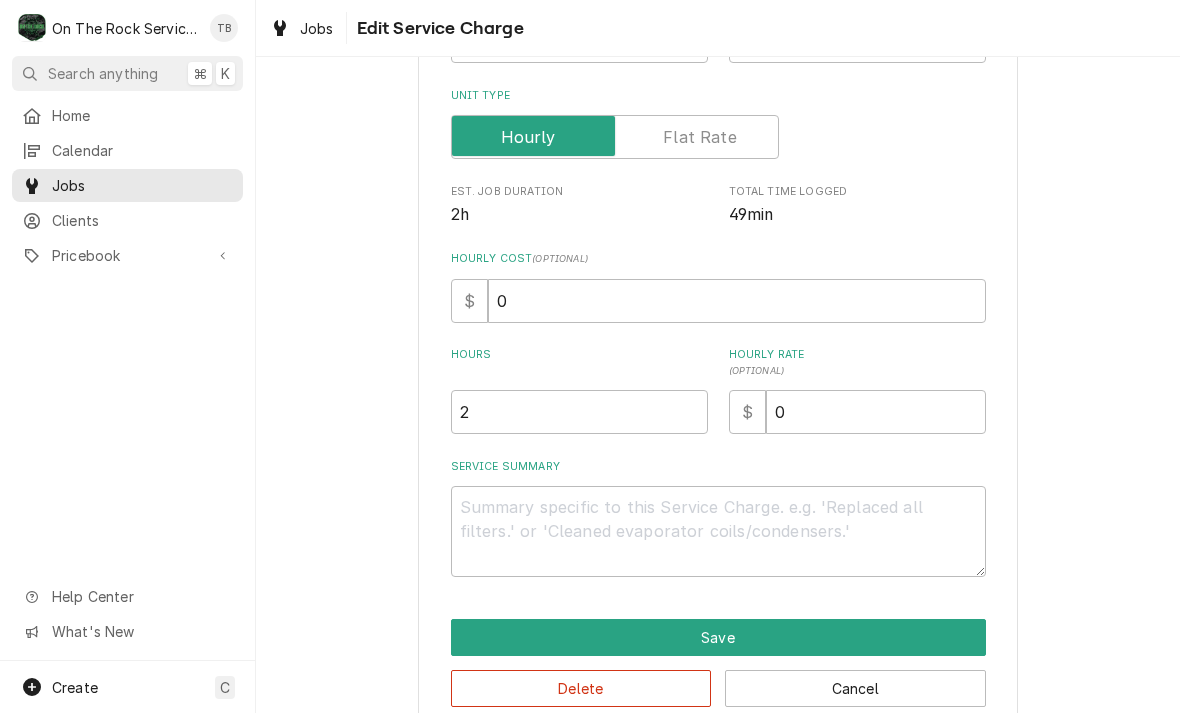 scroll, scrollTop: 272, scrollLeft: 0, axis: vertical 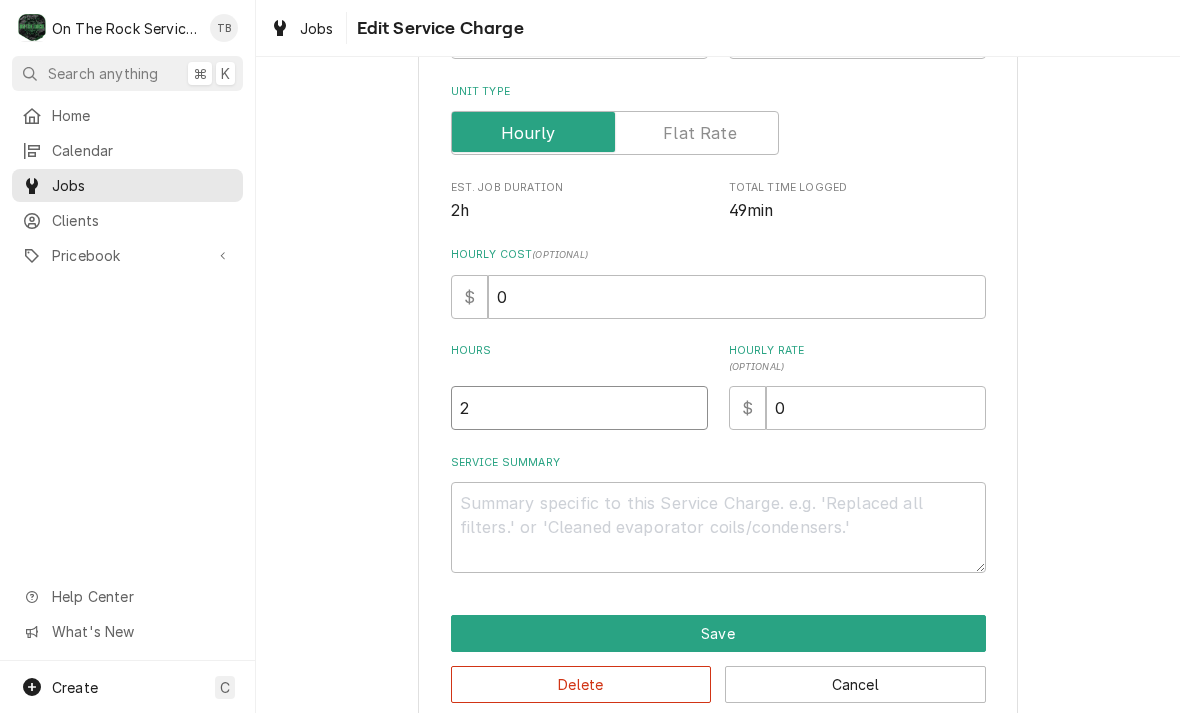 click on "2" at bounding box center [579, 408] 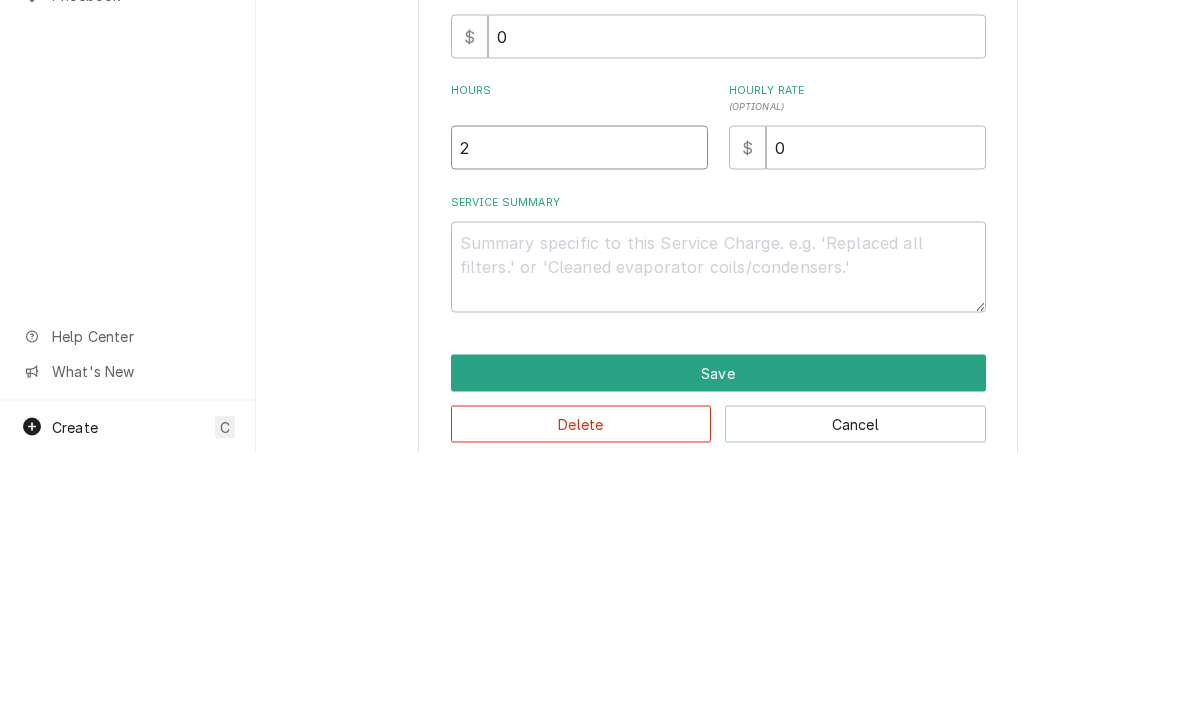 type on "x" 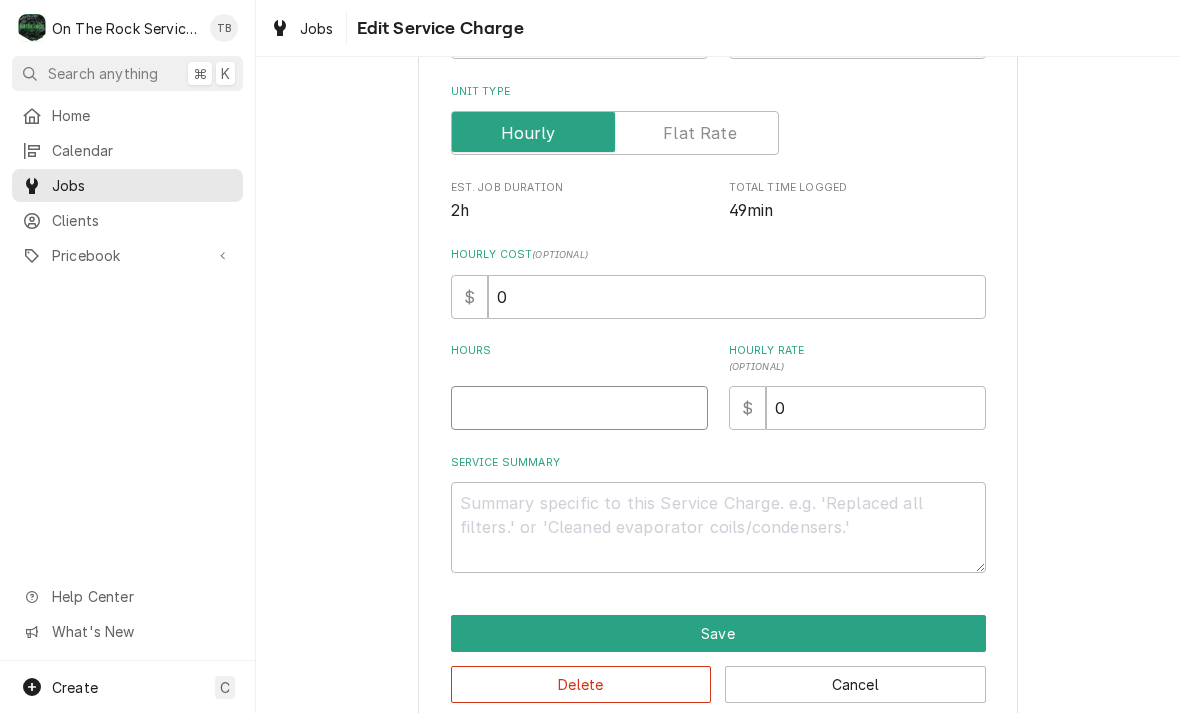 type on "1" 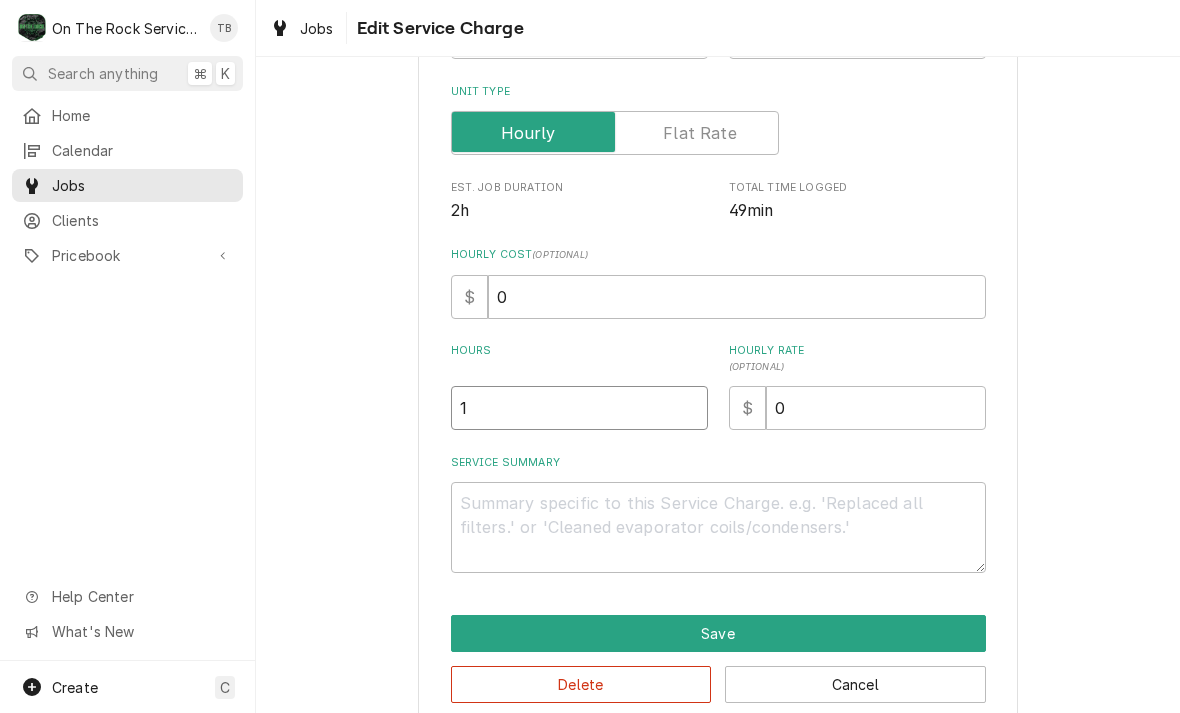 type on "x" 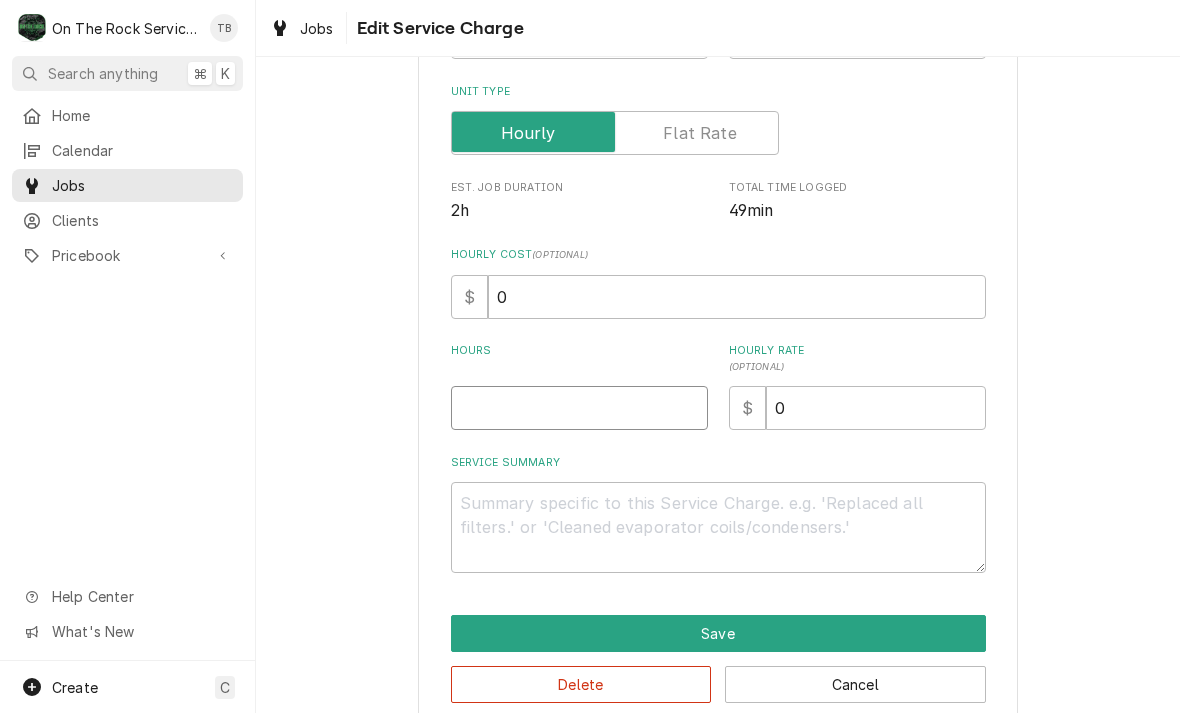 type on "x" 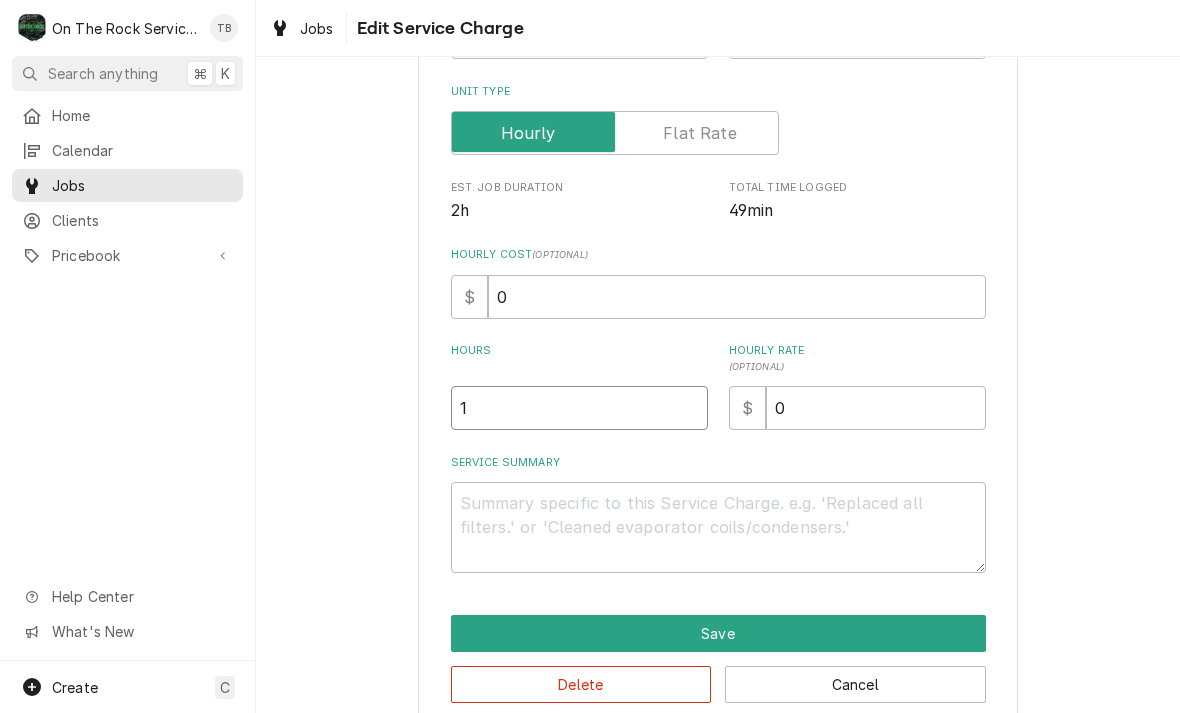 type on "1" 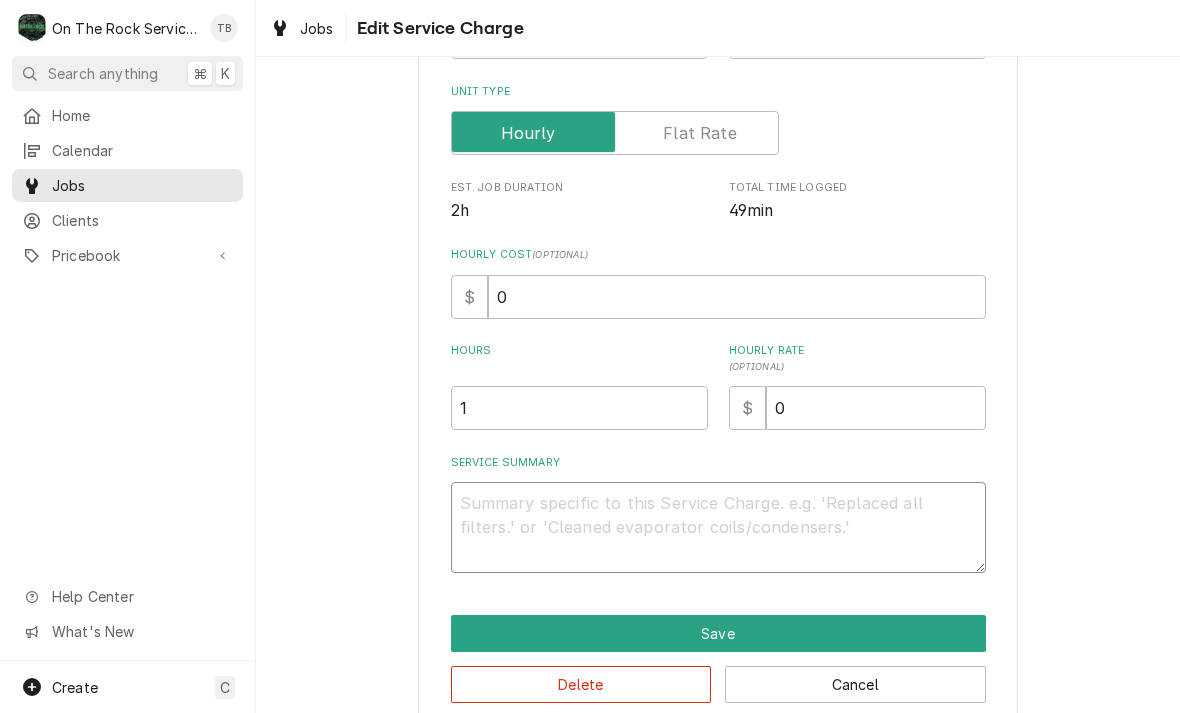 click on "Service Summary" at bounding box center (718, 527) 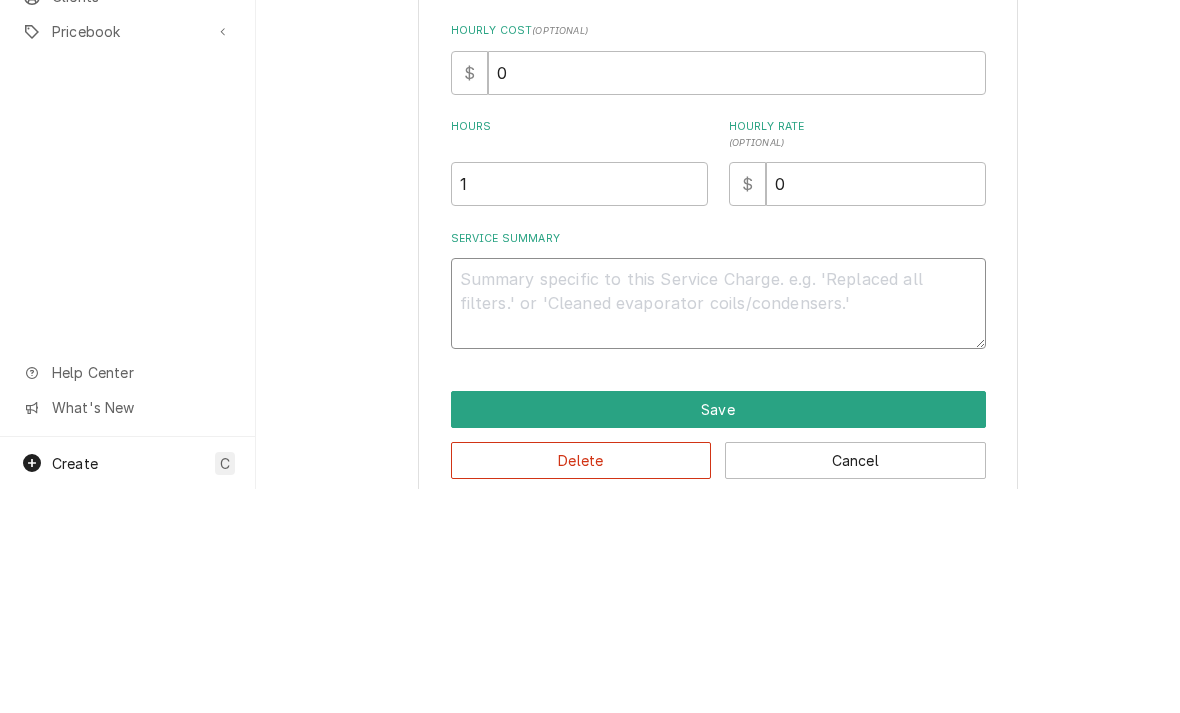 type on "x" 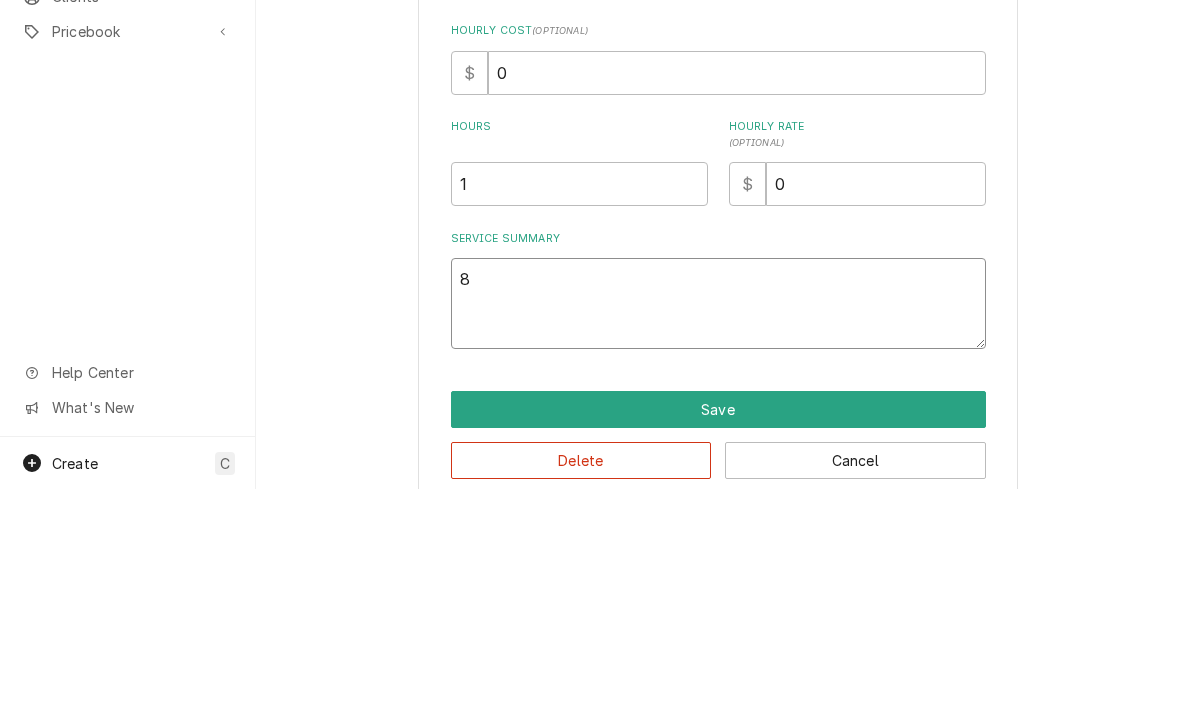 type on "8/" 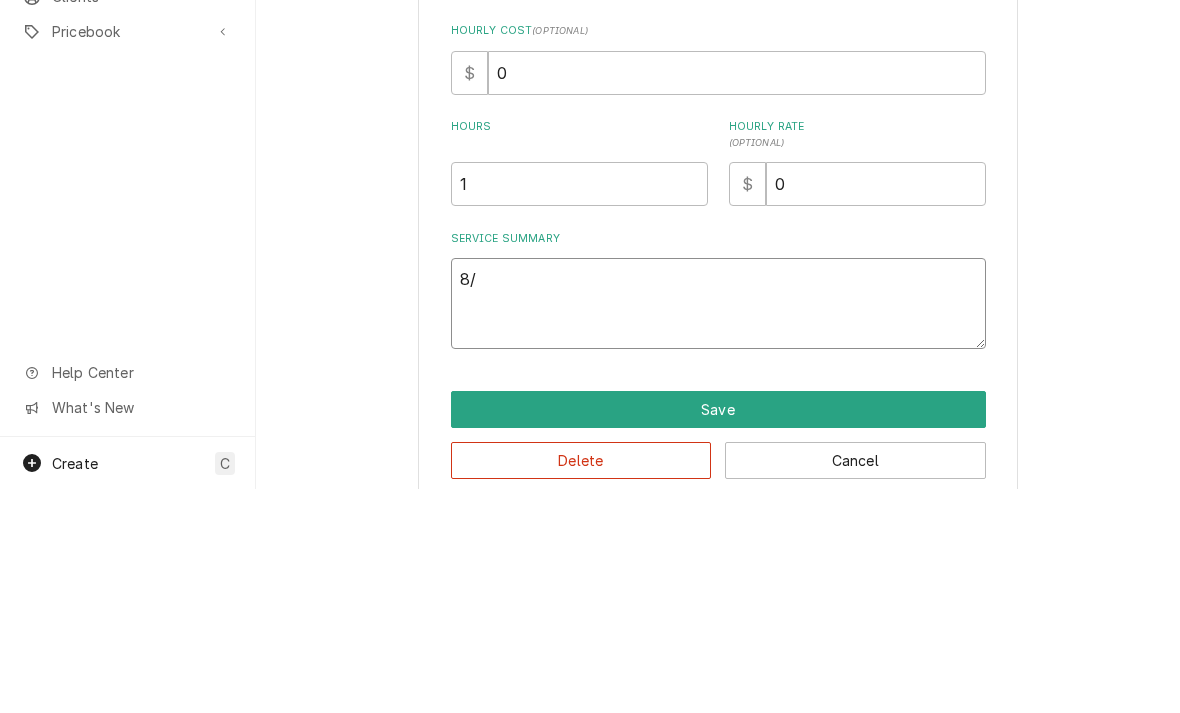 type on "x" 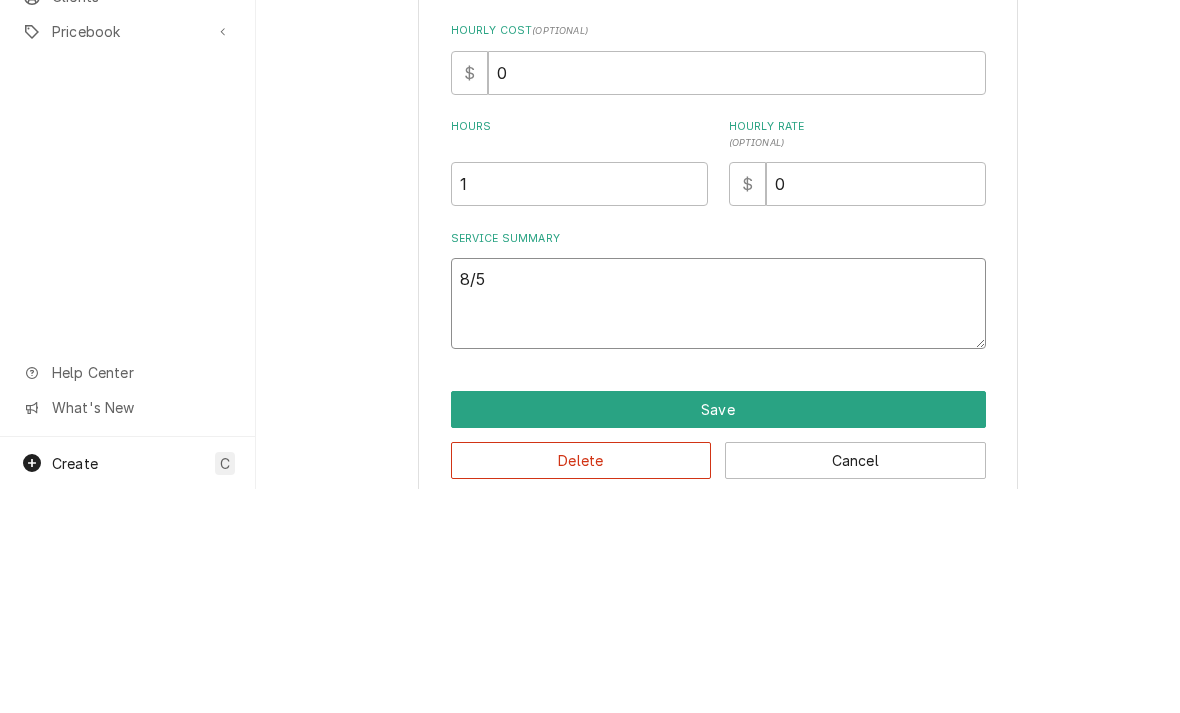 type on "x" 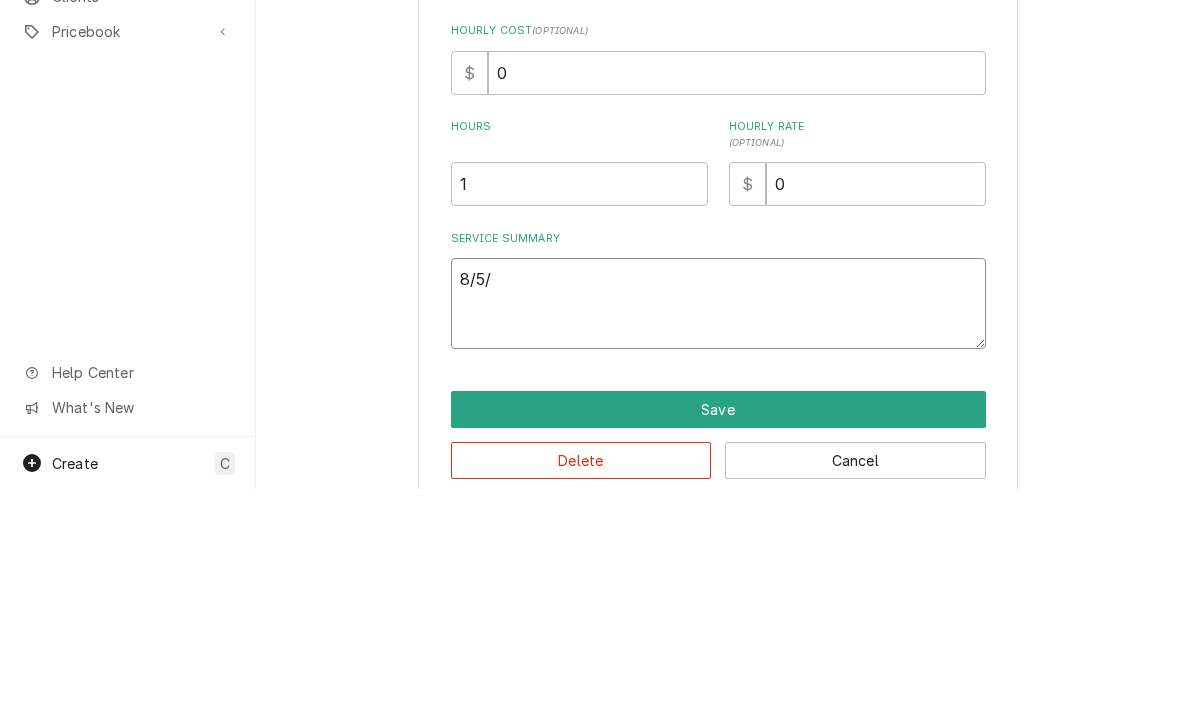 type on "x" 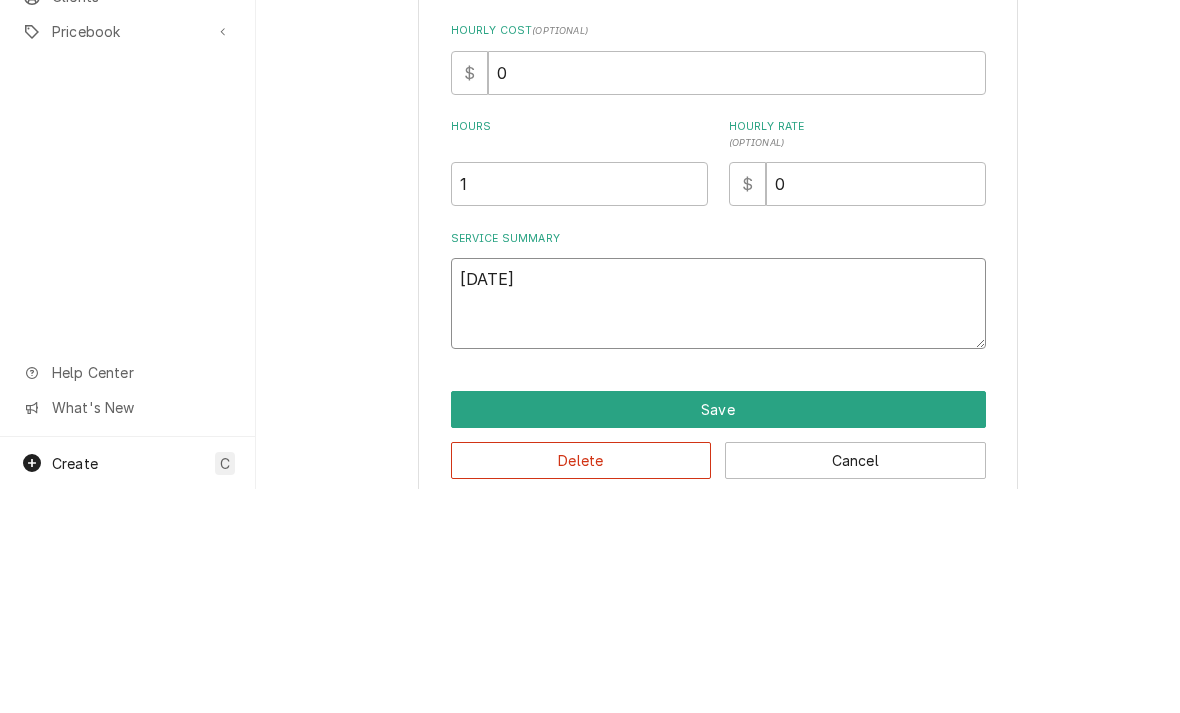 type on "x" 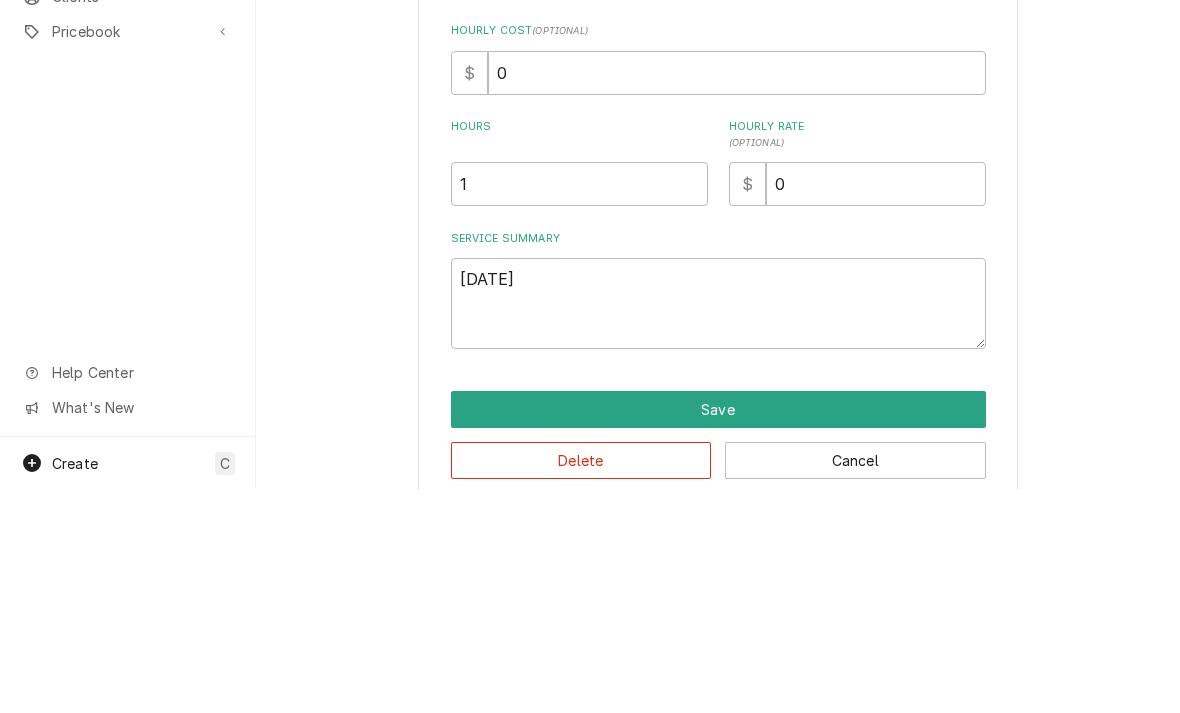 click on "Use the fields below to edit this service charge Short Description Job | Service Call Service Type 🛠️ Start Date [DATE] End Date [DATE] Unit Type Est. Job Duration 2h Total Time Logged 49min Hourly Cost  ( optional ) $ 0 Hours 1 Hourly Rate  ( optional ) $ 0 Service Summary [DATE] Save Delete Cancel" at bounding box center [718, 276] 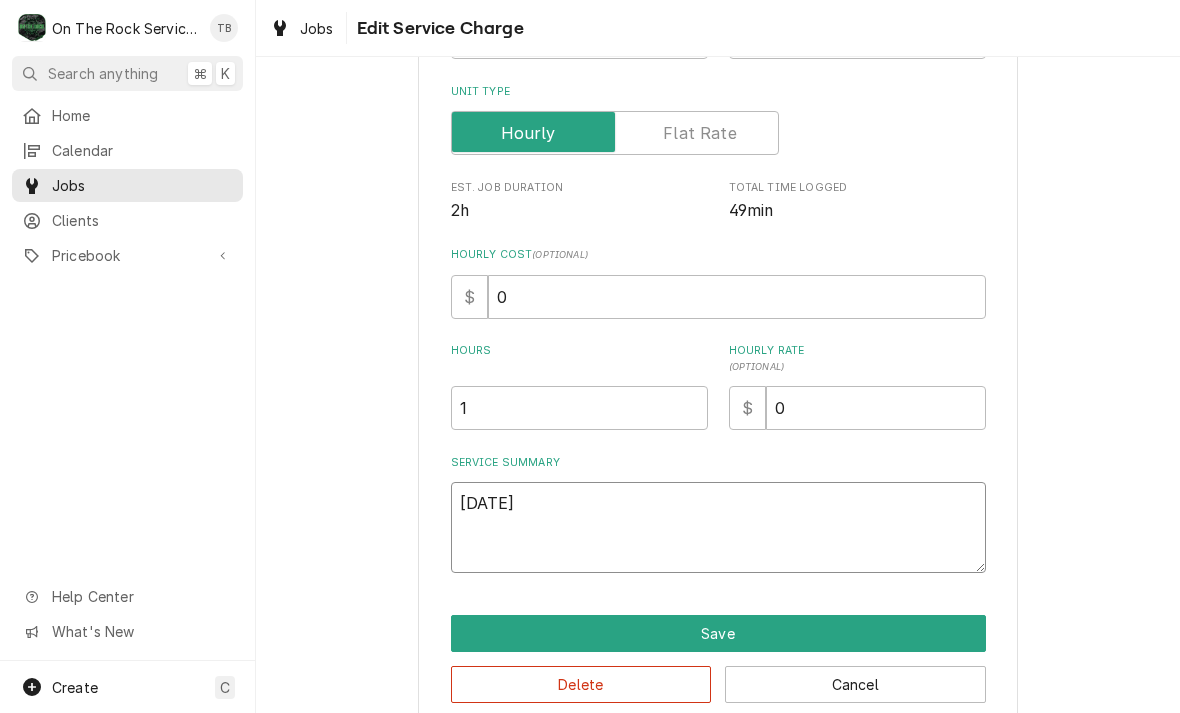 click on "[DATE]" at bounding box center (718, 527) 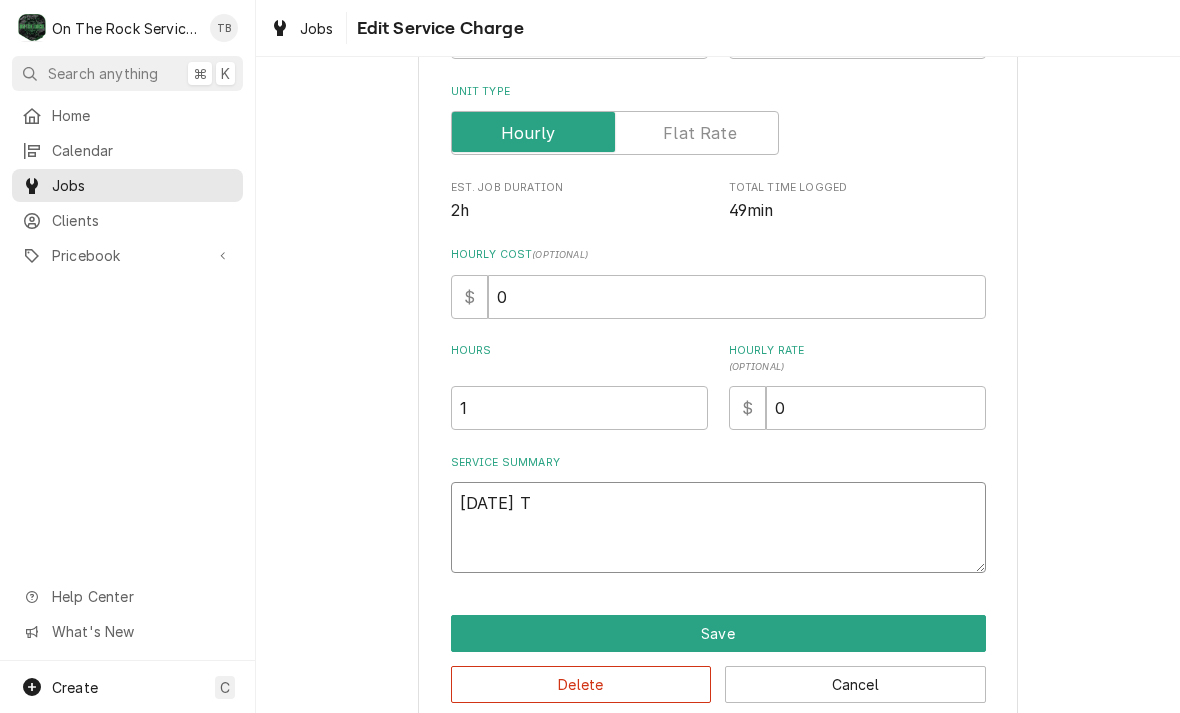 type on "x" 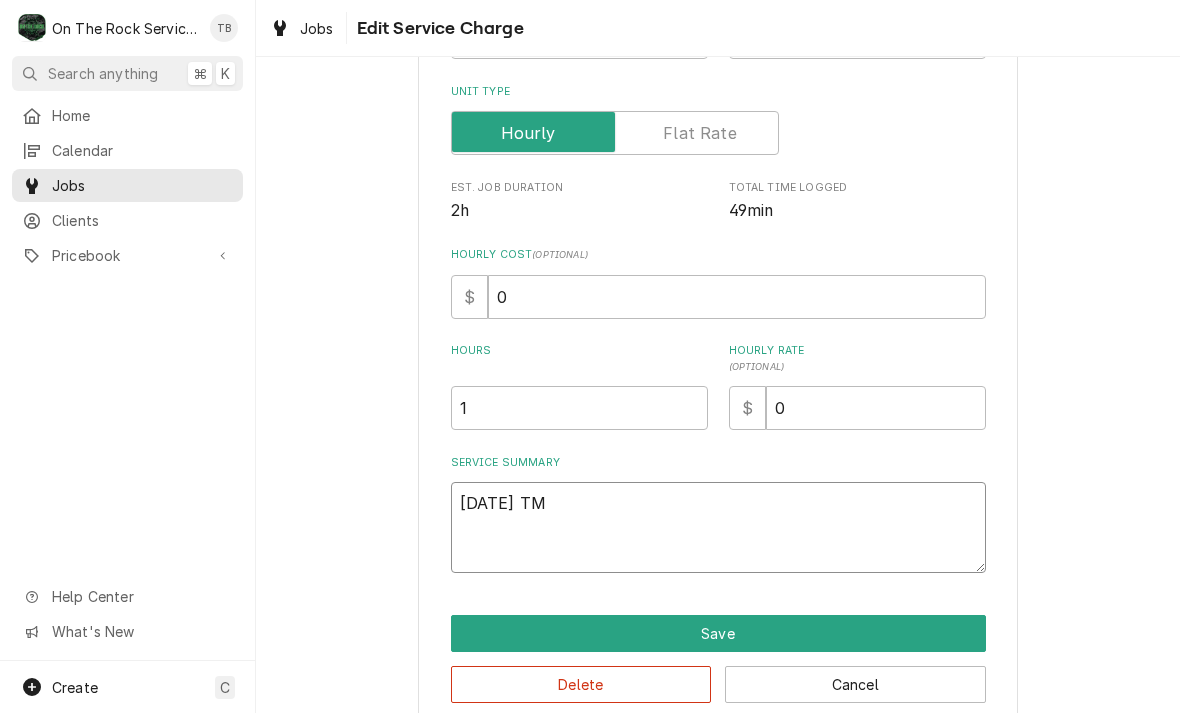 type on "x" 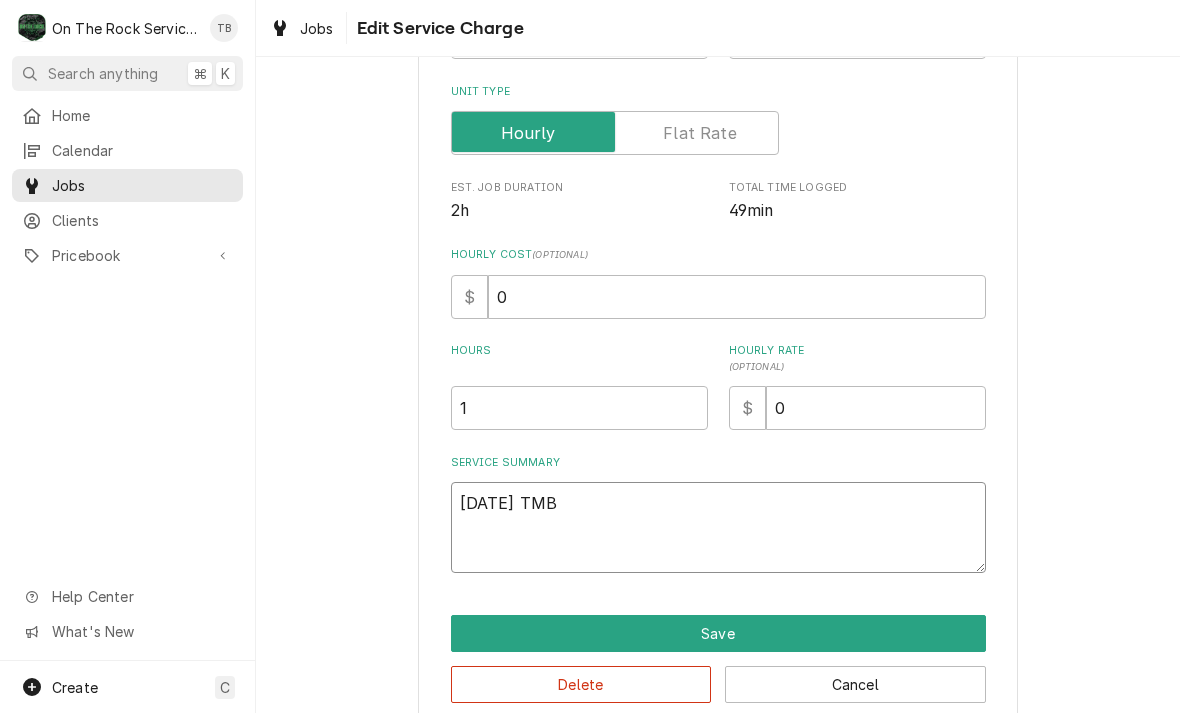 type on "x" 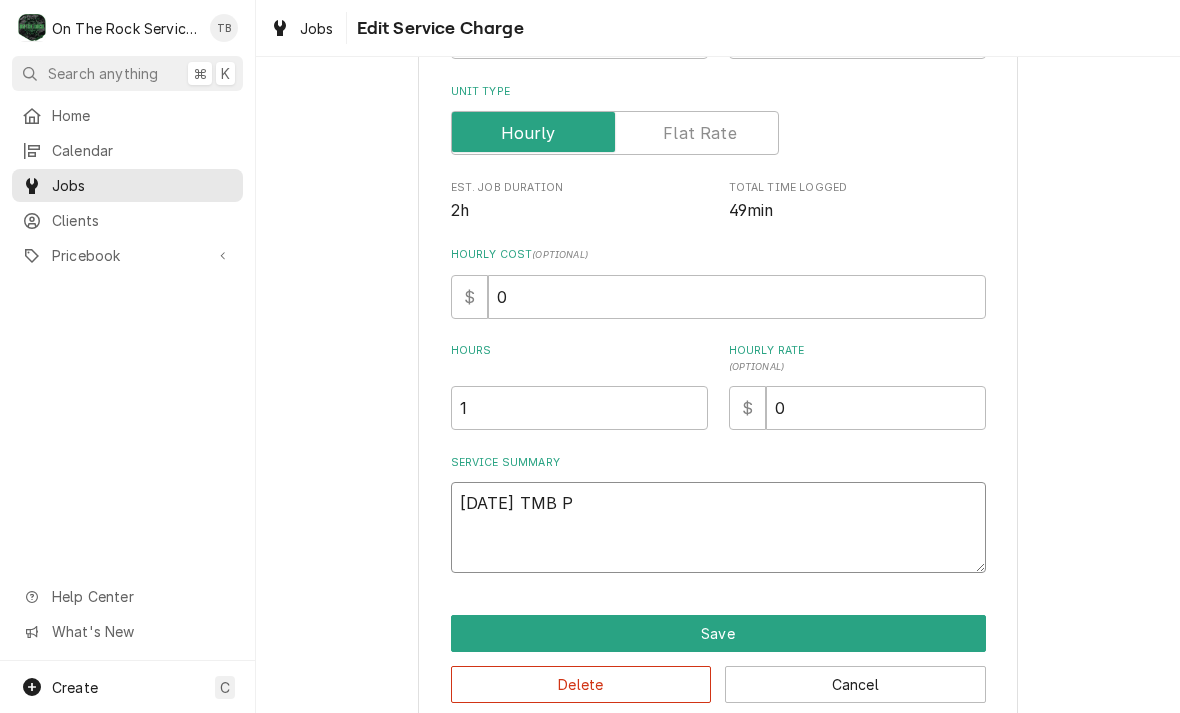 type on "x" 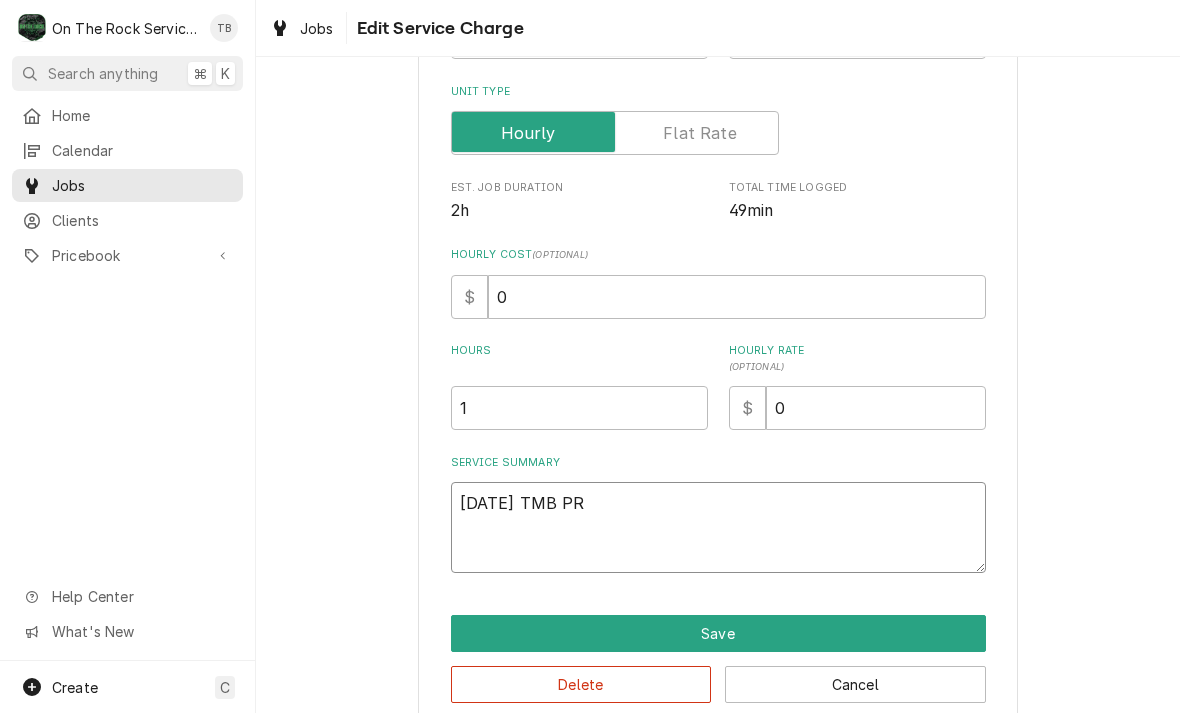 type on "x" 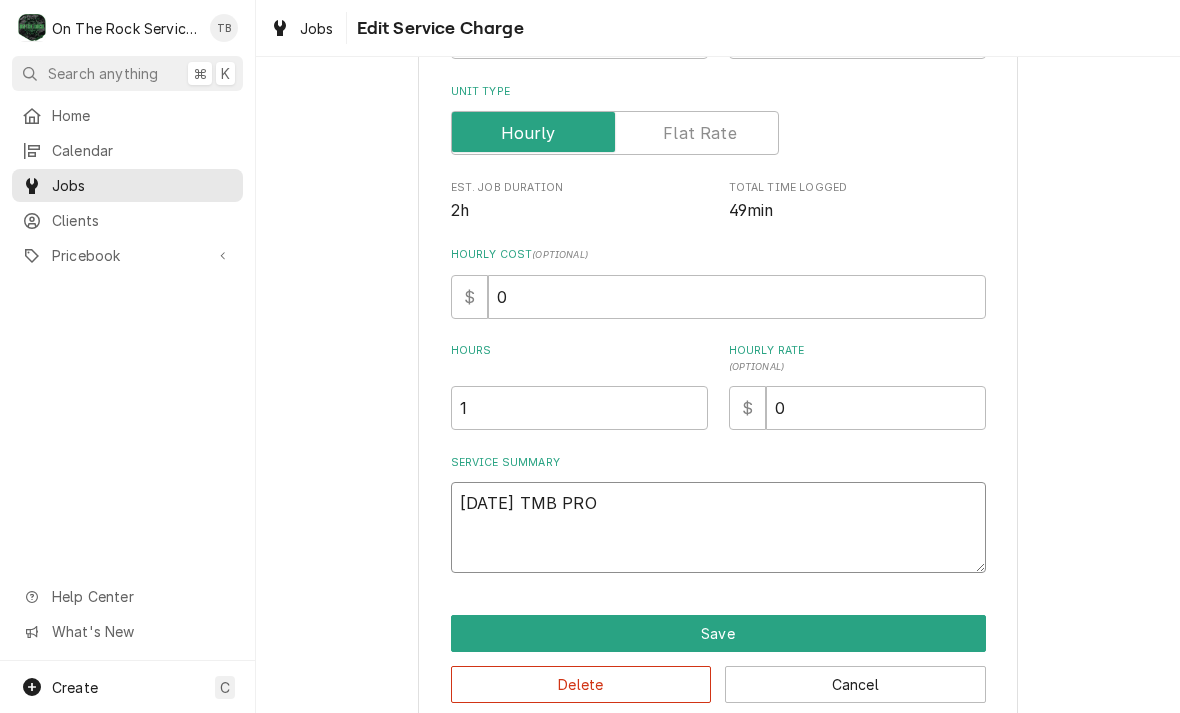 type on "x" 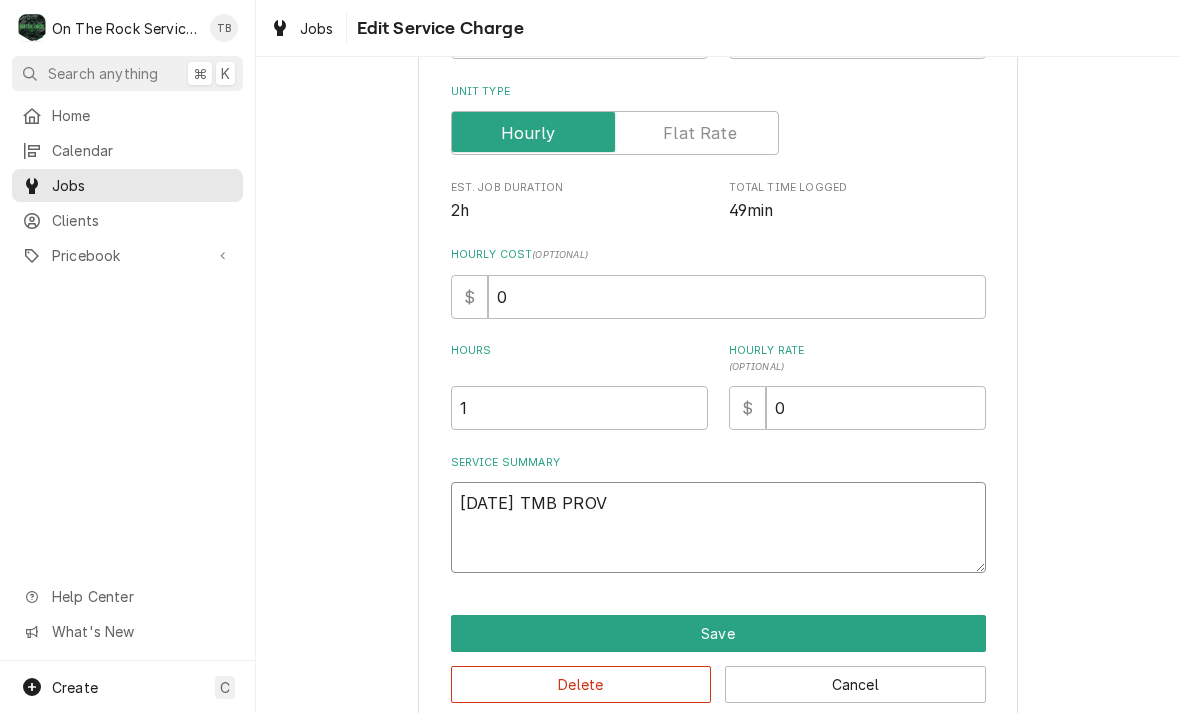 type on "x" 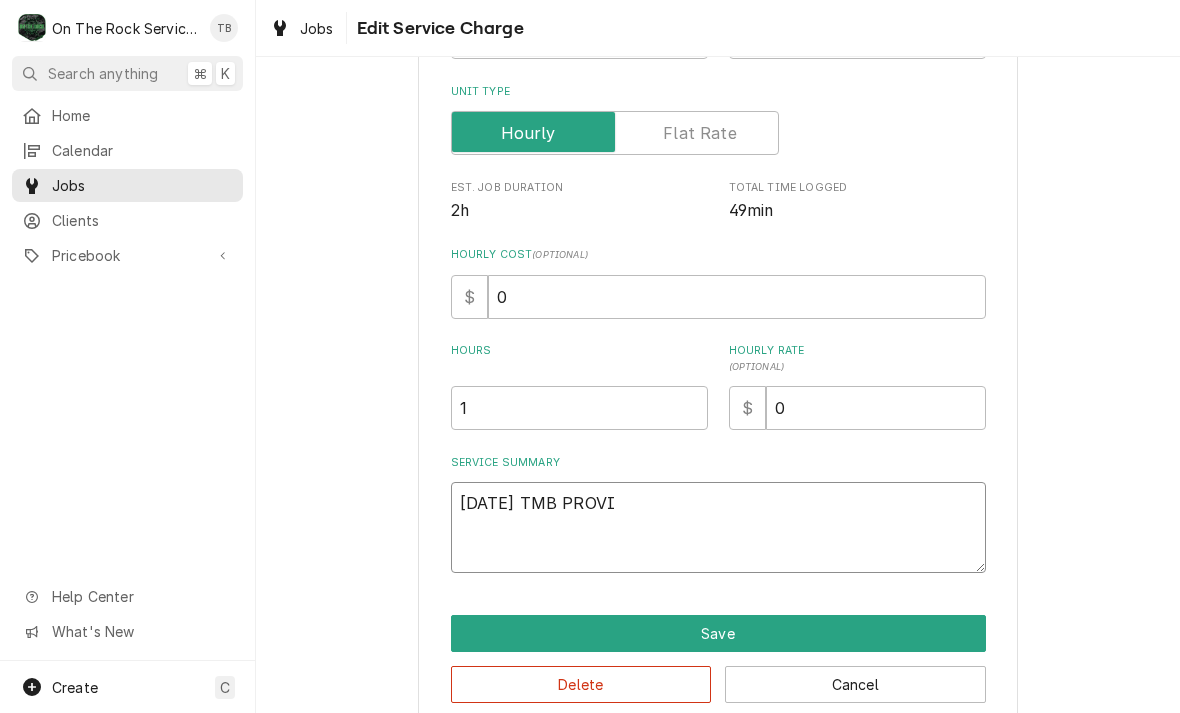 type on "x" 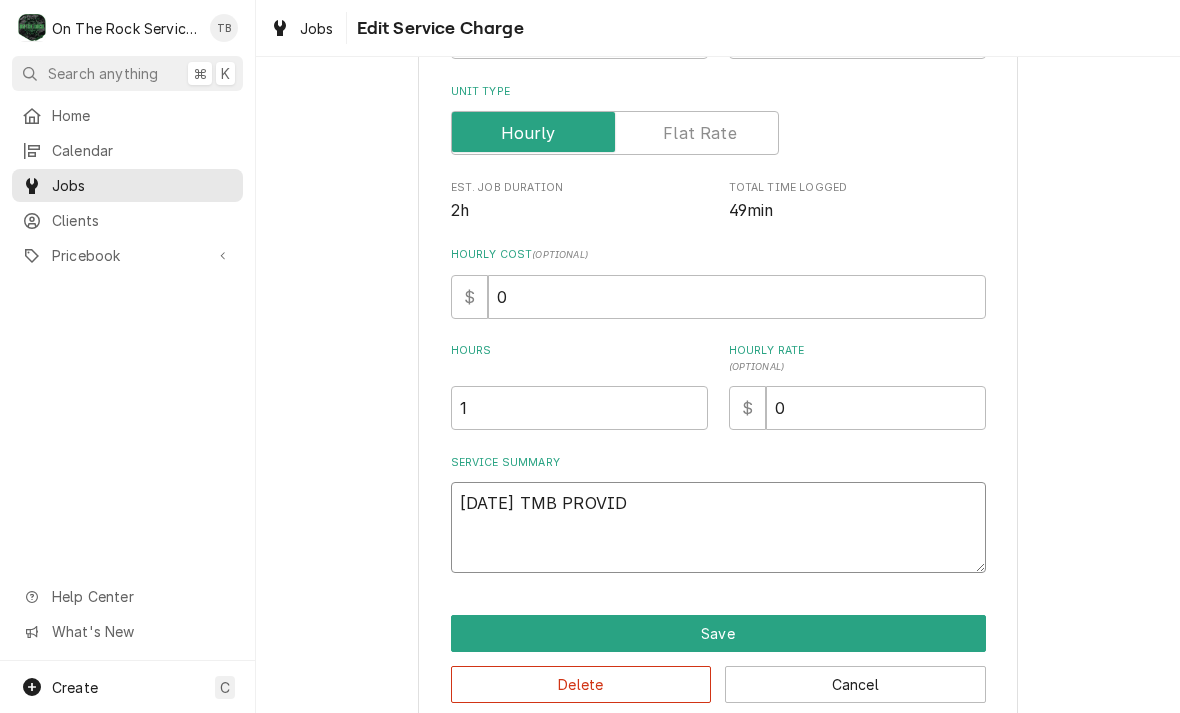 type on "[DATE] TMB PROVIDE" 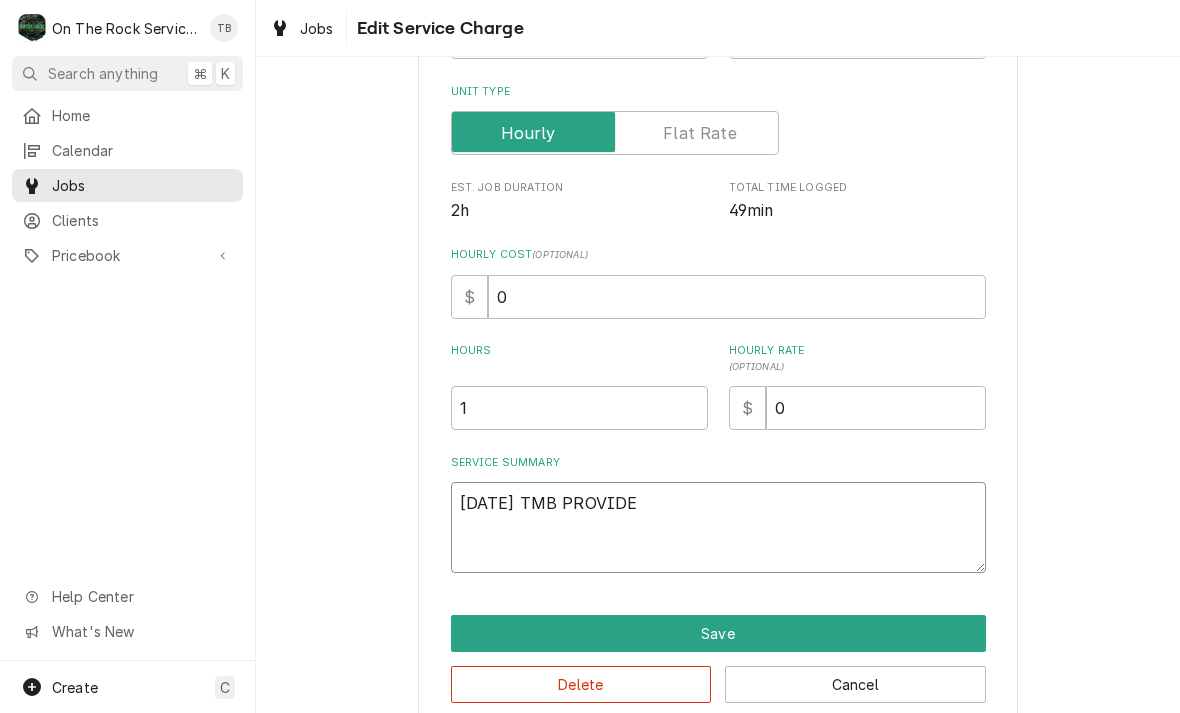 type on "x" 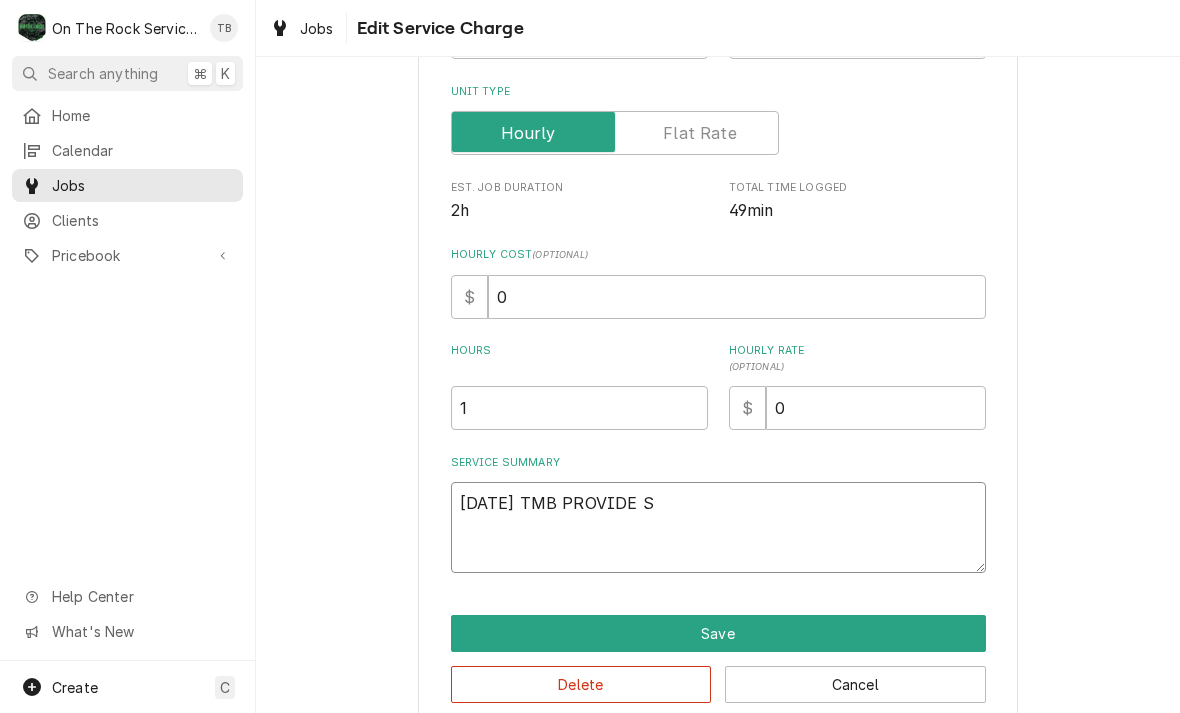 type on "[DATE] TMB PROVIDE SE" 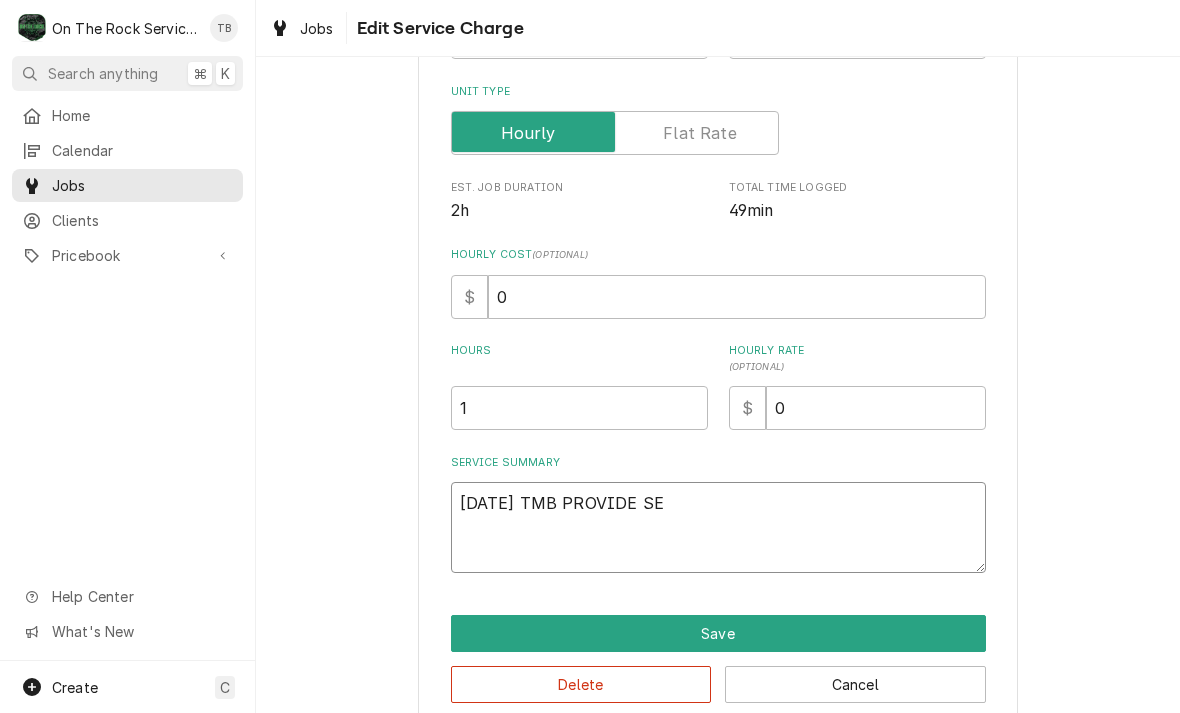 type on "x" 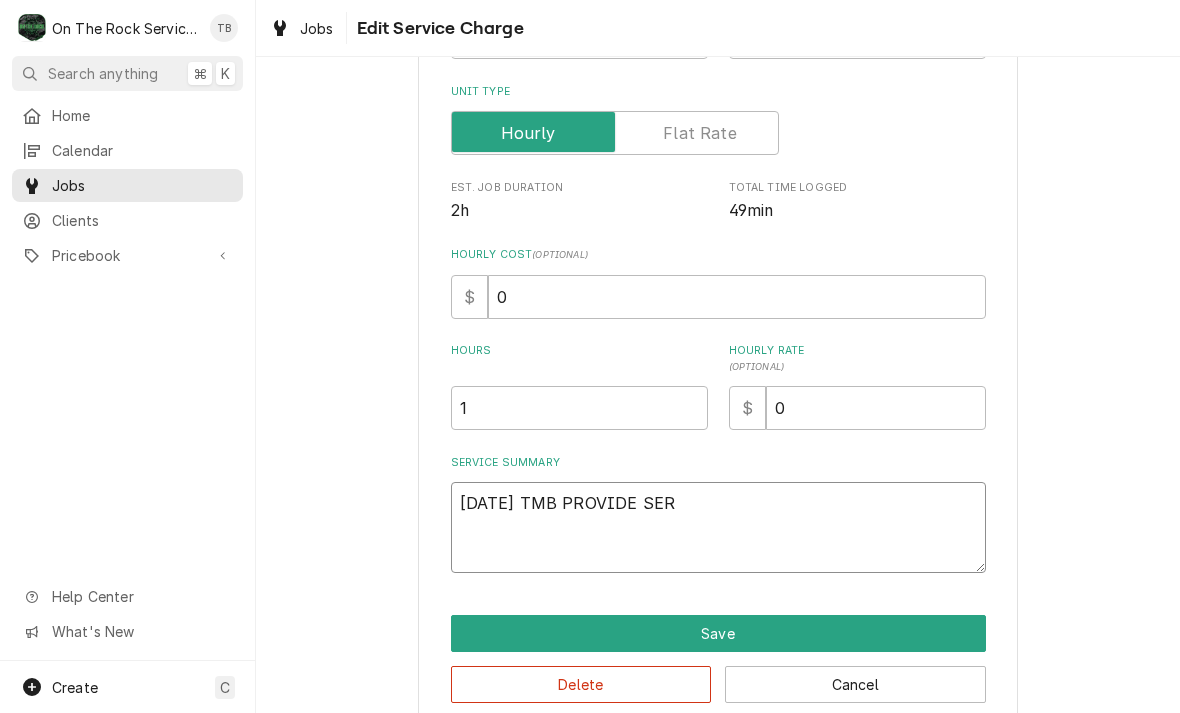 type on "x" 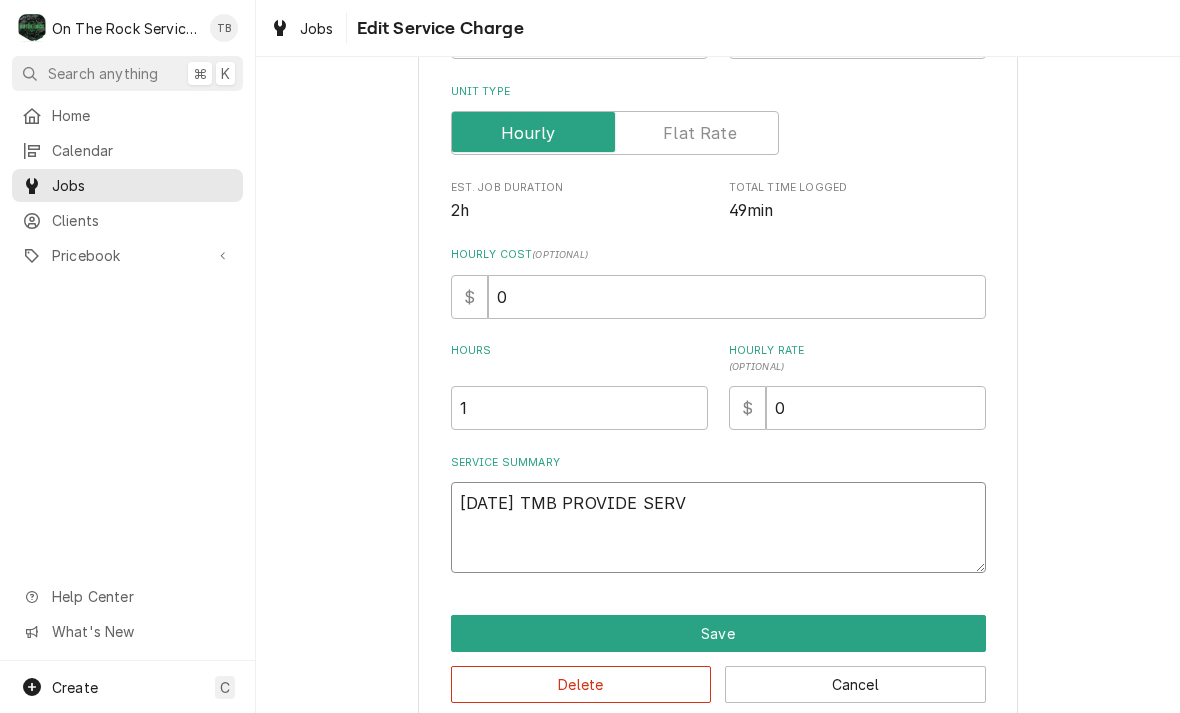 type on "x" 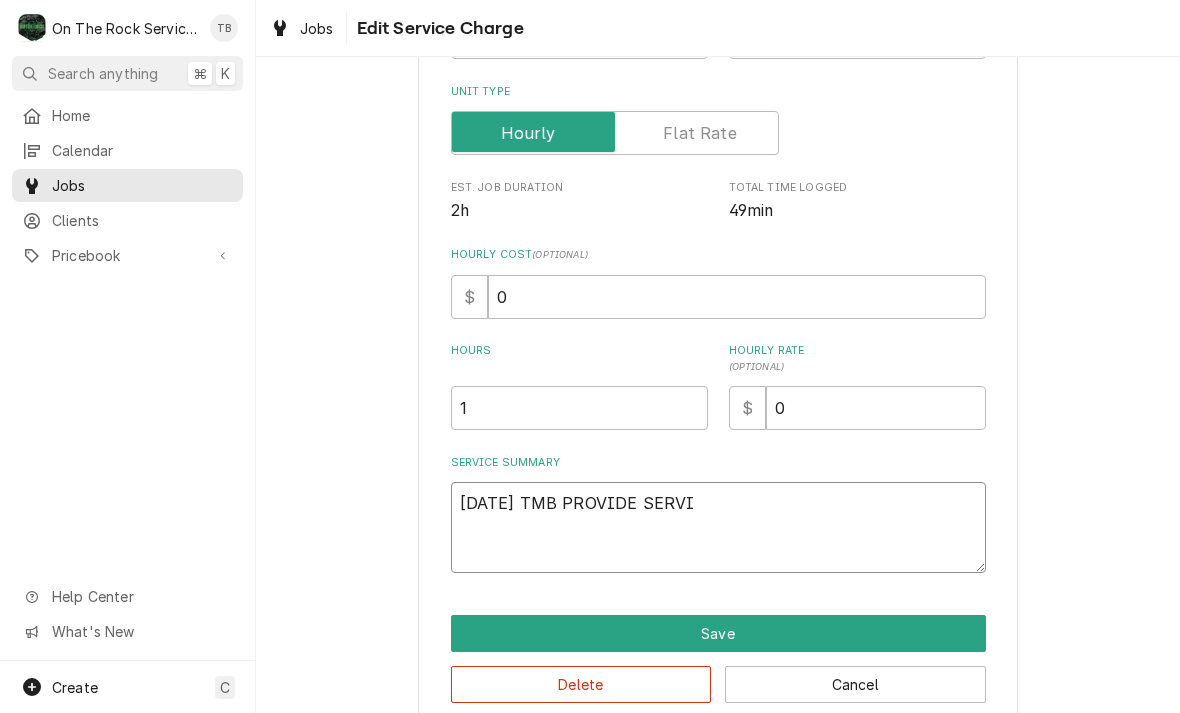 type on "x" 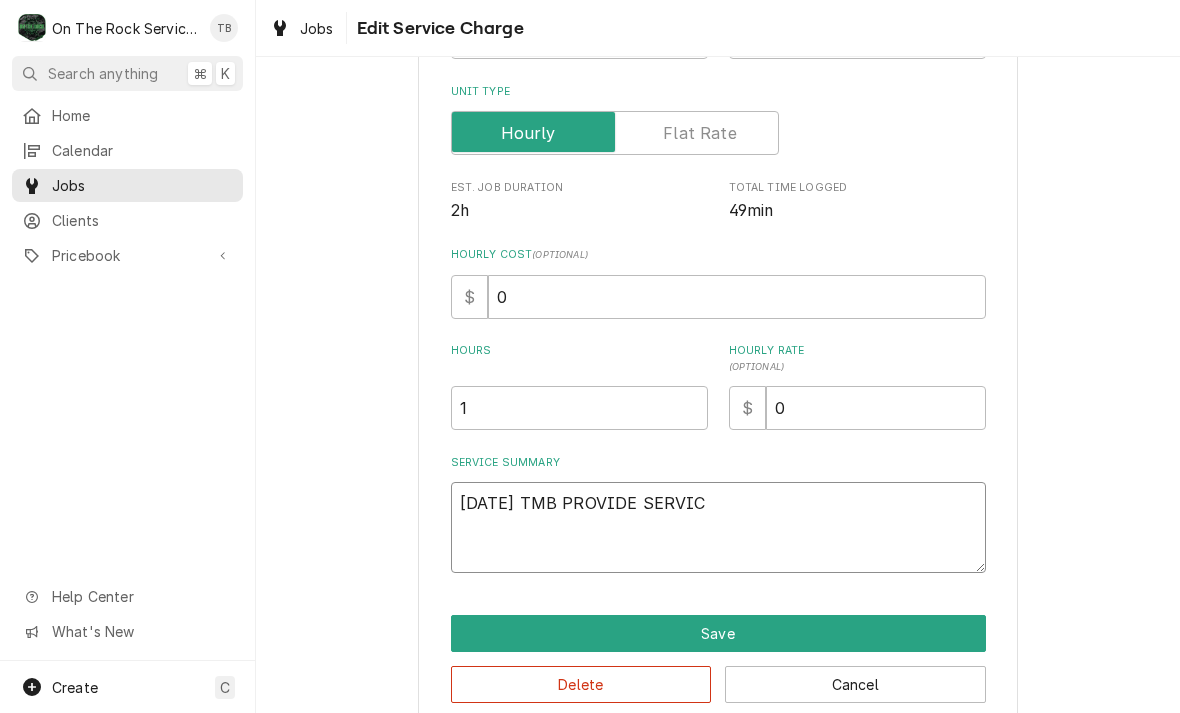 type on "x" 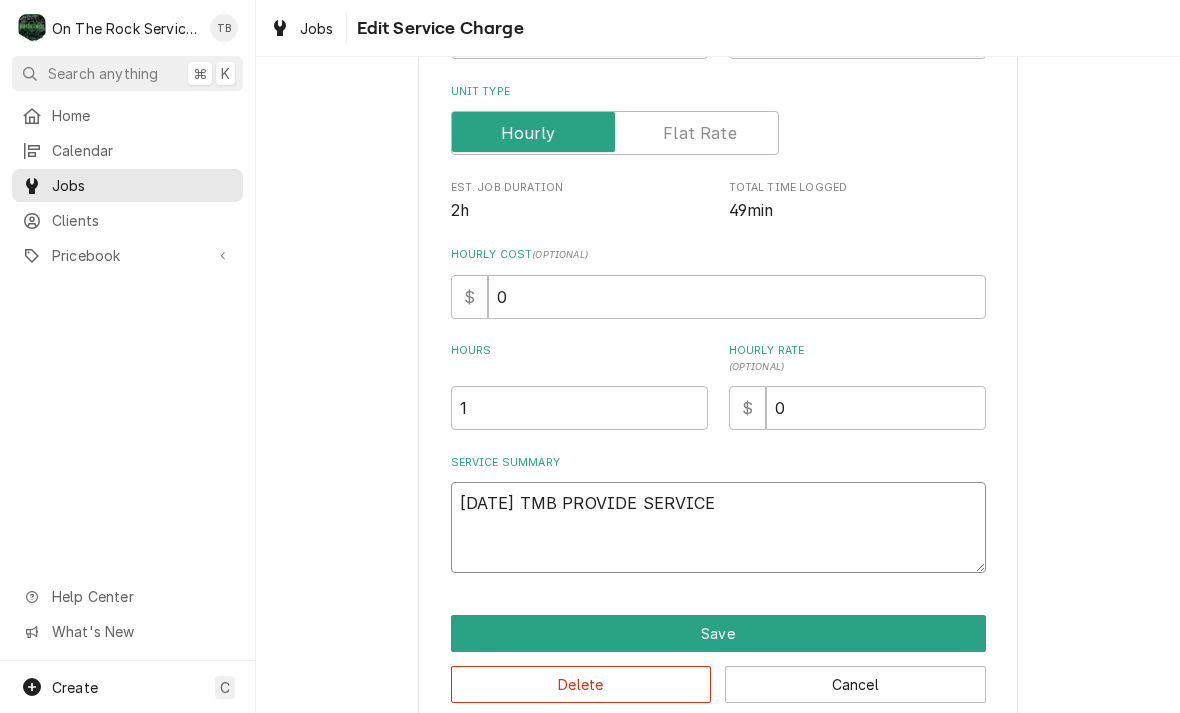 type on "x" 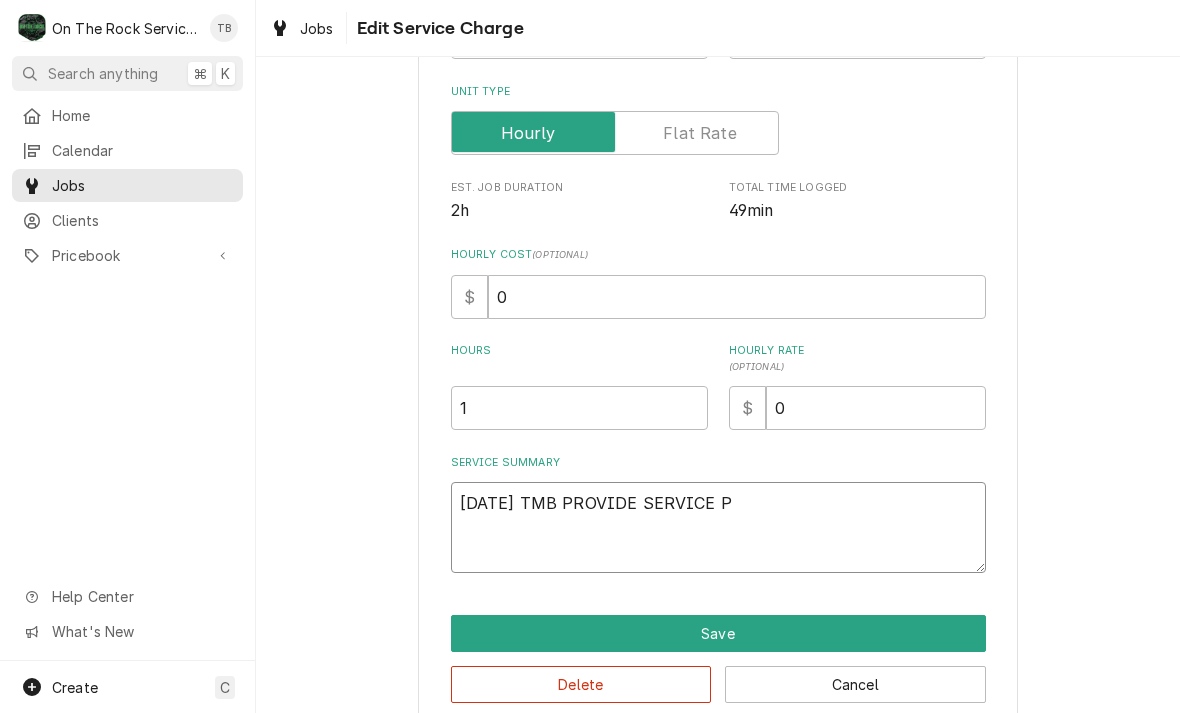 type on "x" 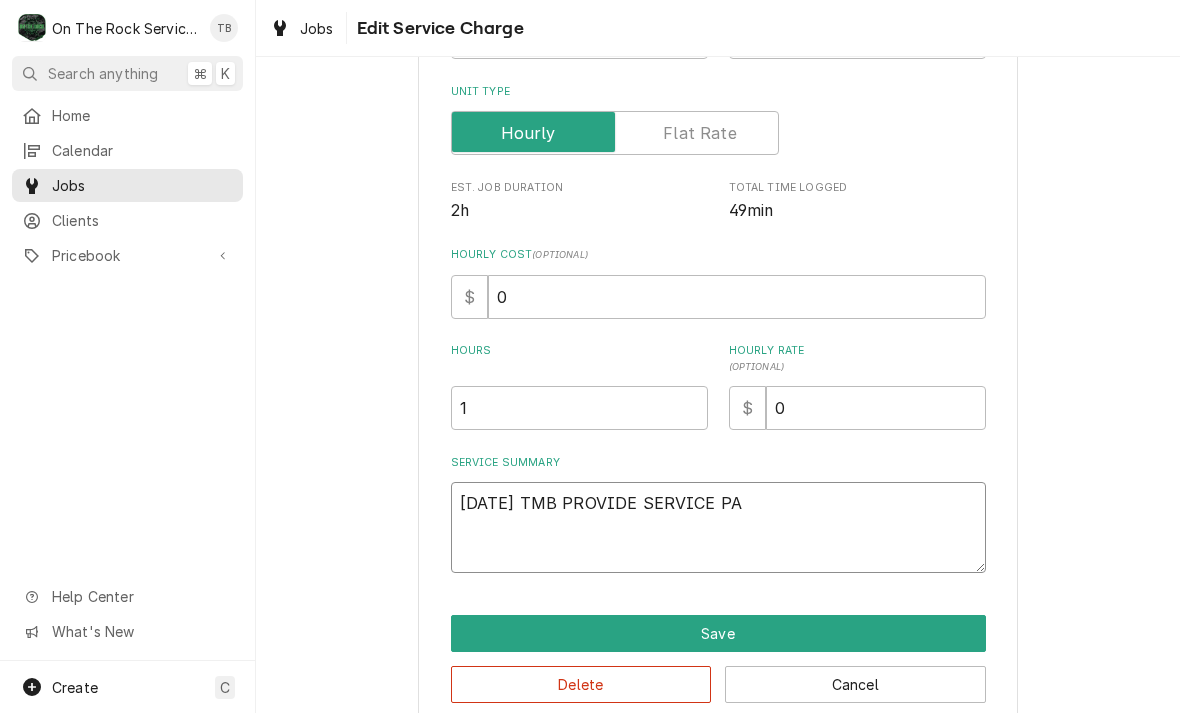 type on "x" 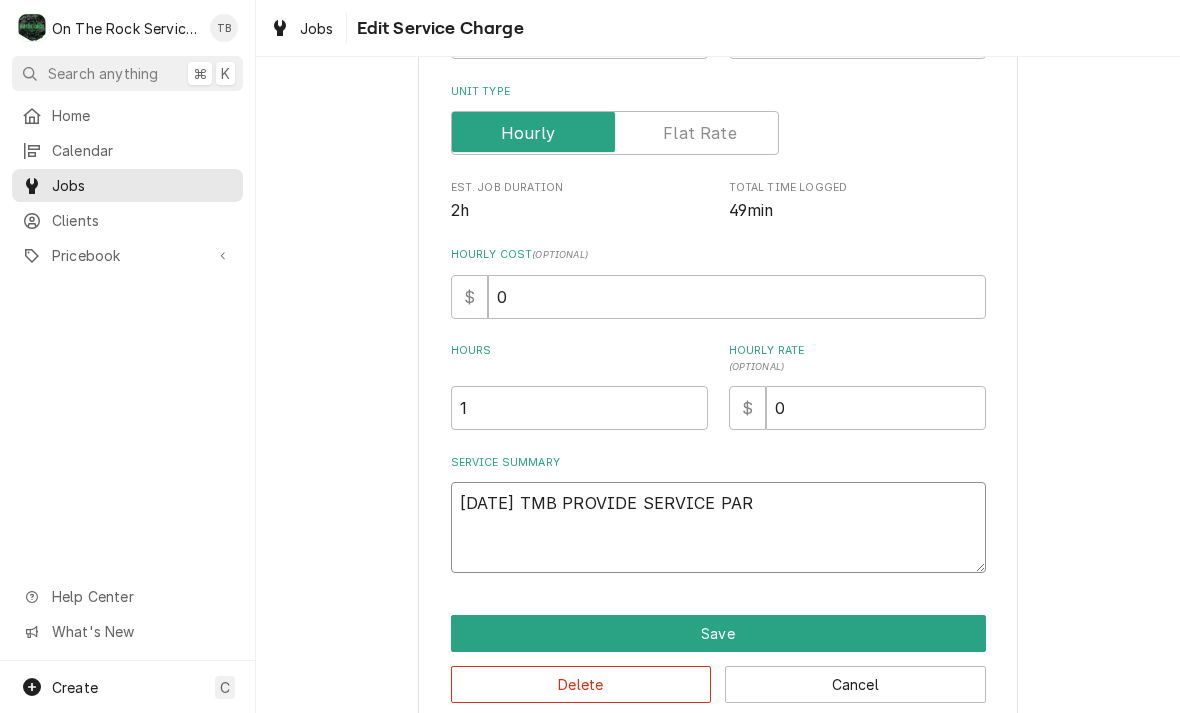 type on "x" 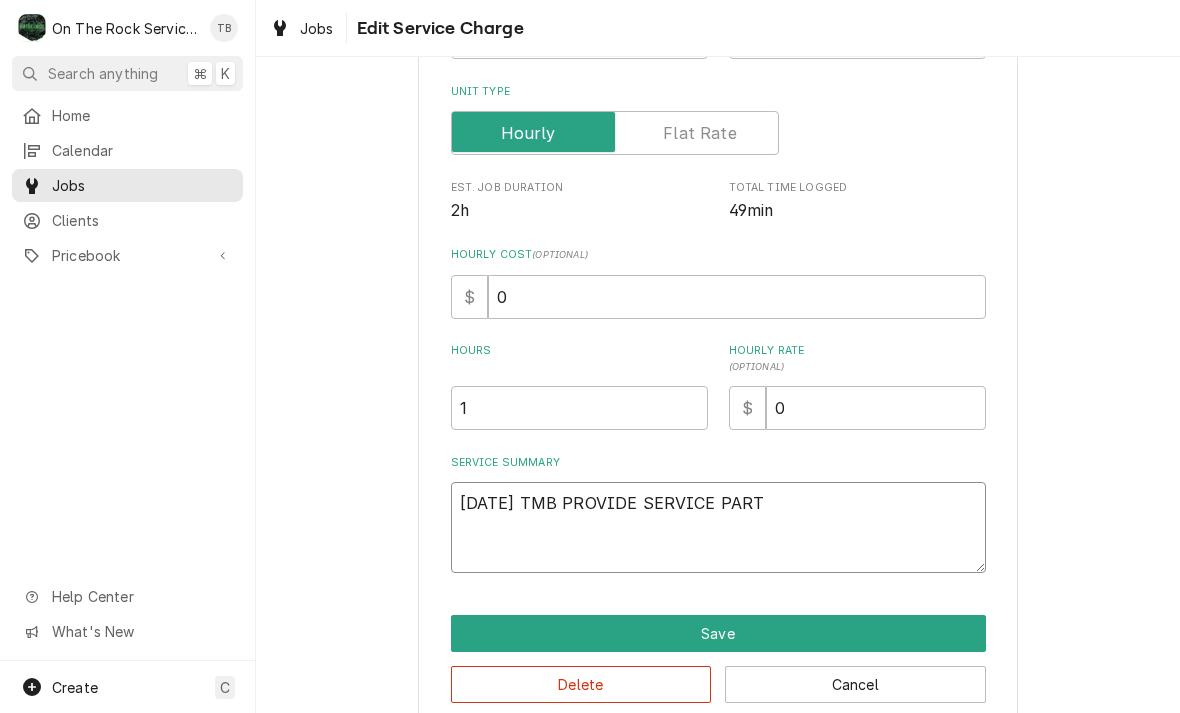 type on "[DATE] TMB PROVIDE SERVICE PARTS" 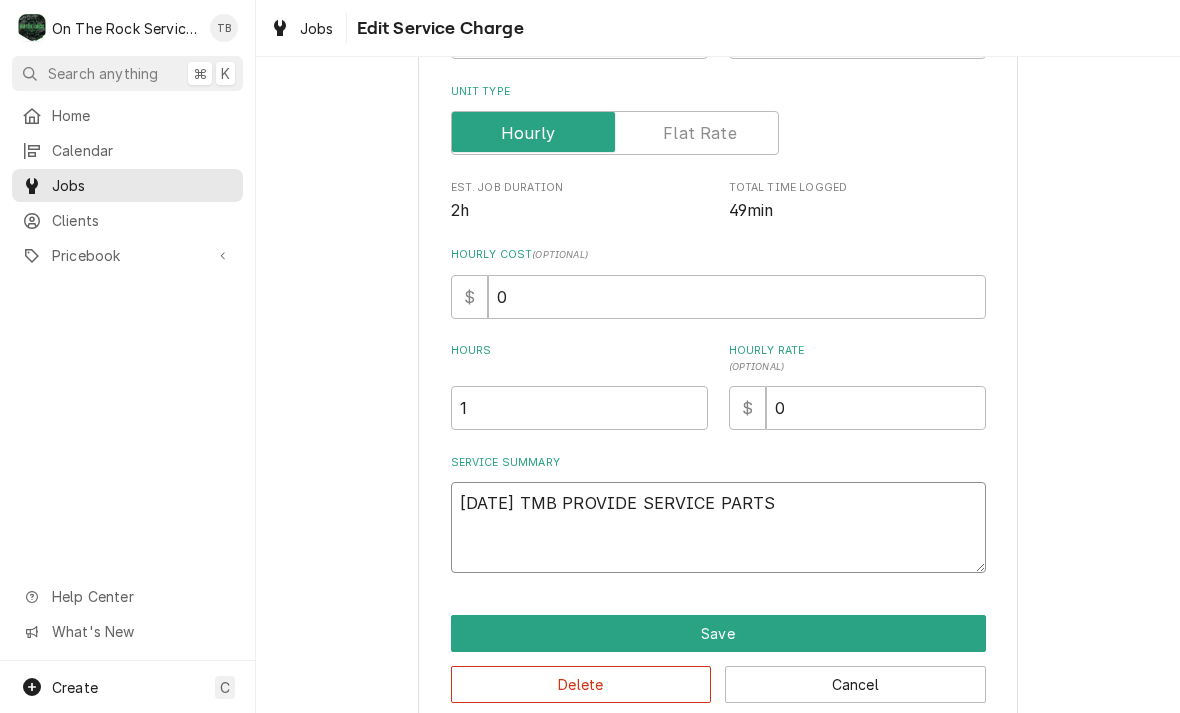 type on "x" 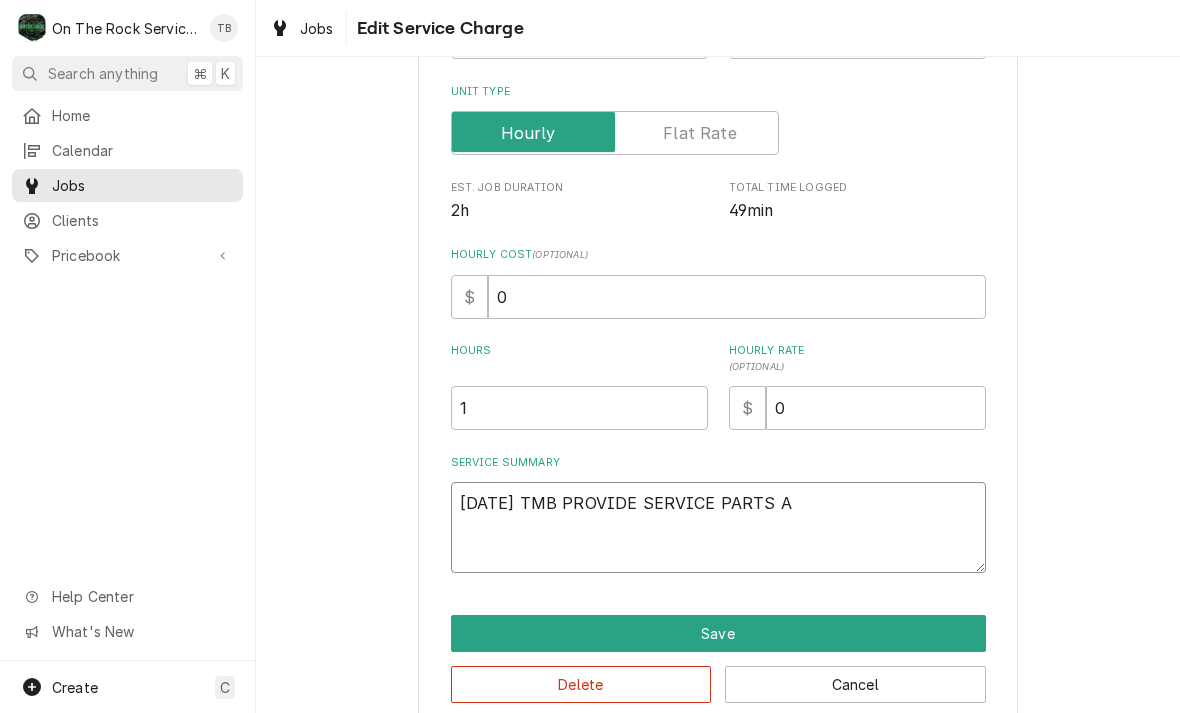 type on "x" 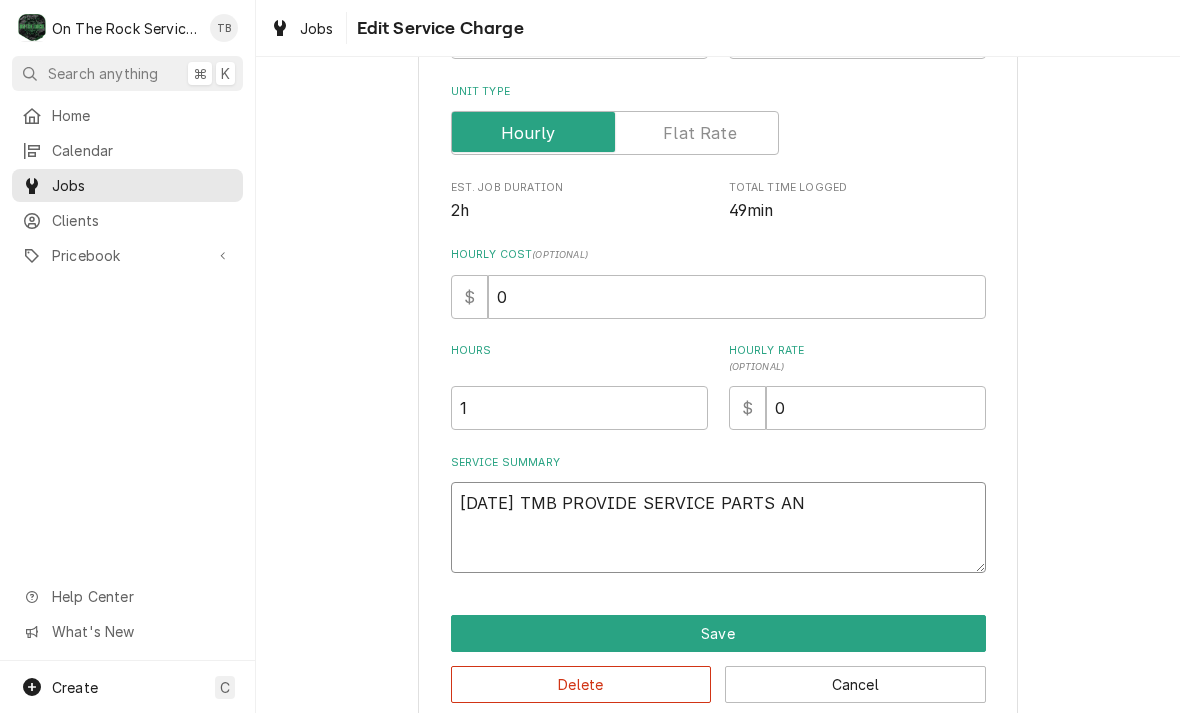 type on "x" 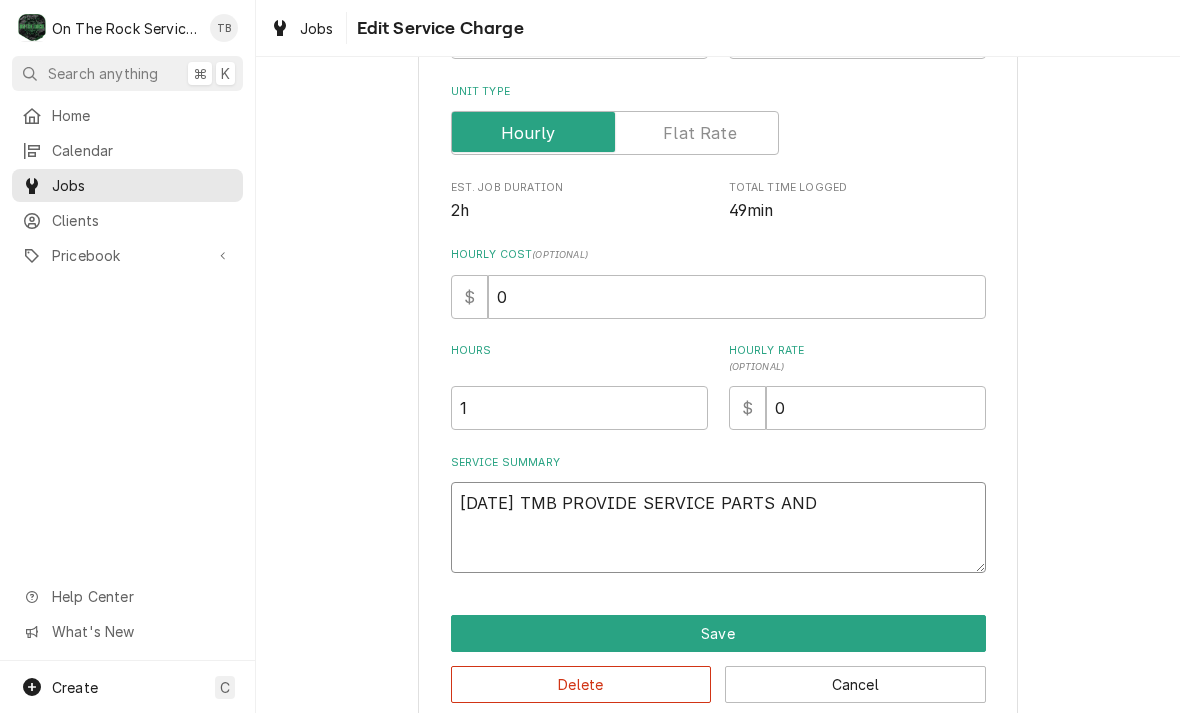 type on "[DATE] TMB PROVIDE SERVICE PARTS AND" 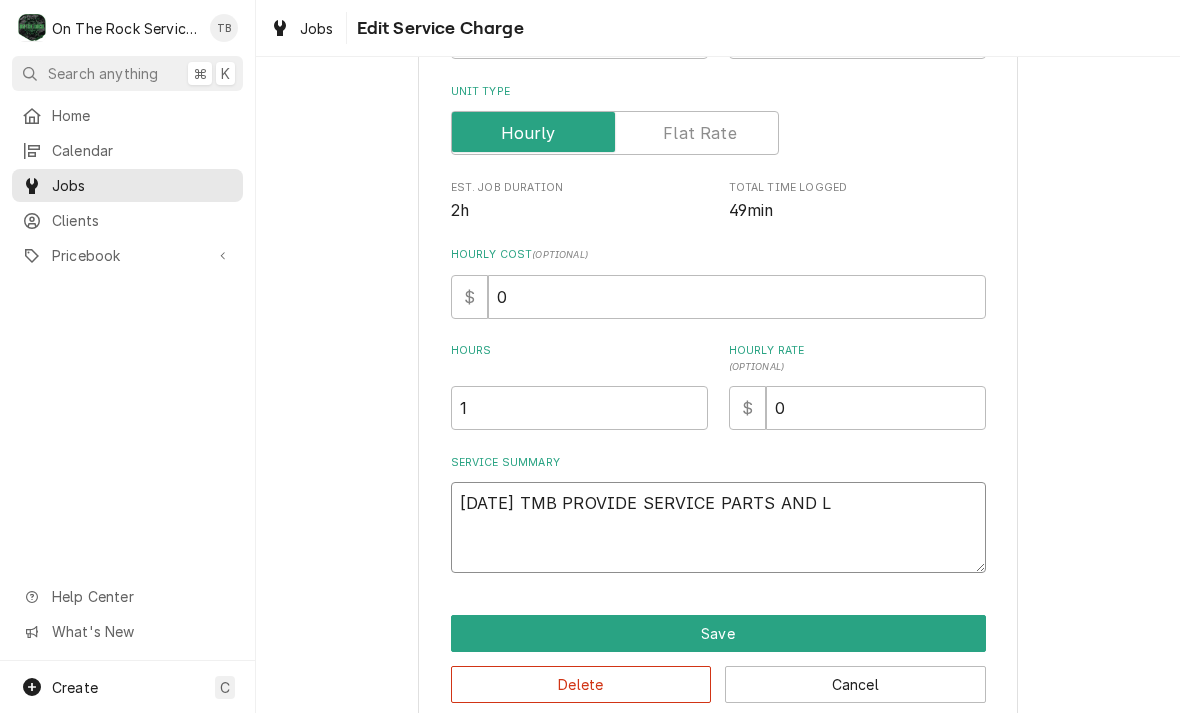 type on "[DATE] TMB PROVIDE SERVICE PARTS AND LA" 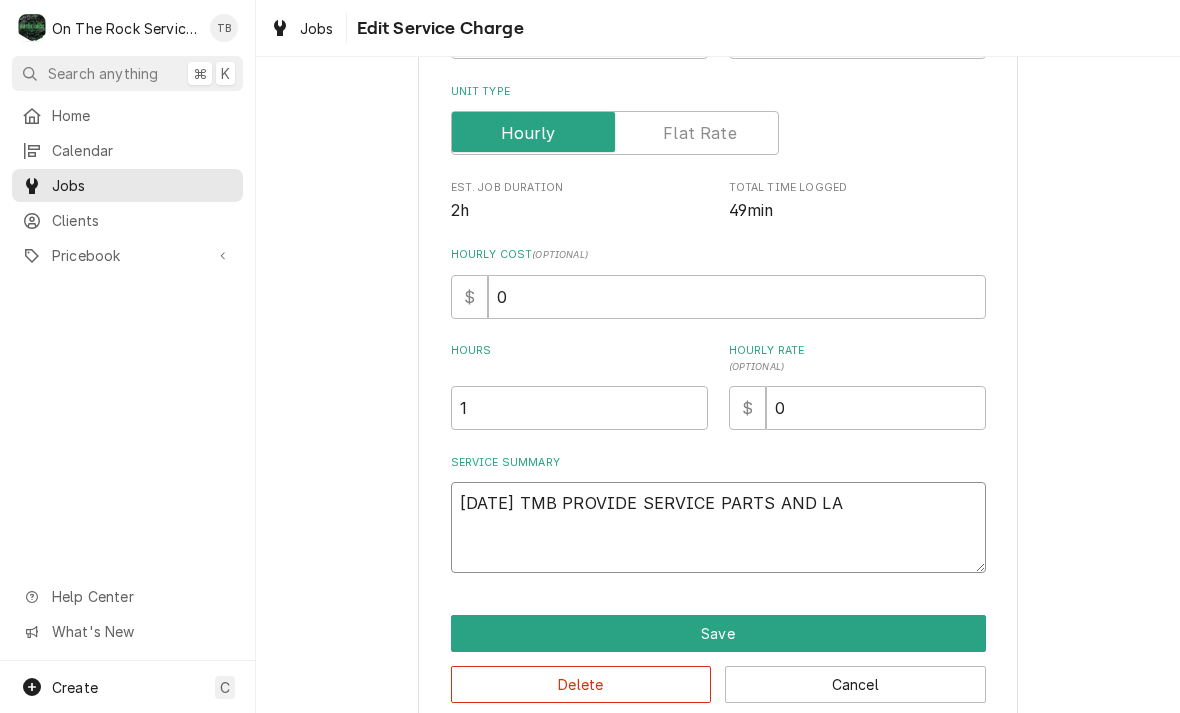 type on "x" 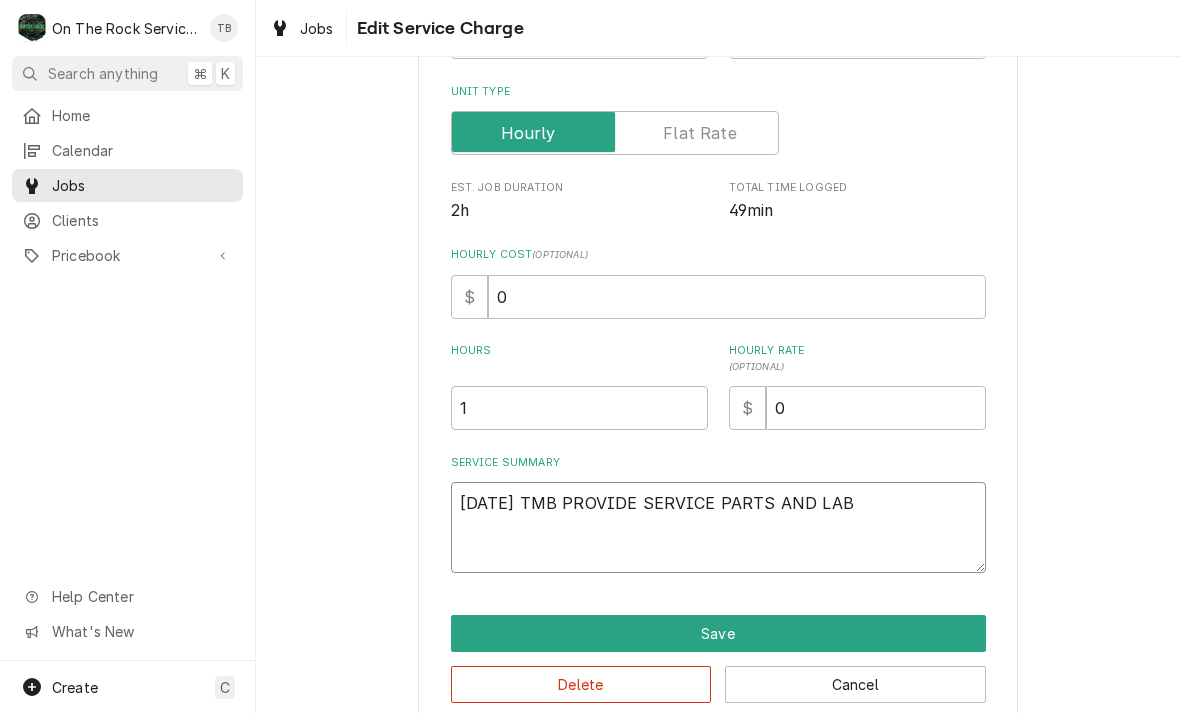 type on "x" 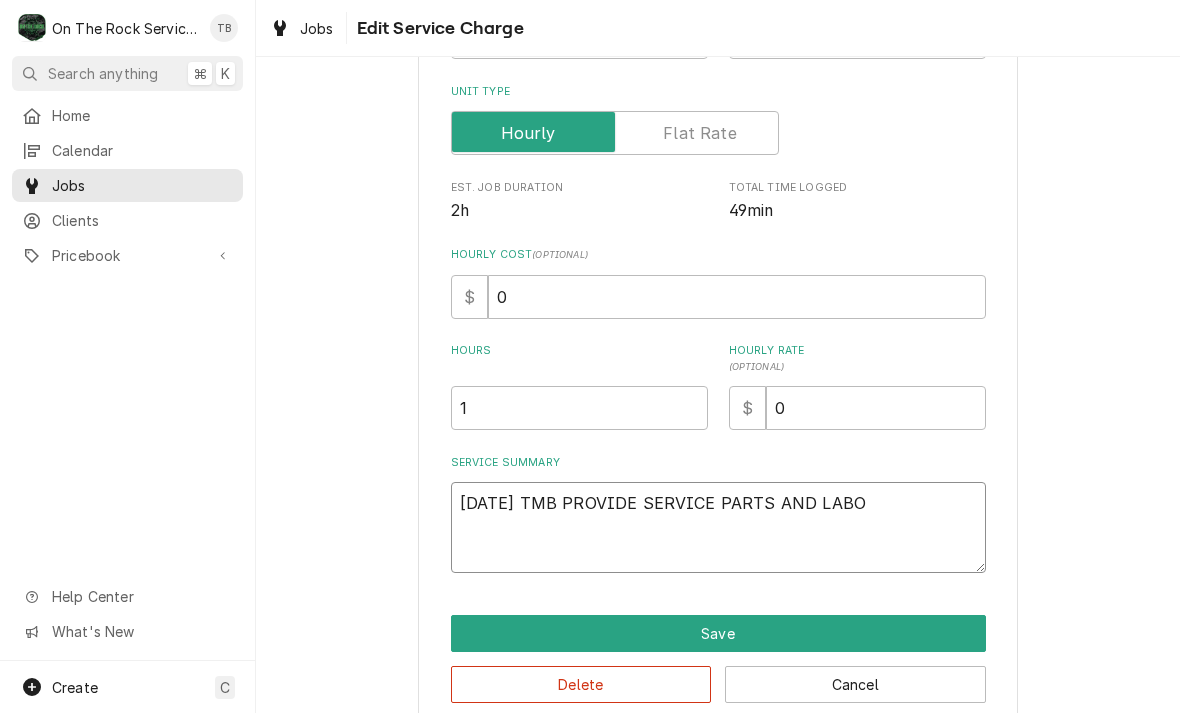type on "x" 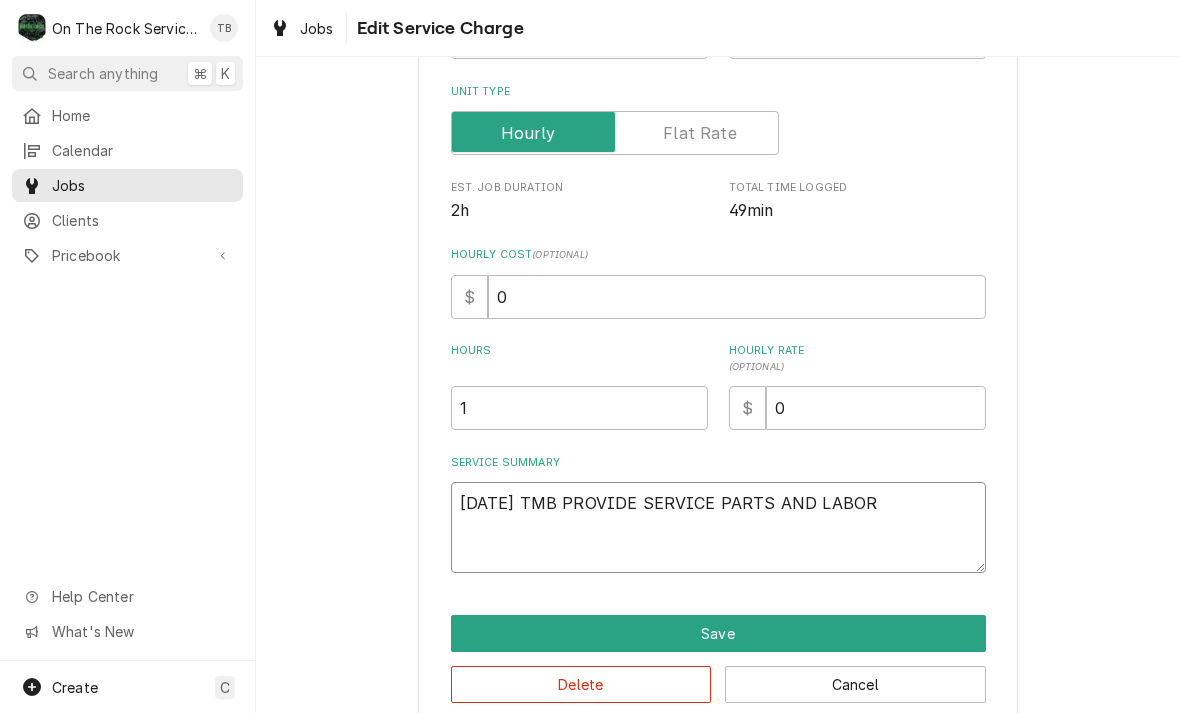 type on "x" 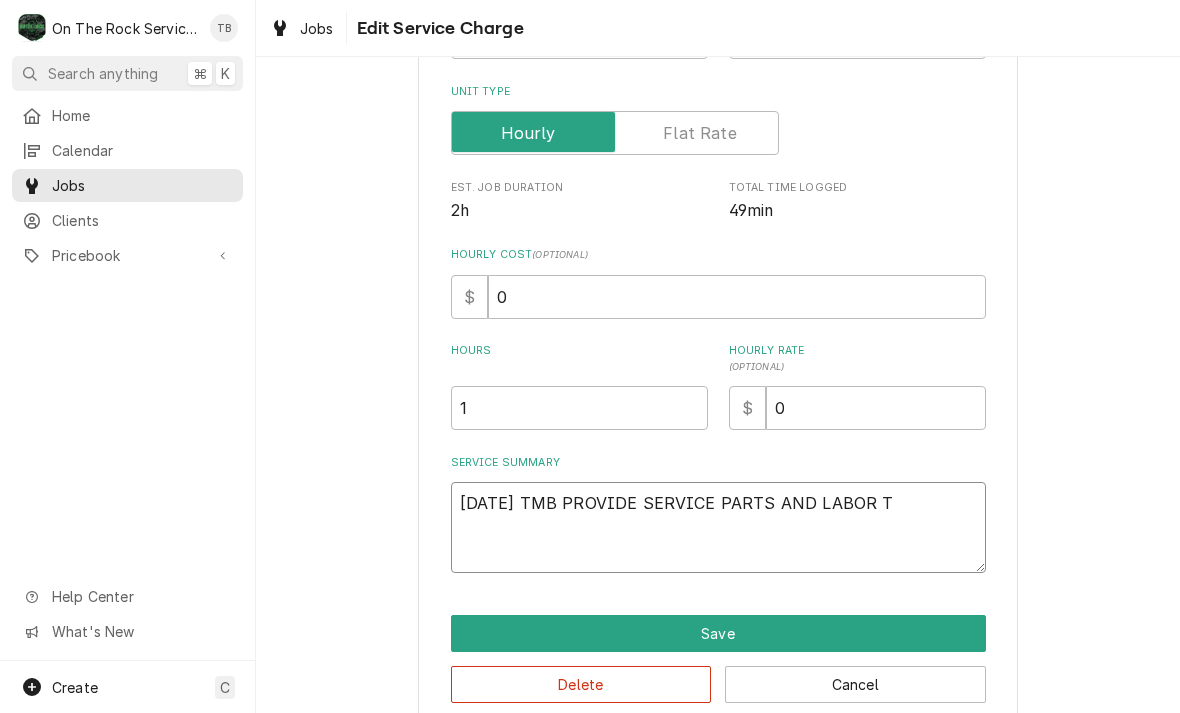 type on "x" 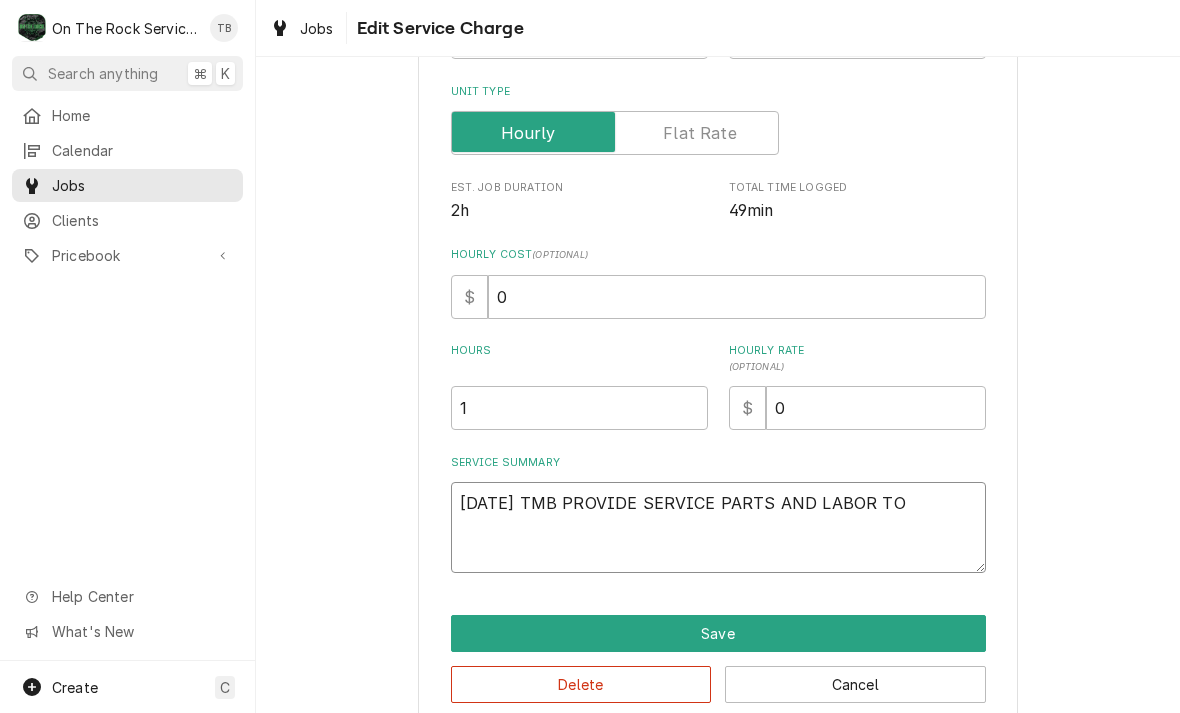 type on "x" 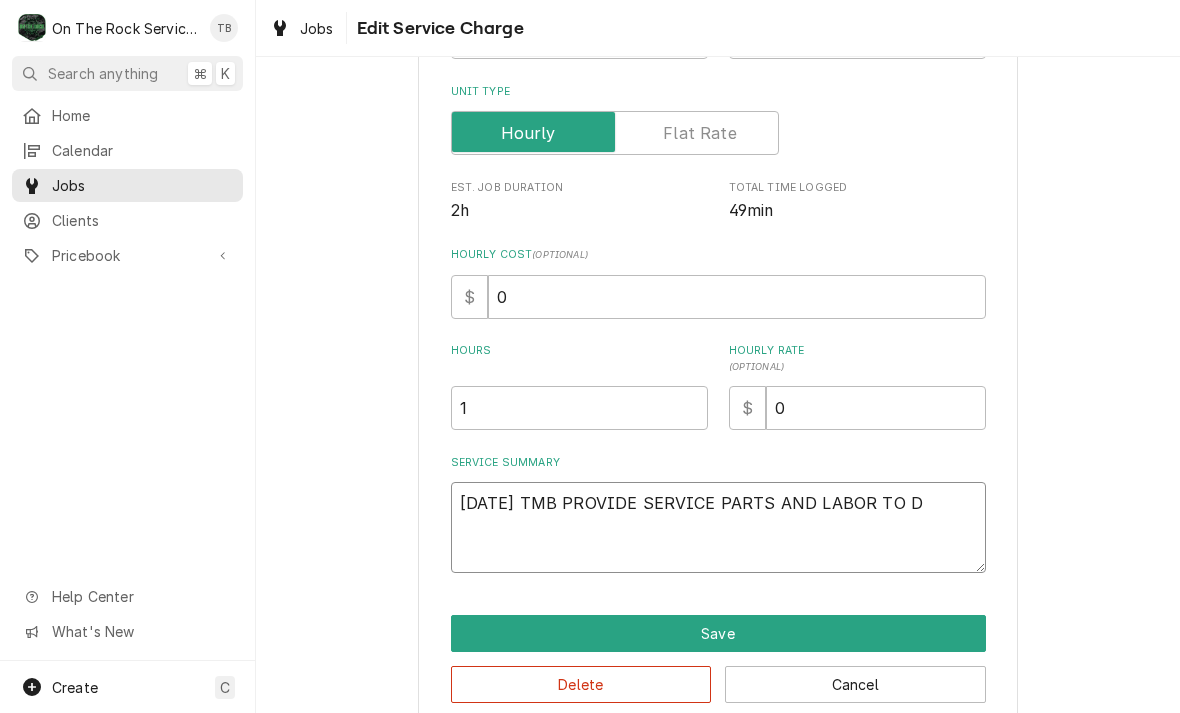 type on "x" 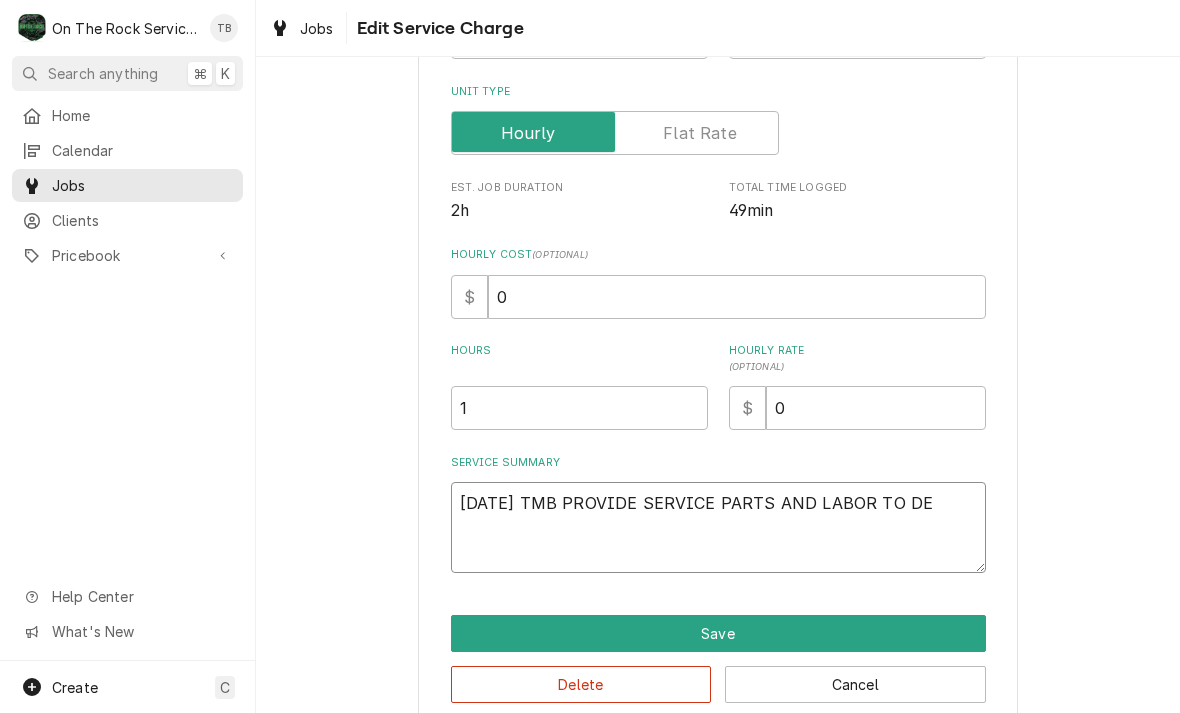type on "x" 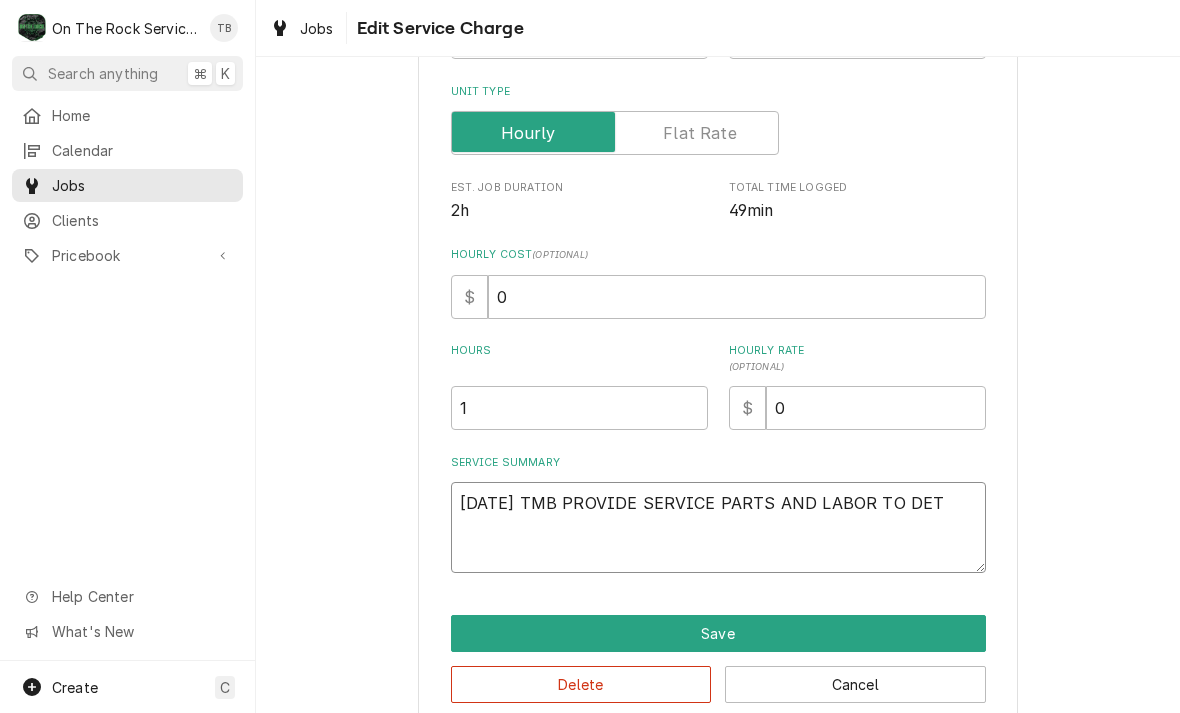 type on "x" 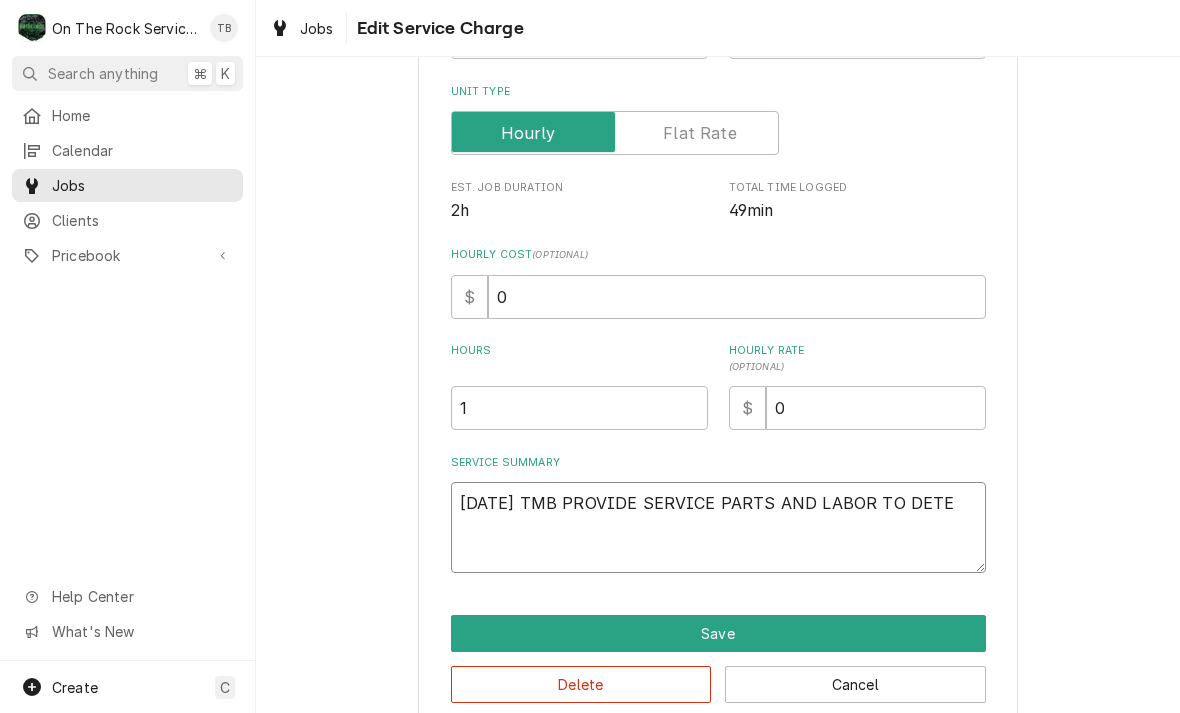 type on "x" 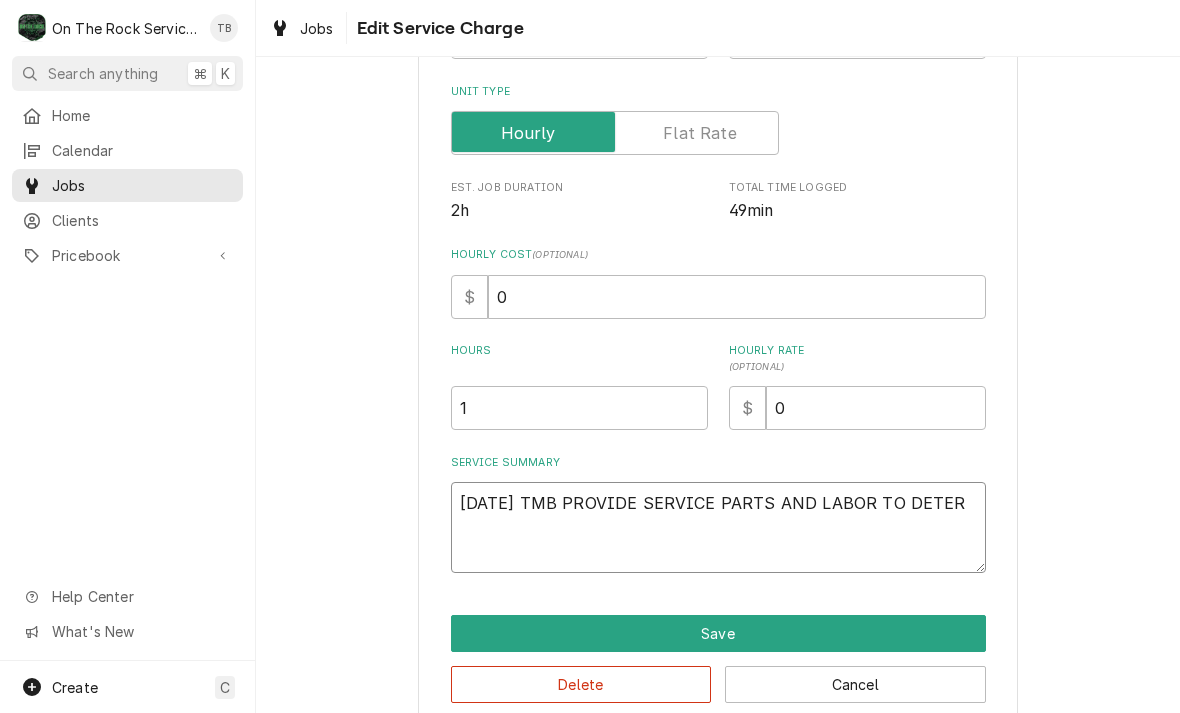 type on "x" 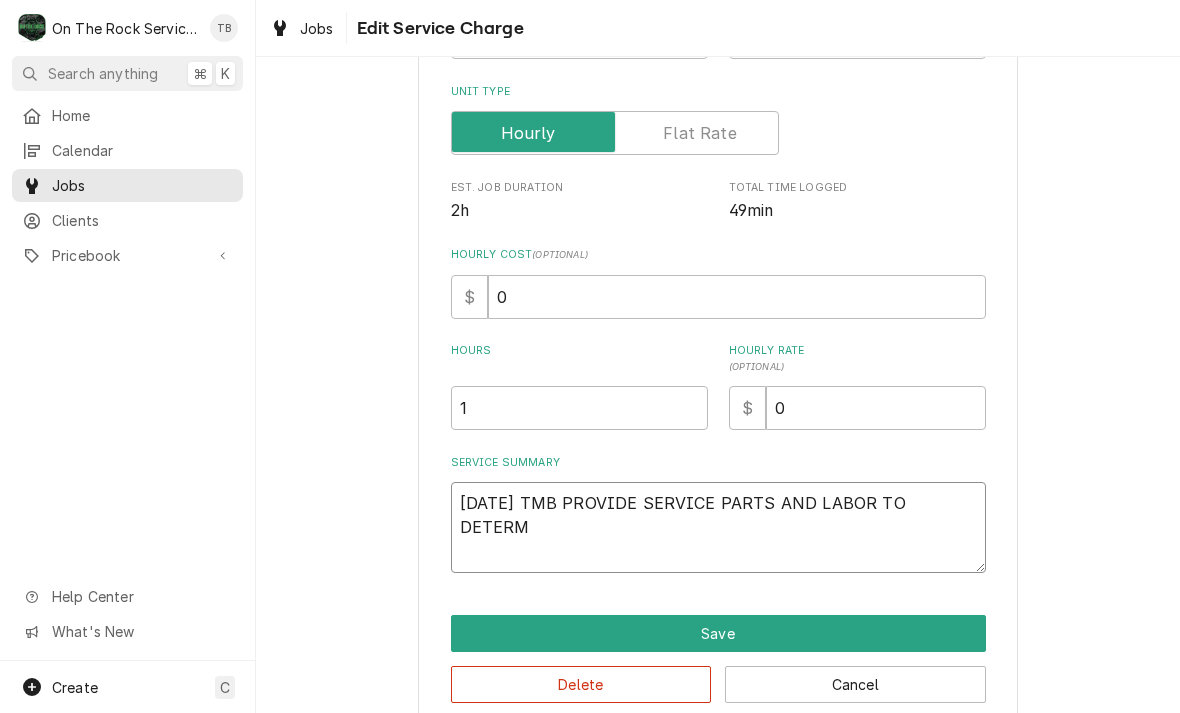 type on "x" 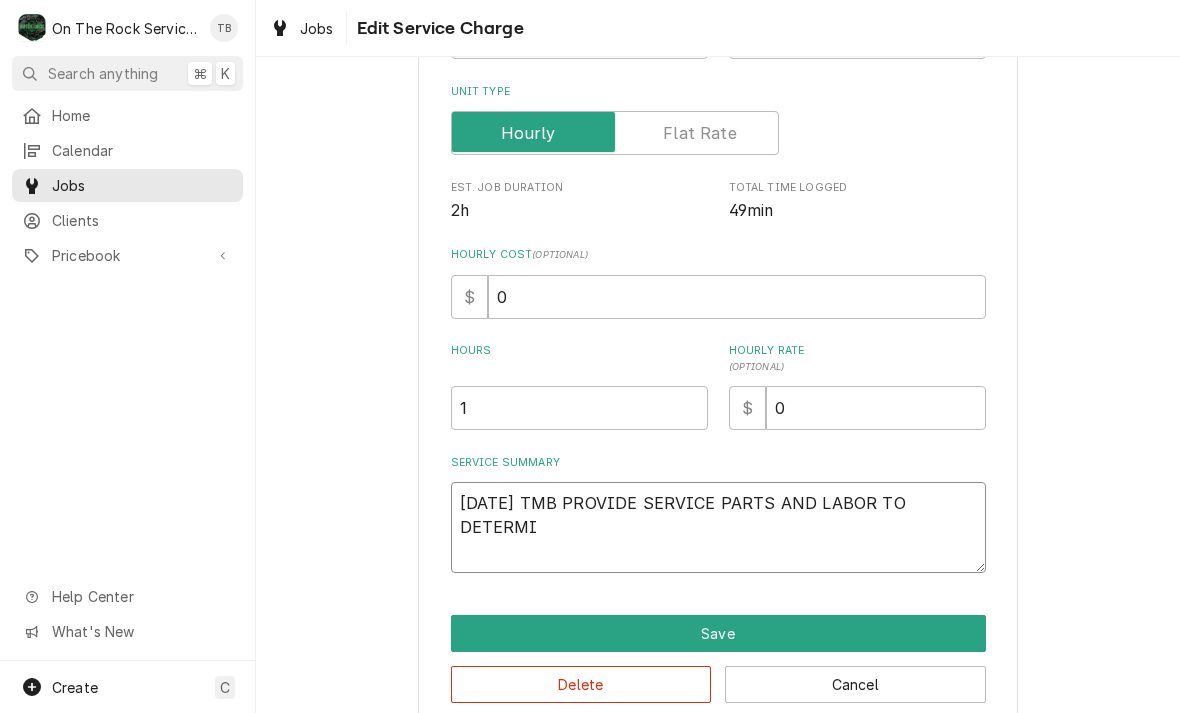 type on "x" 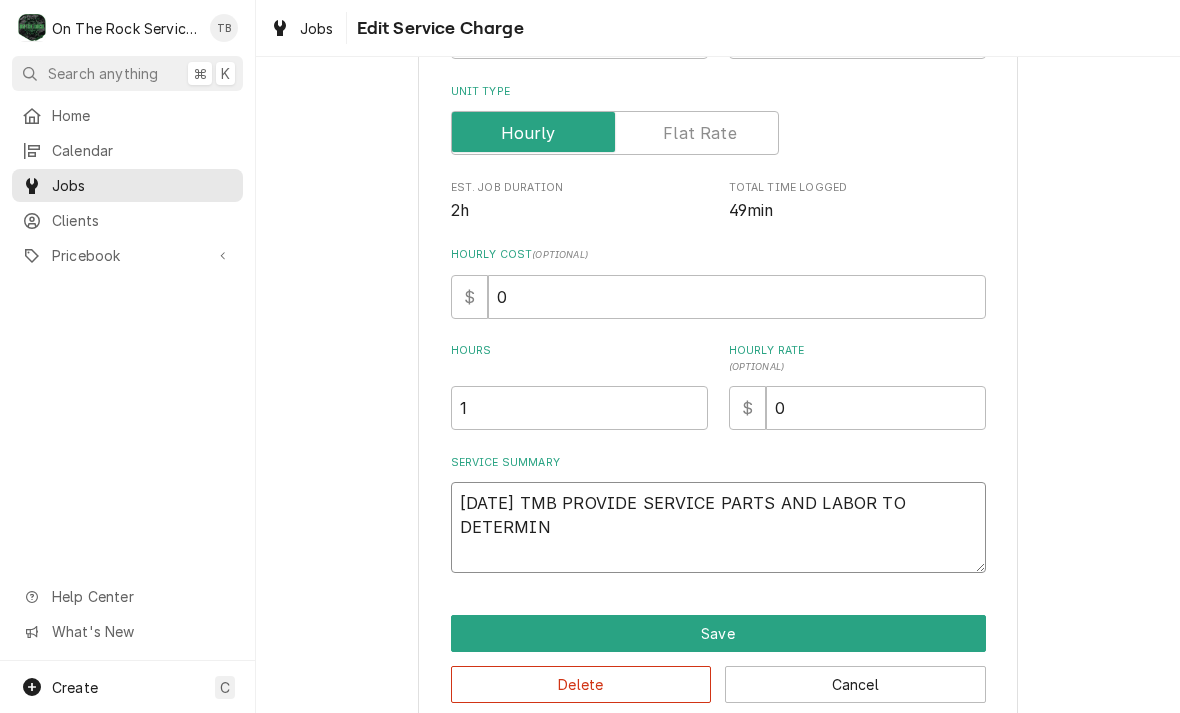 type on "x" 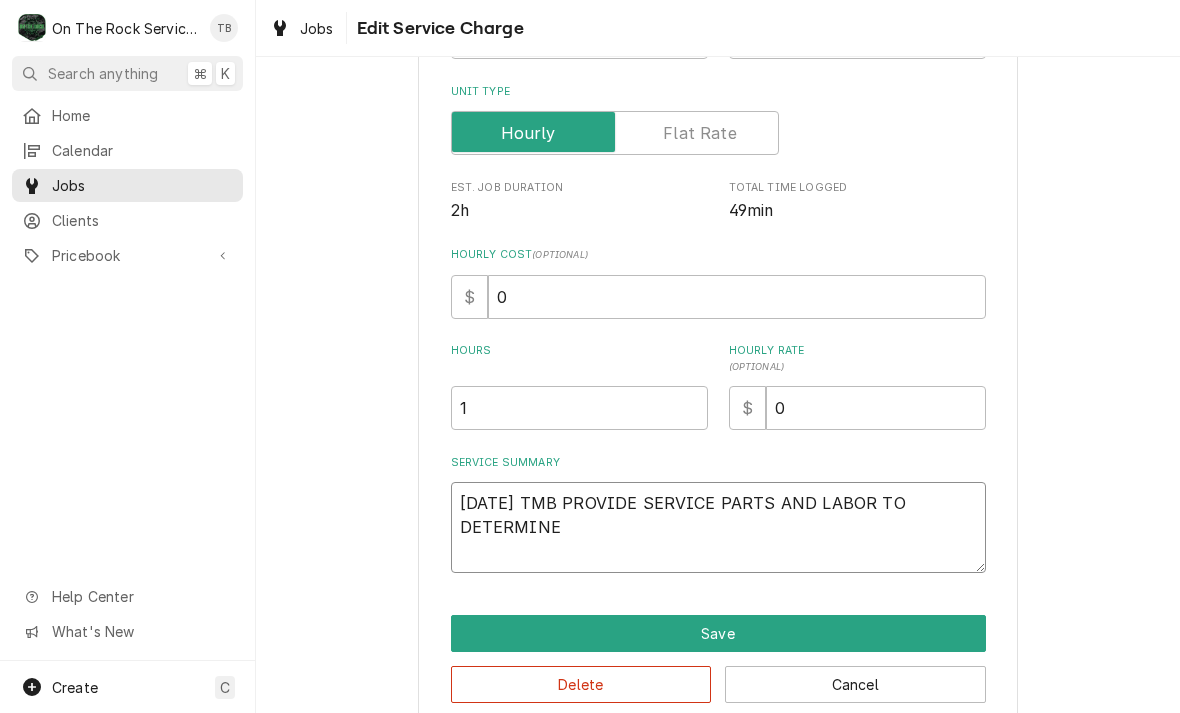 type on "x" 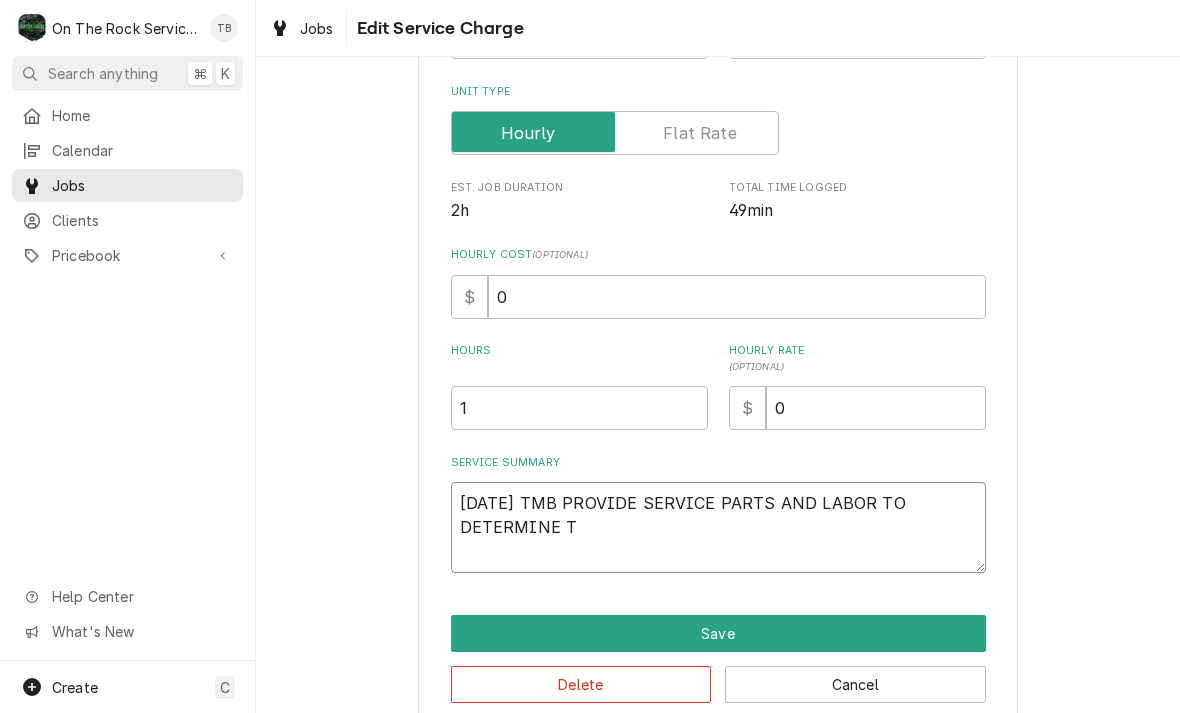 type on "x" 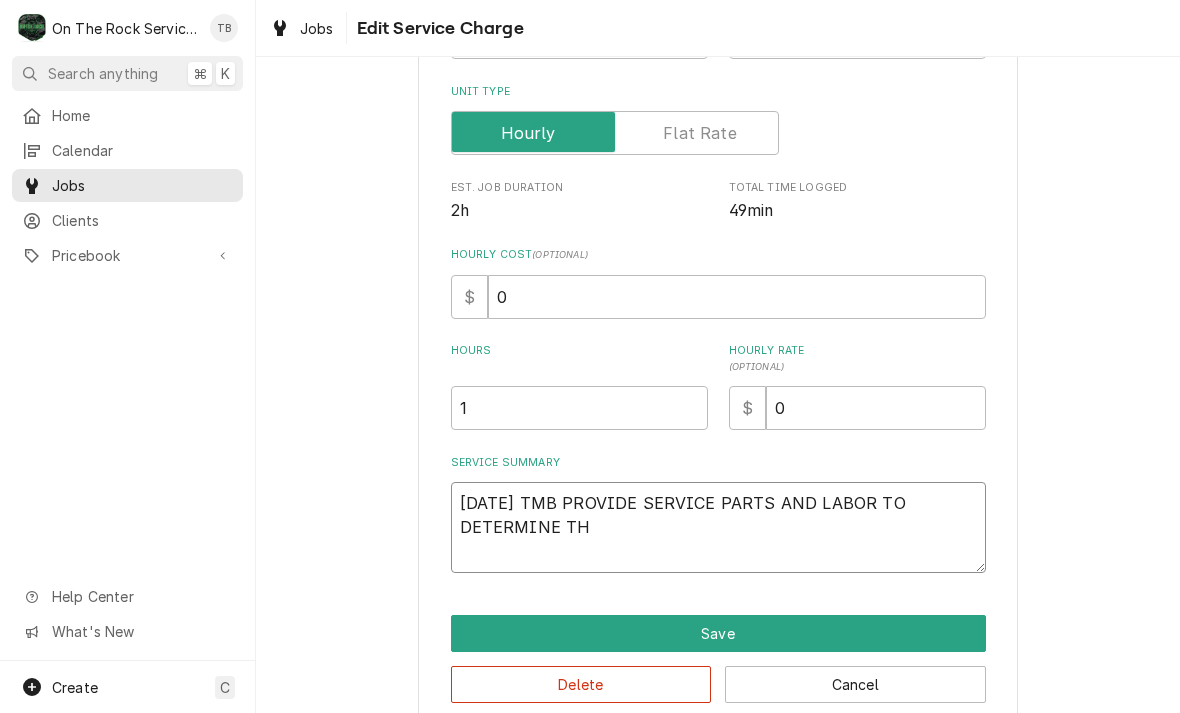 type on "x" 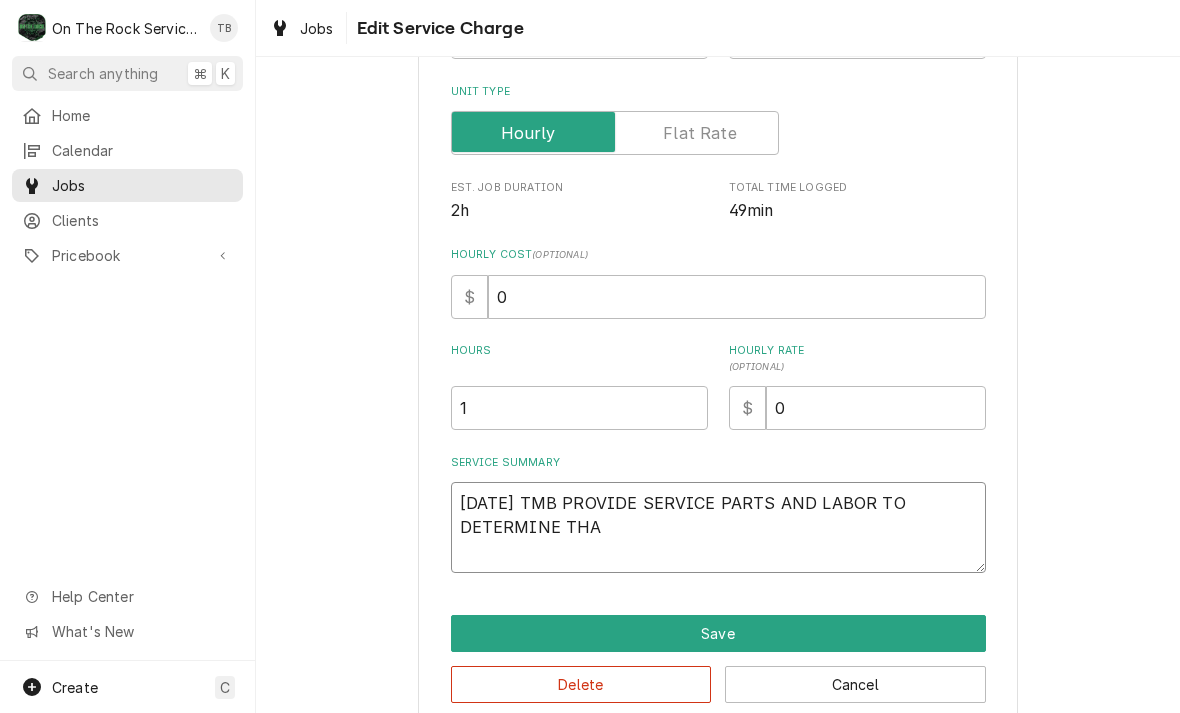 type on "x" 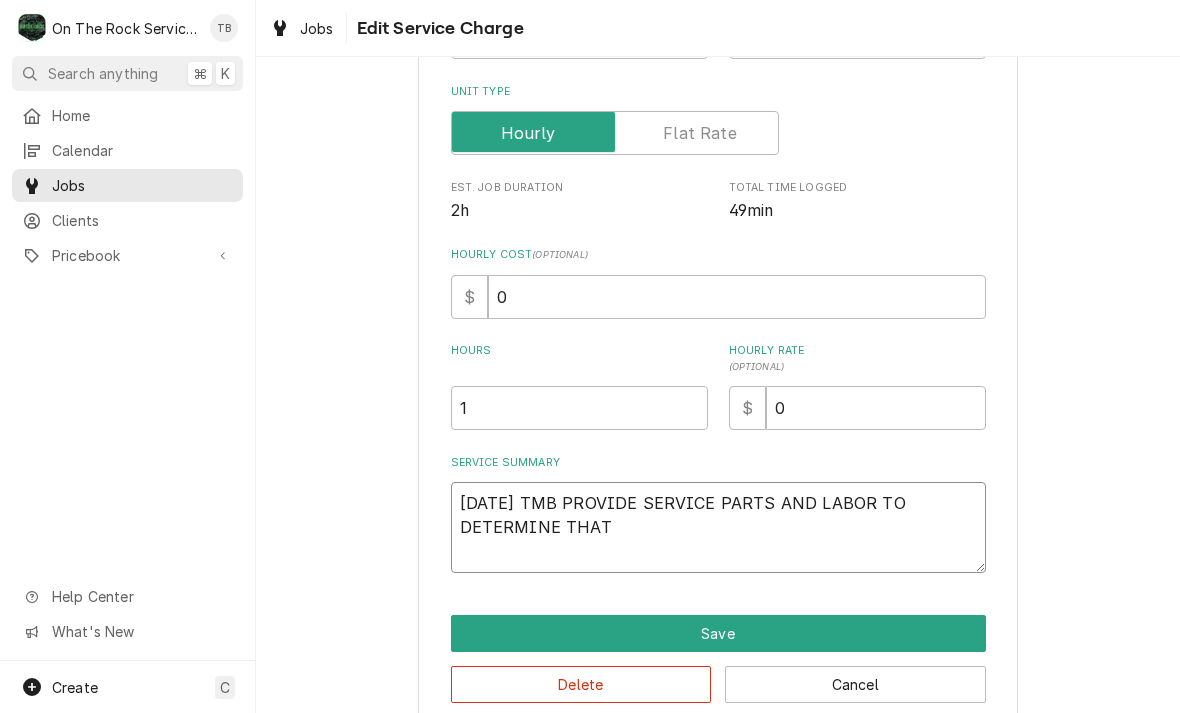 type on "x" 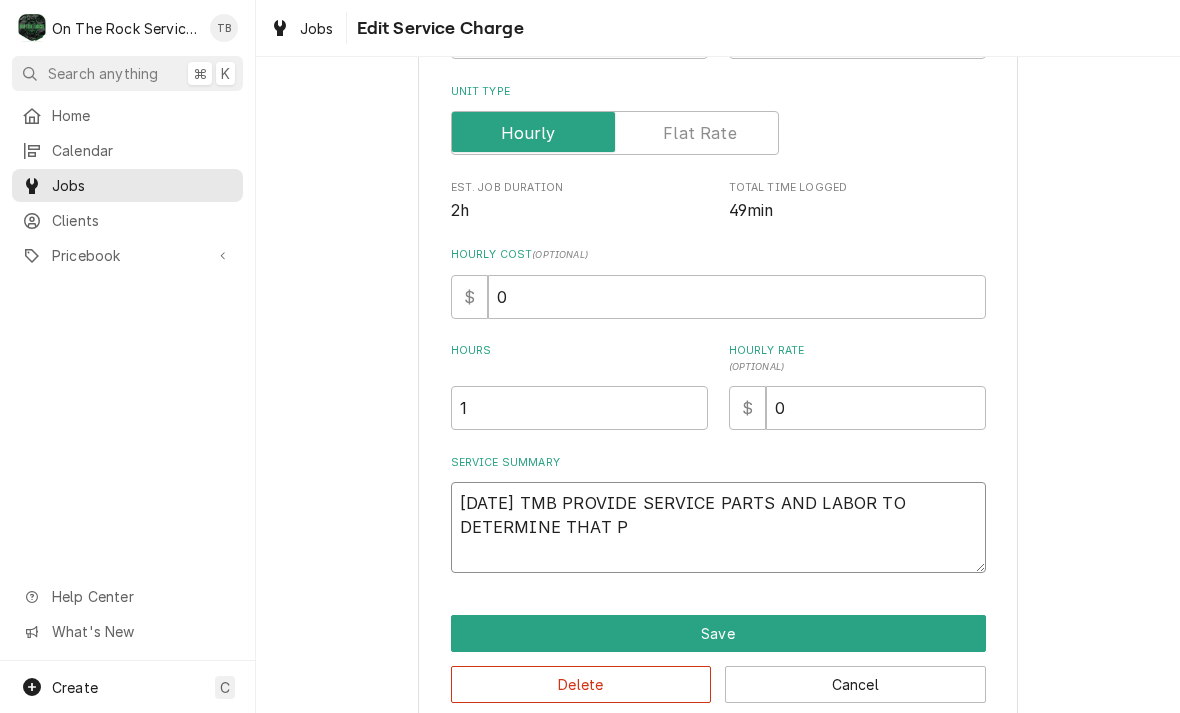 type on "x" 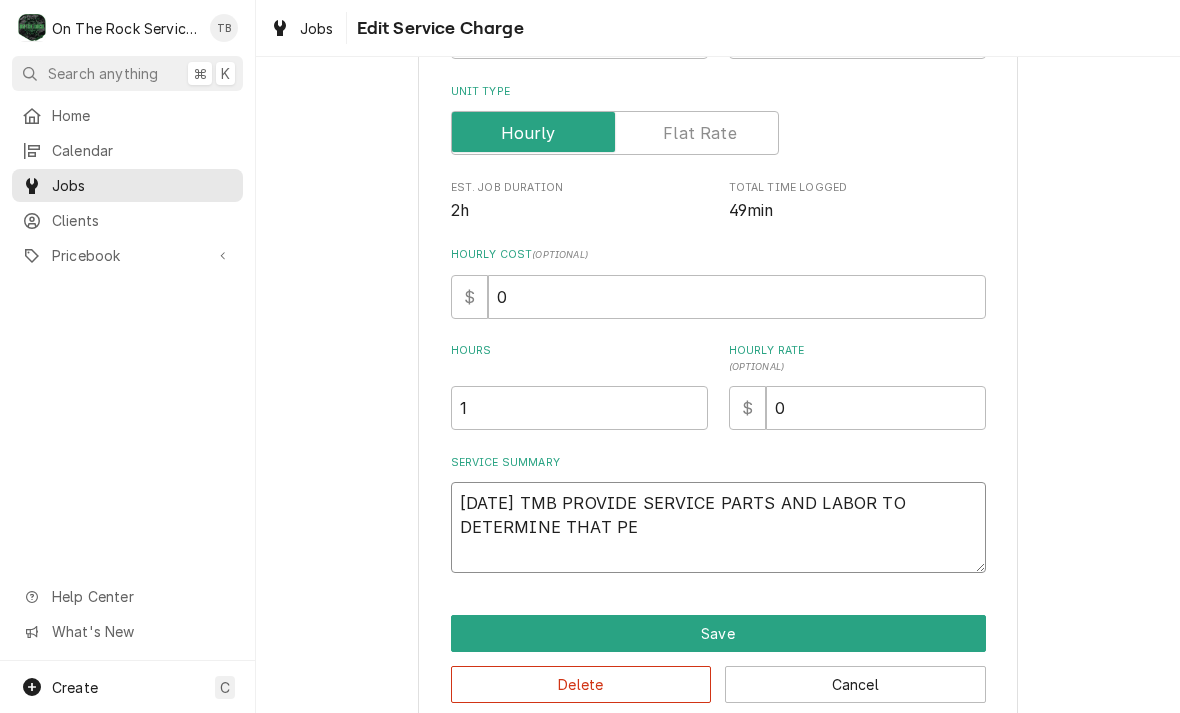 type on "x" 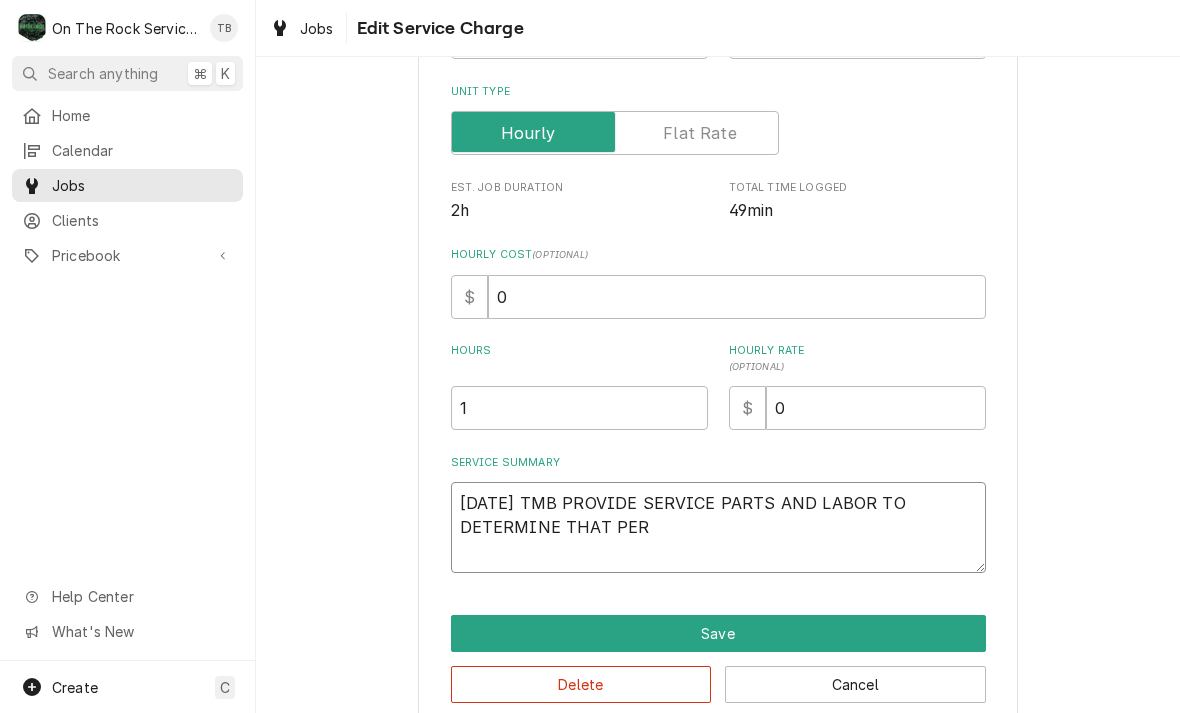 type on "x" 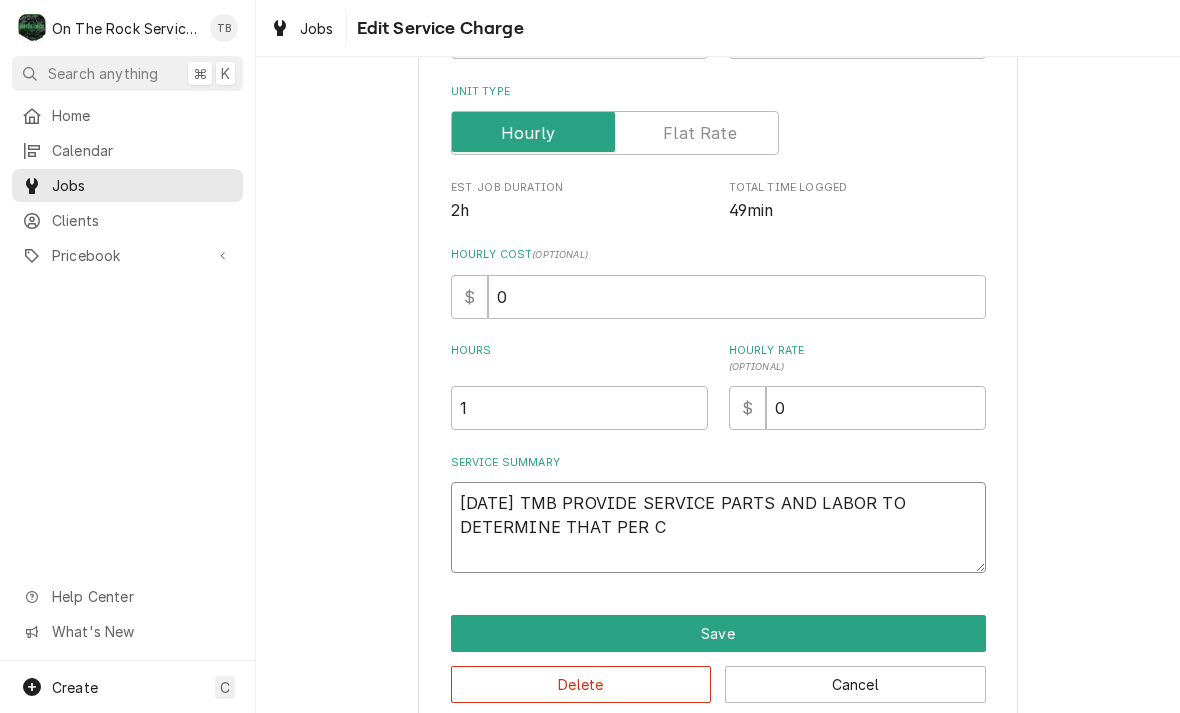 type on "x" 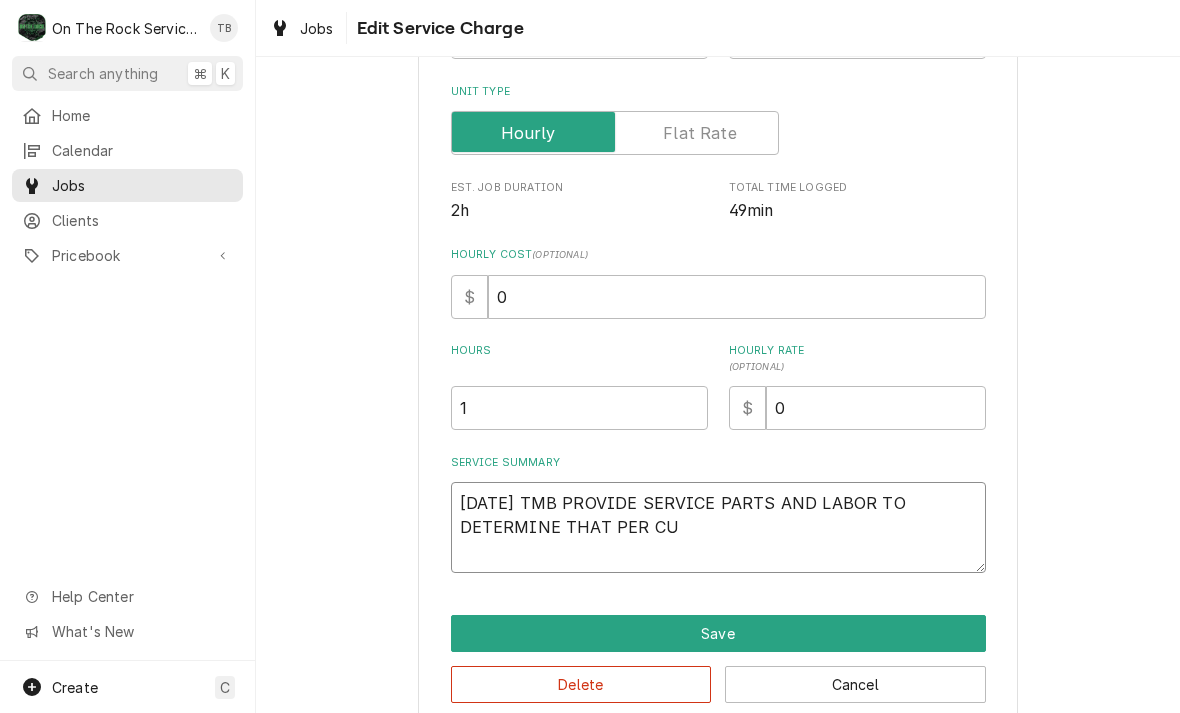 type on "x" 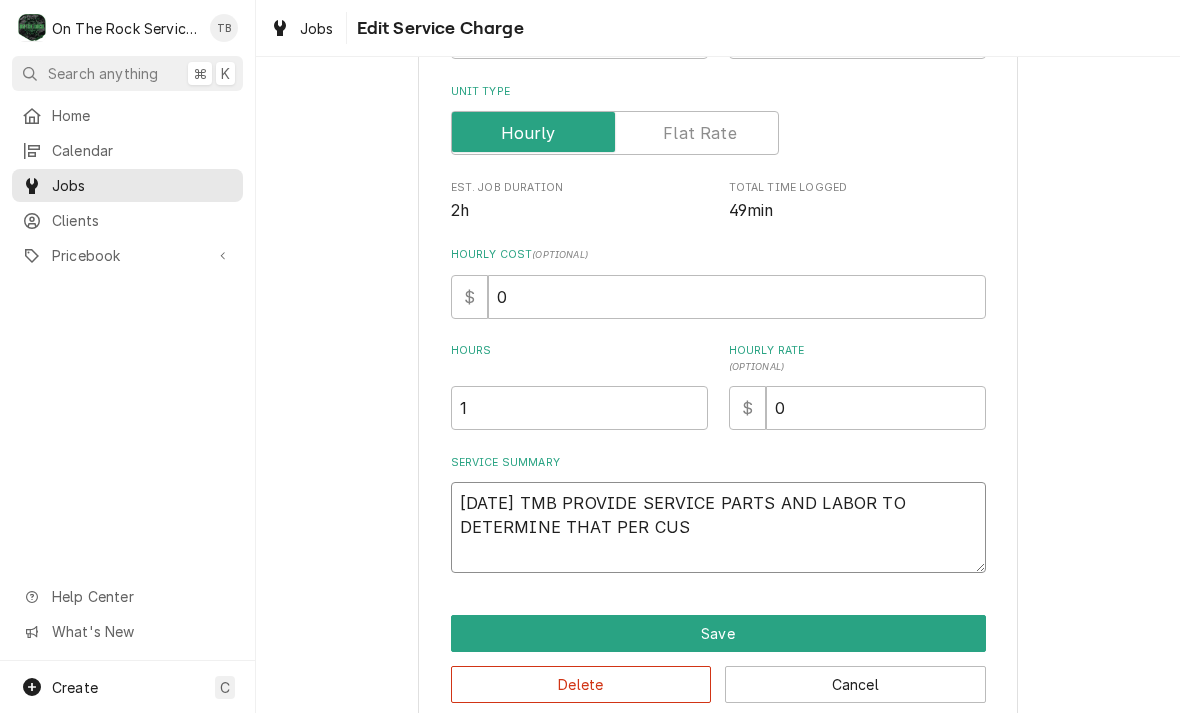 type on "x" 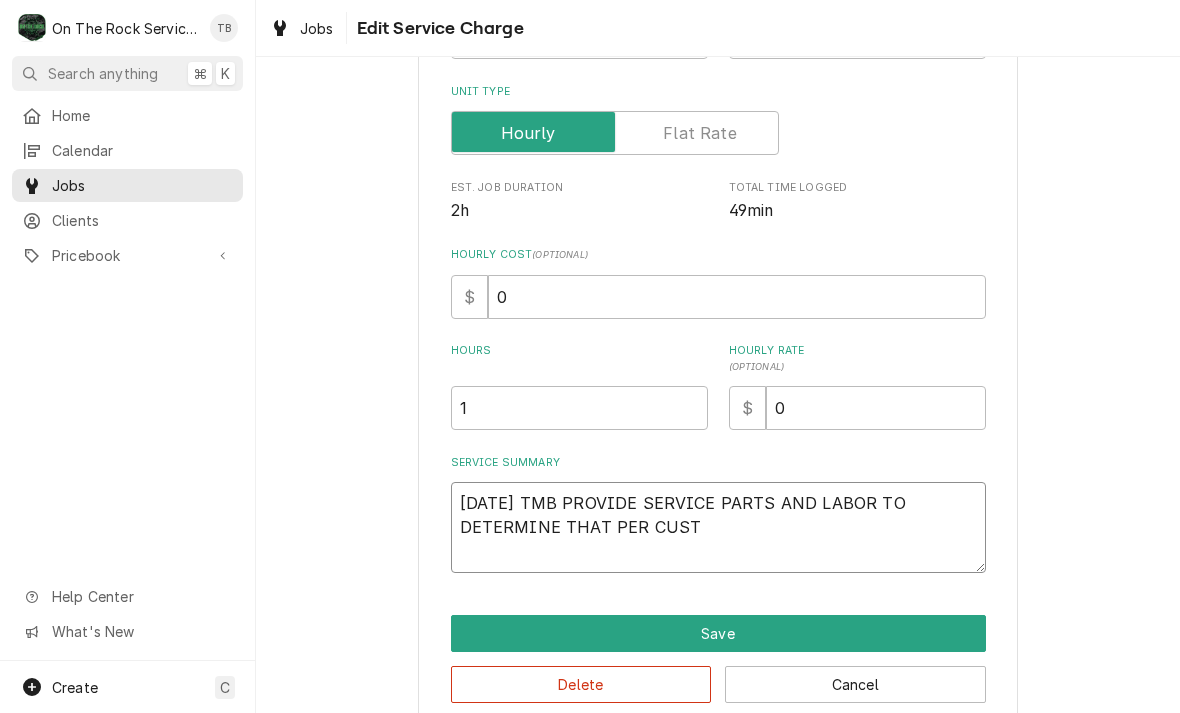 type on "x" 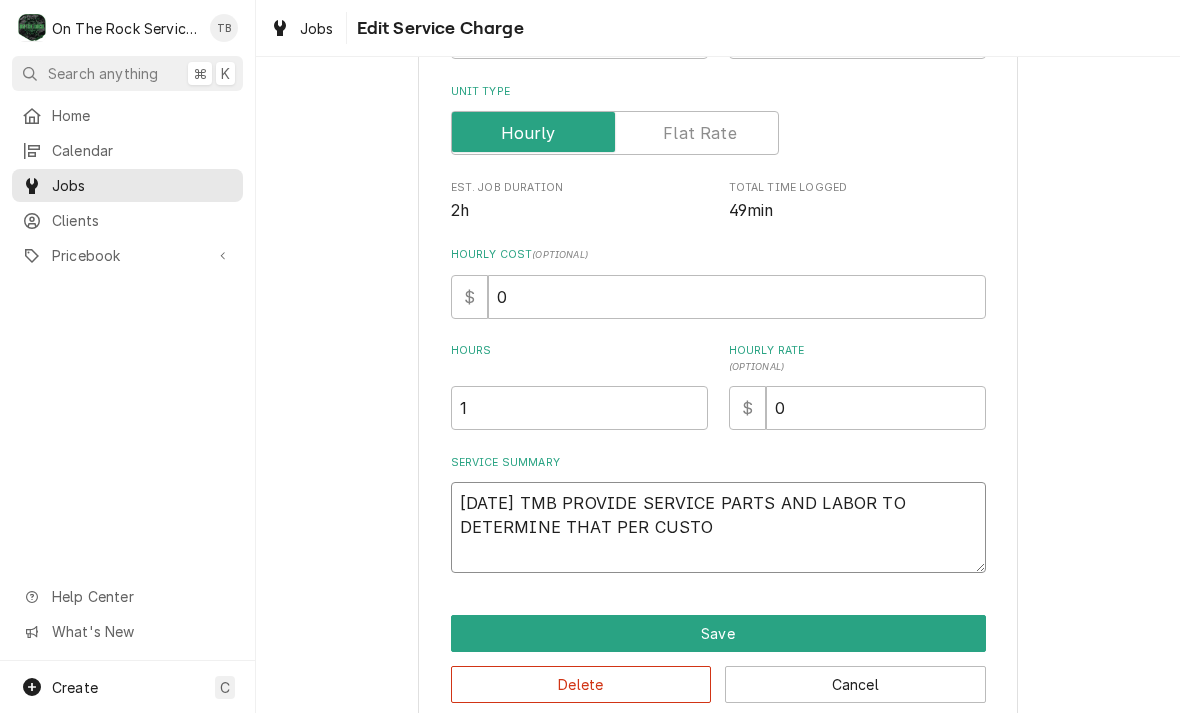 type on "x" 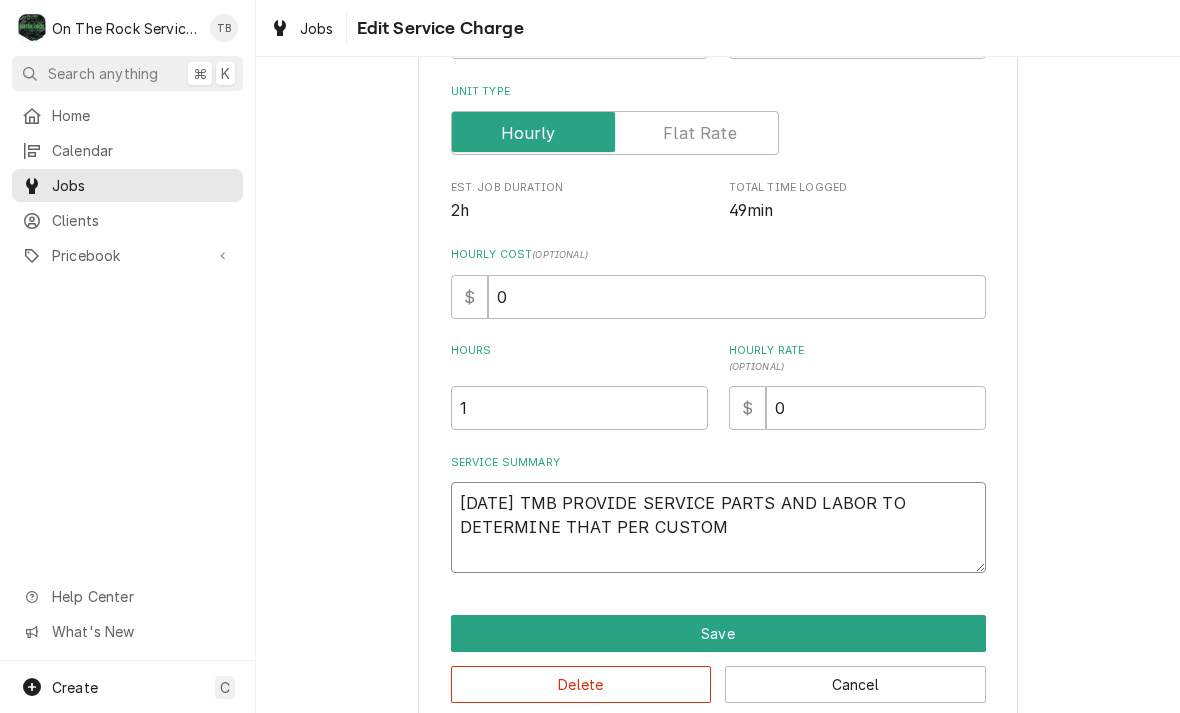 type on "x" 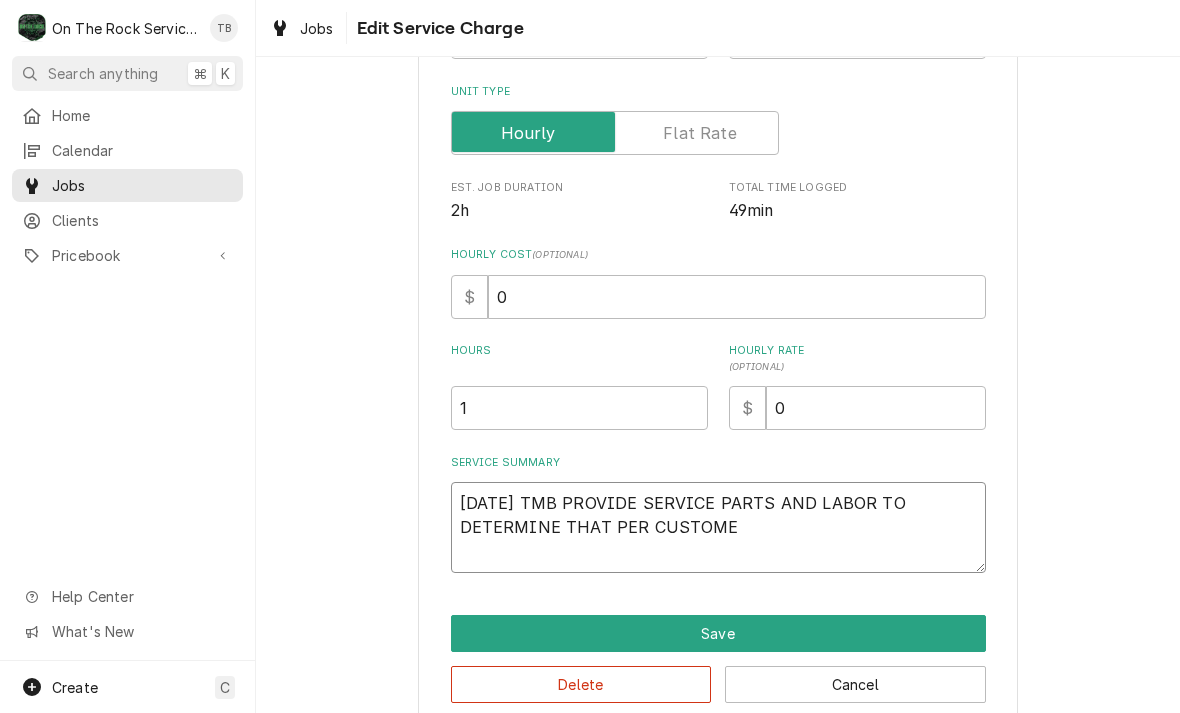 type on "x" 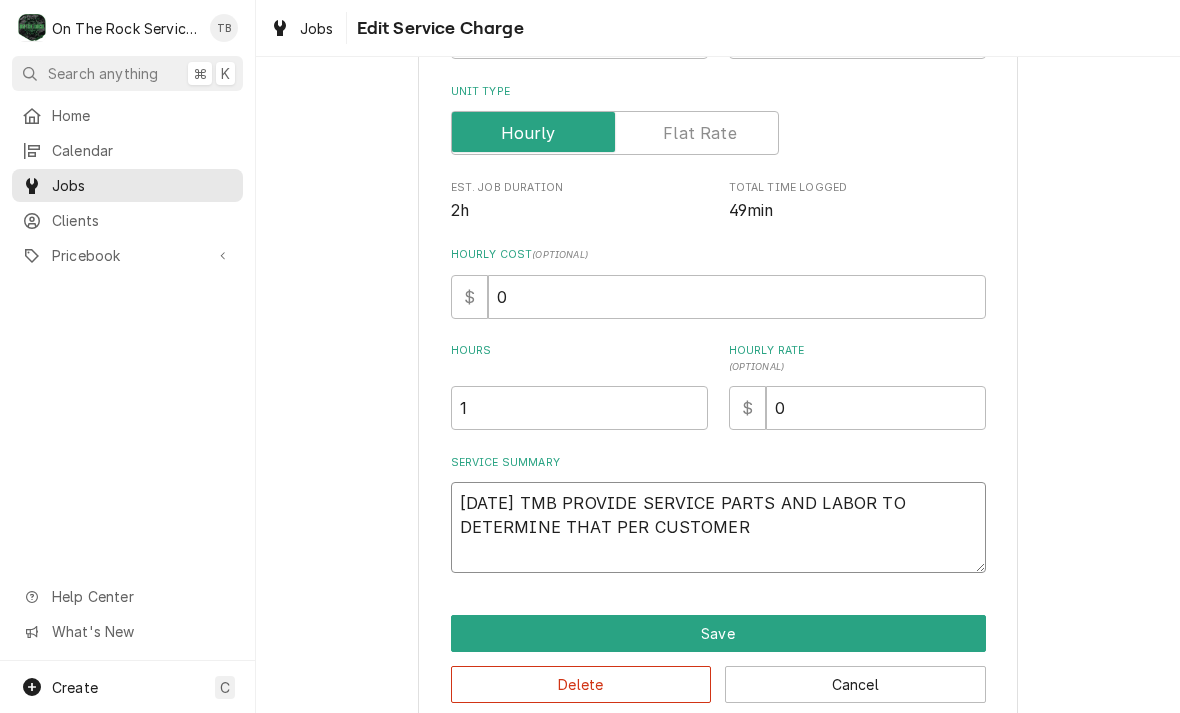 type on "x" 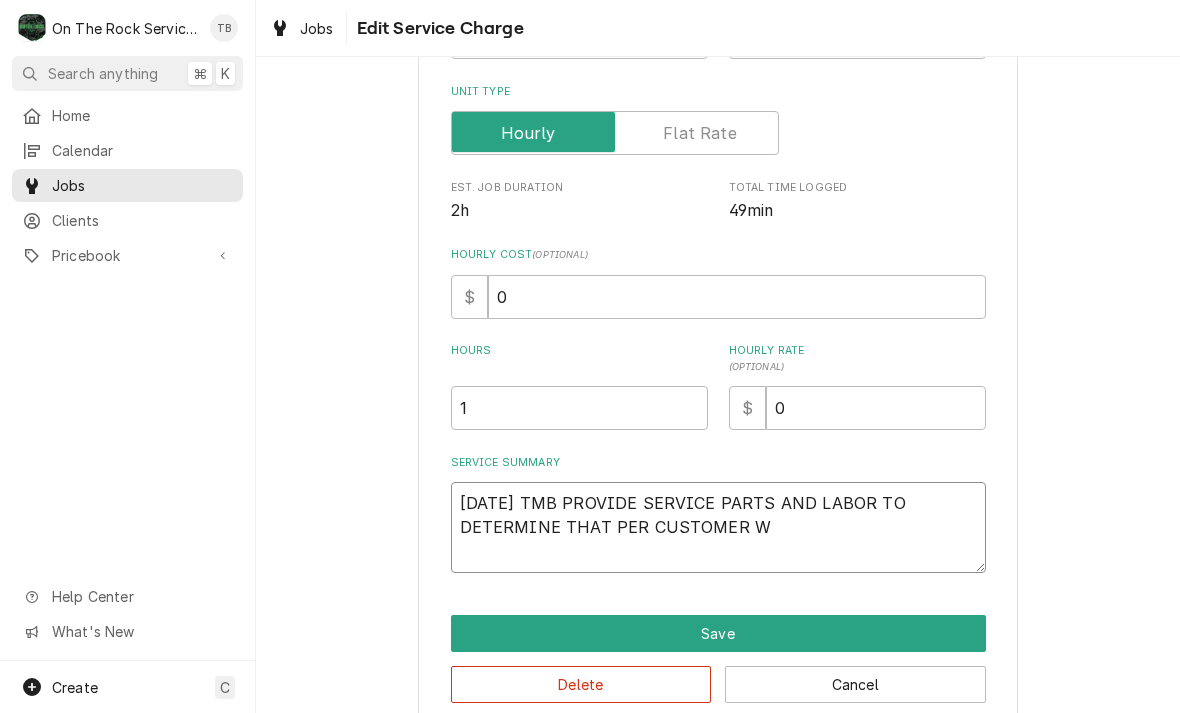type on "[DATE] TMB PROVIDE SERVICE PARTS AND LABOR TO DETERMINE THAT PER CUSTOMER WO" 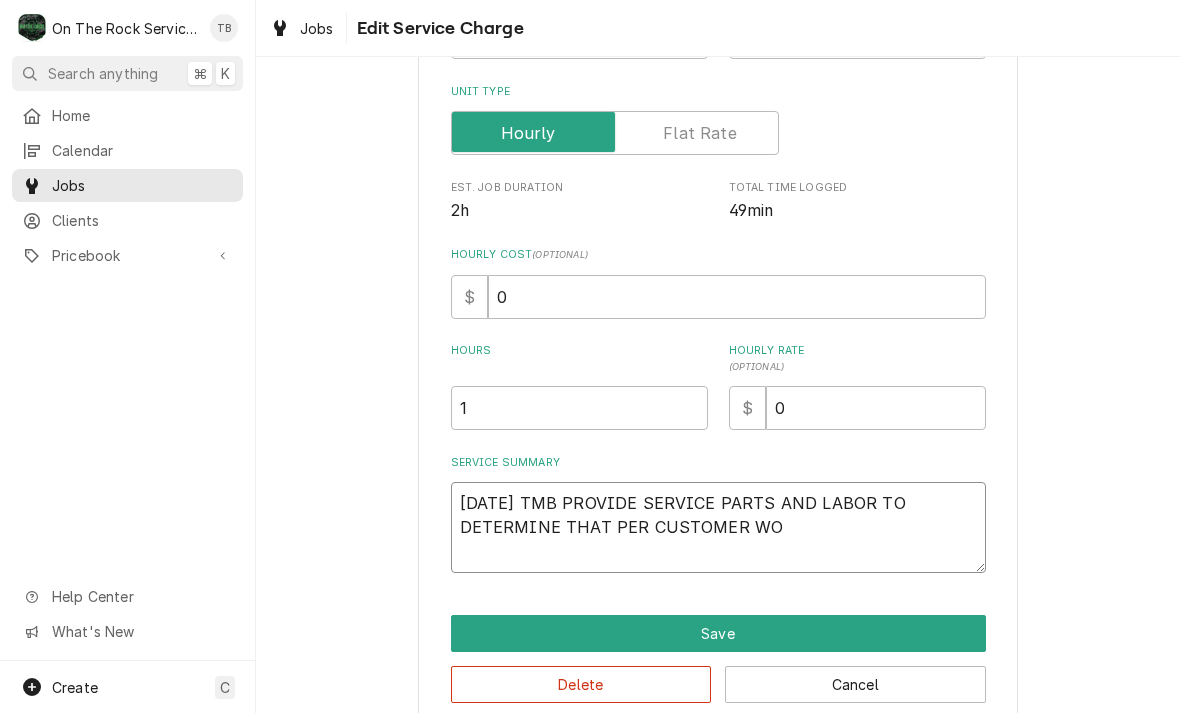 type on "x" 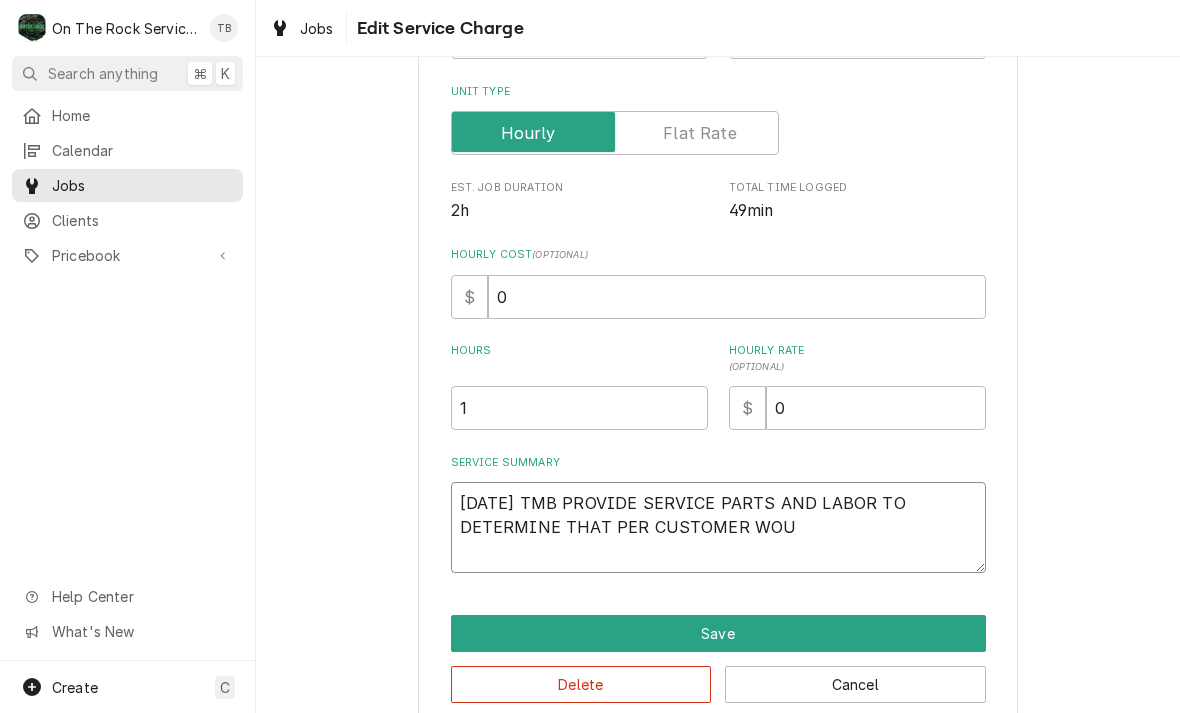 type on "[DATE] TMB PROVIDE SERVICE PARTS AND LABOR TO DETERMINE THAT PER CUSTOMER WOUJ" 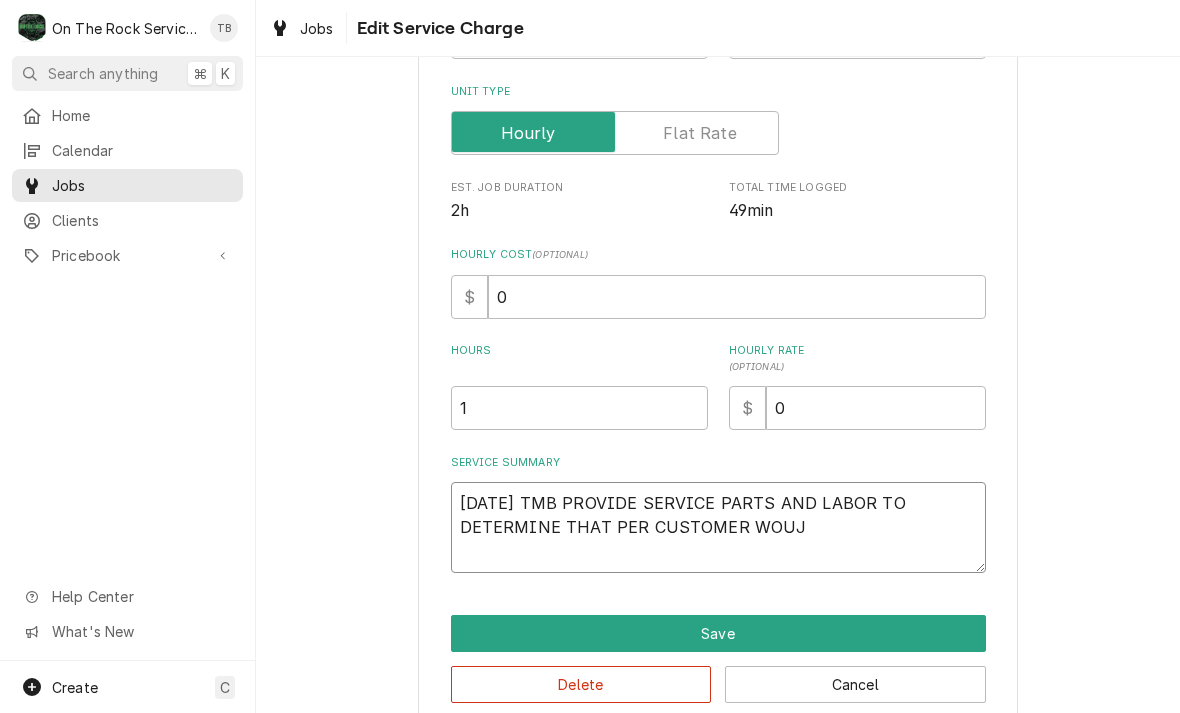 type on "x" 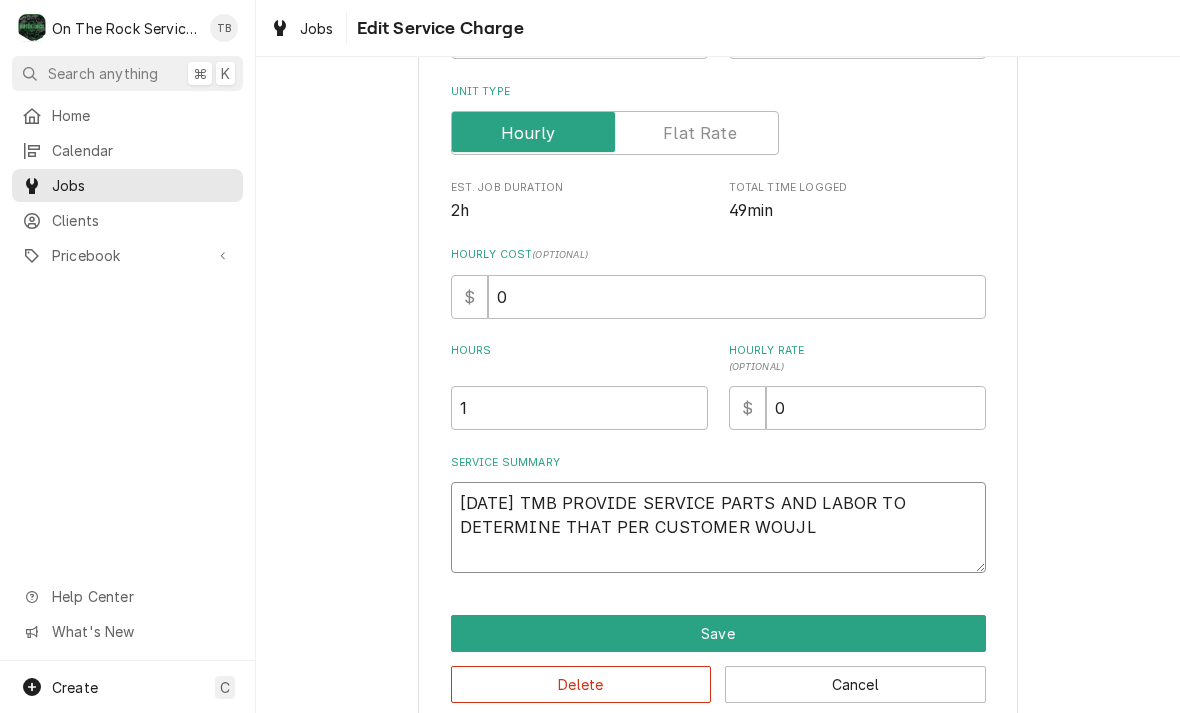 type on "[DATE] TMB PROVIDE SERVICE PARTS AND LABOR TO DETERMINE THAT PER CUSTOMER WOUJLD" 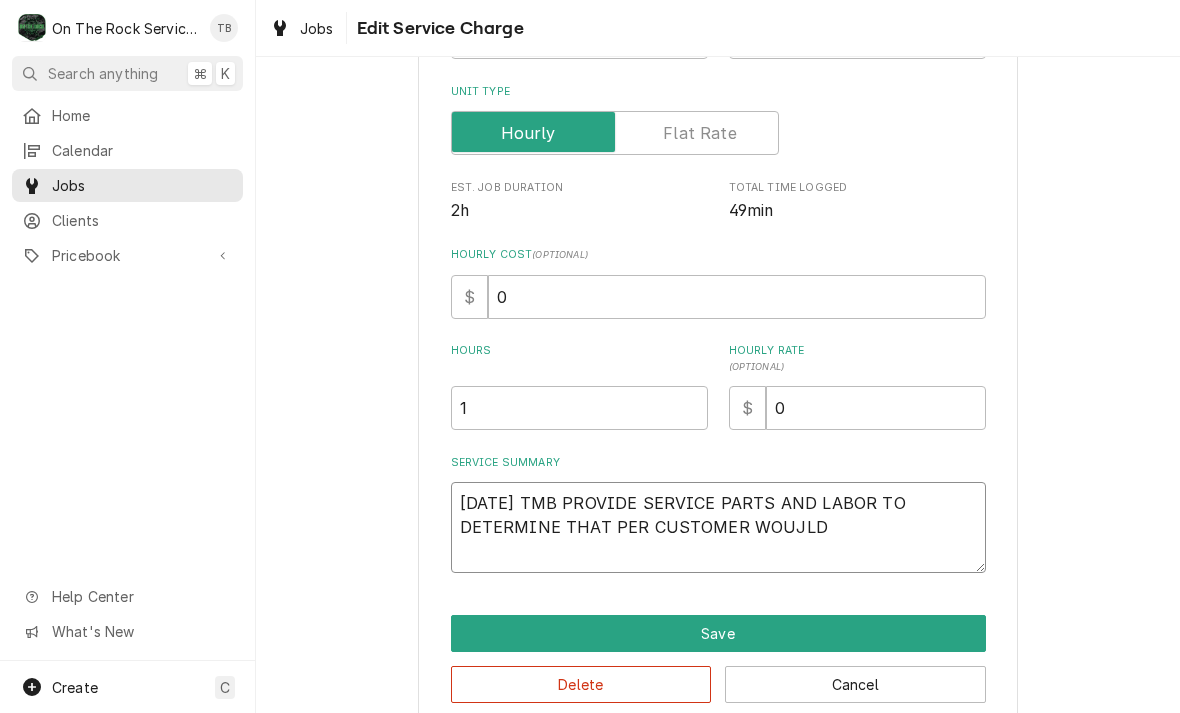 type on "x" 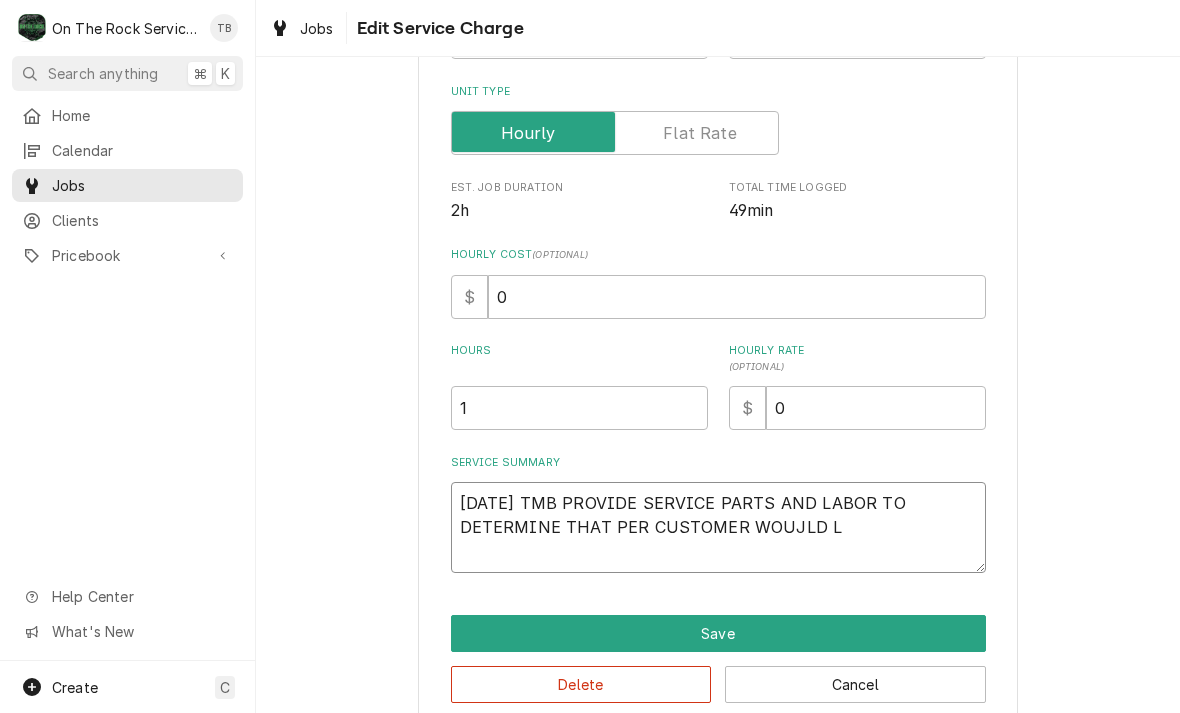 type on "x" 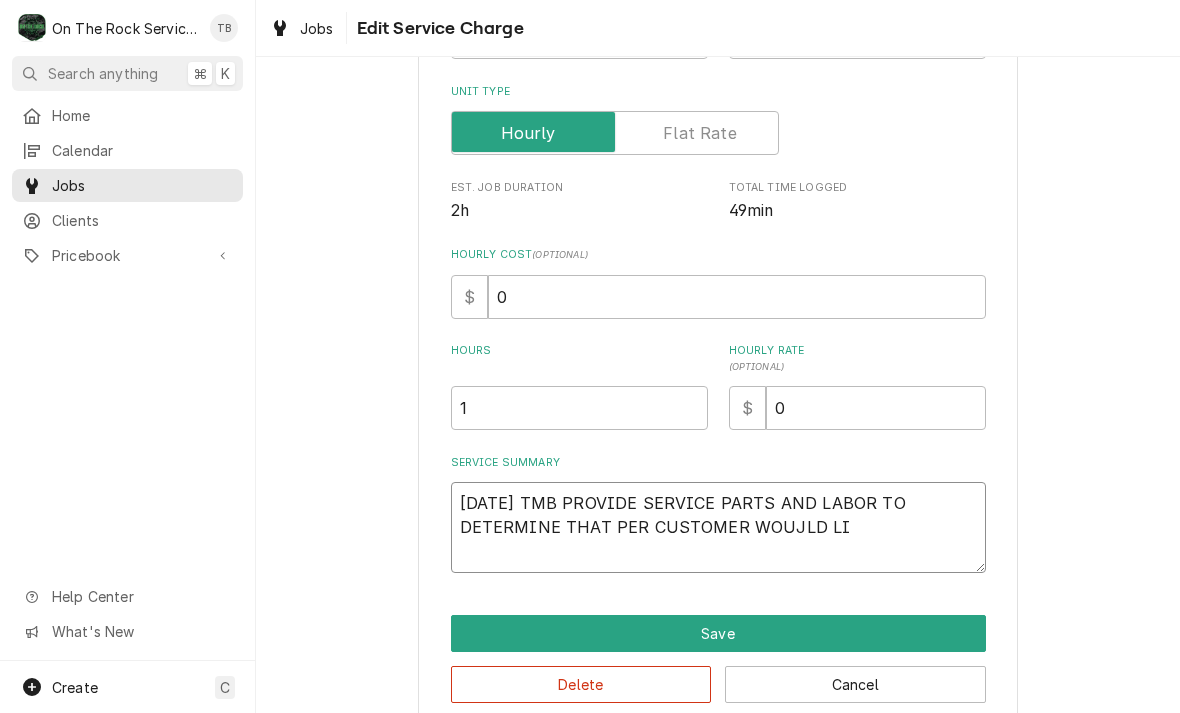 type on "x" 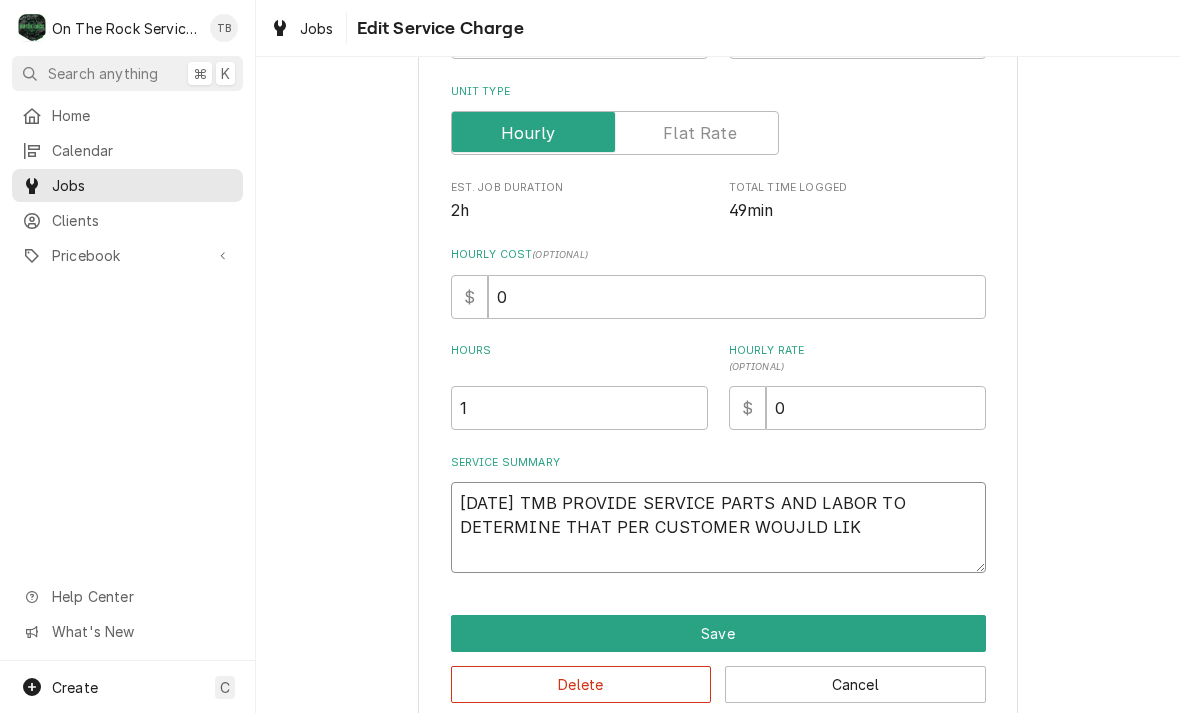 type on "x" 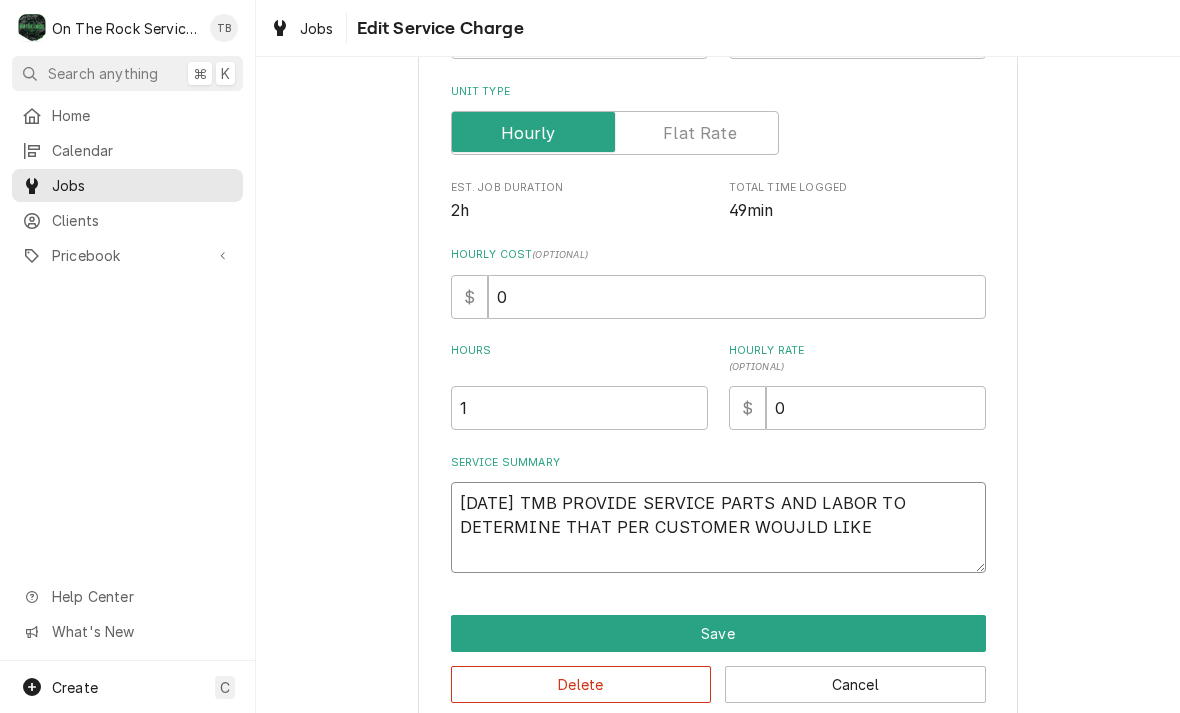 type on "x" 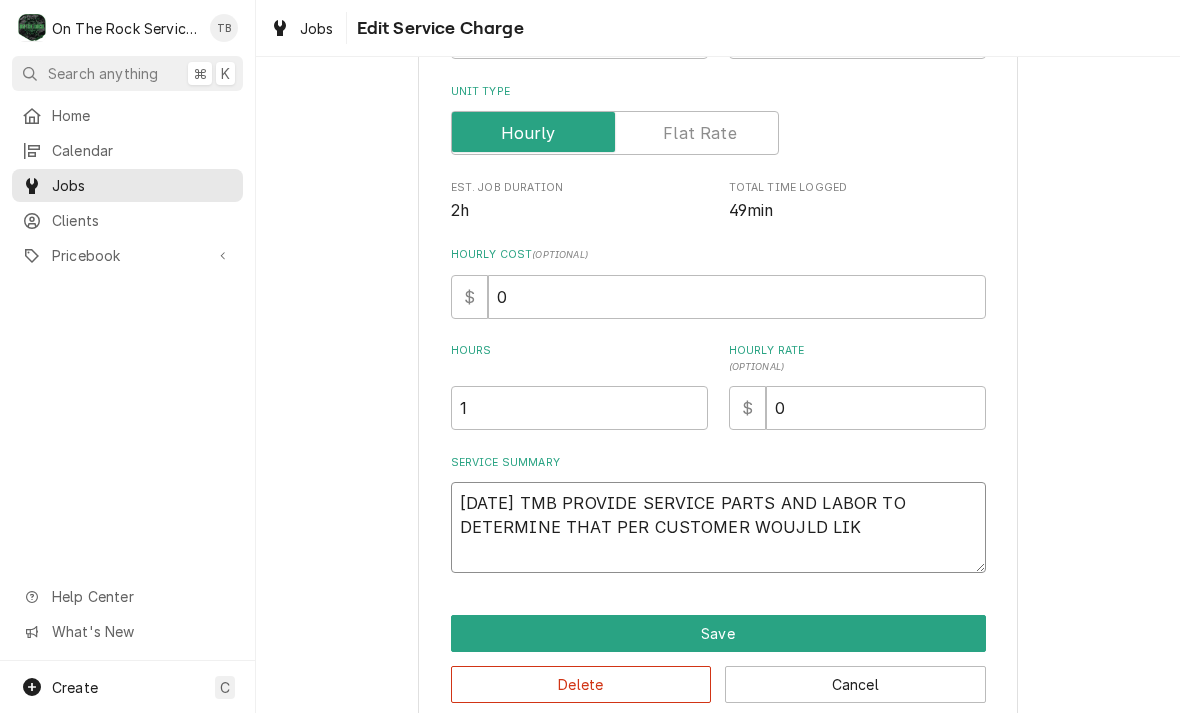 type on "x" 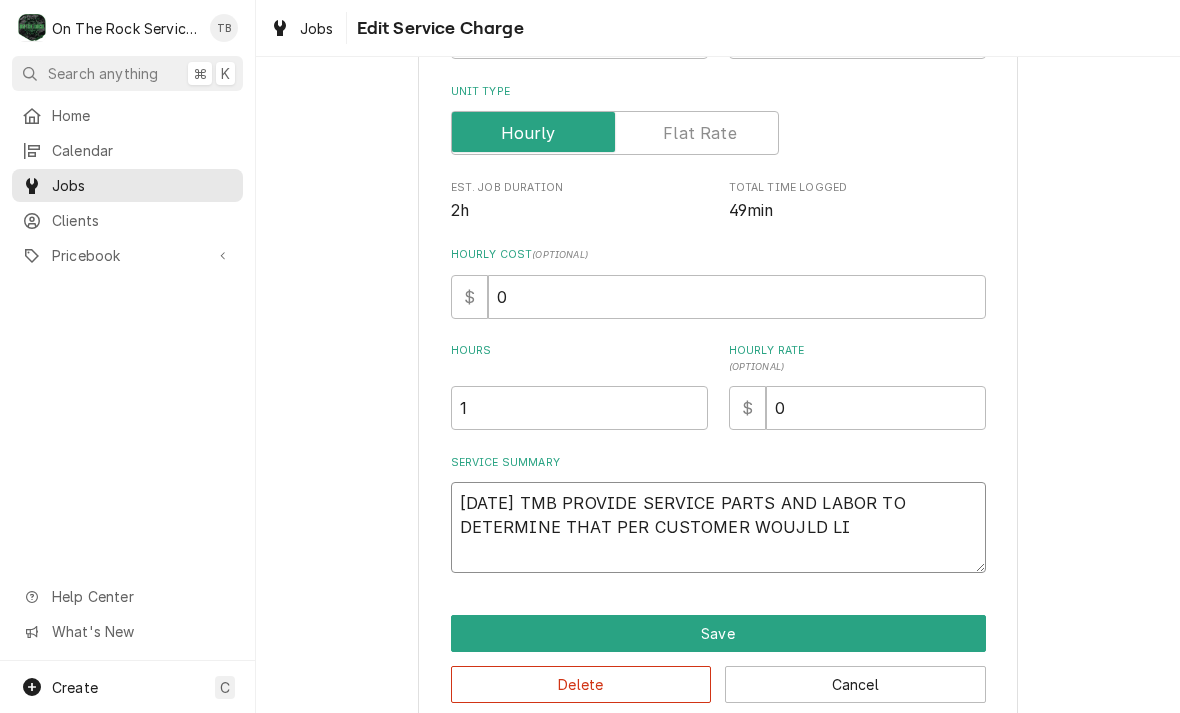 type on "x" 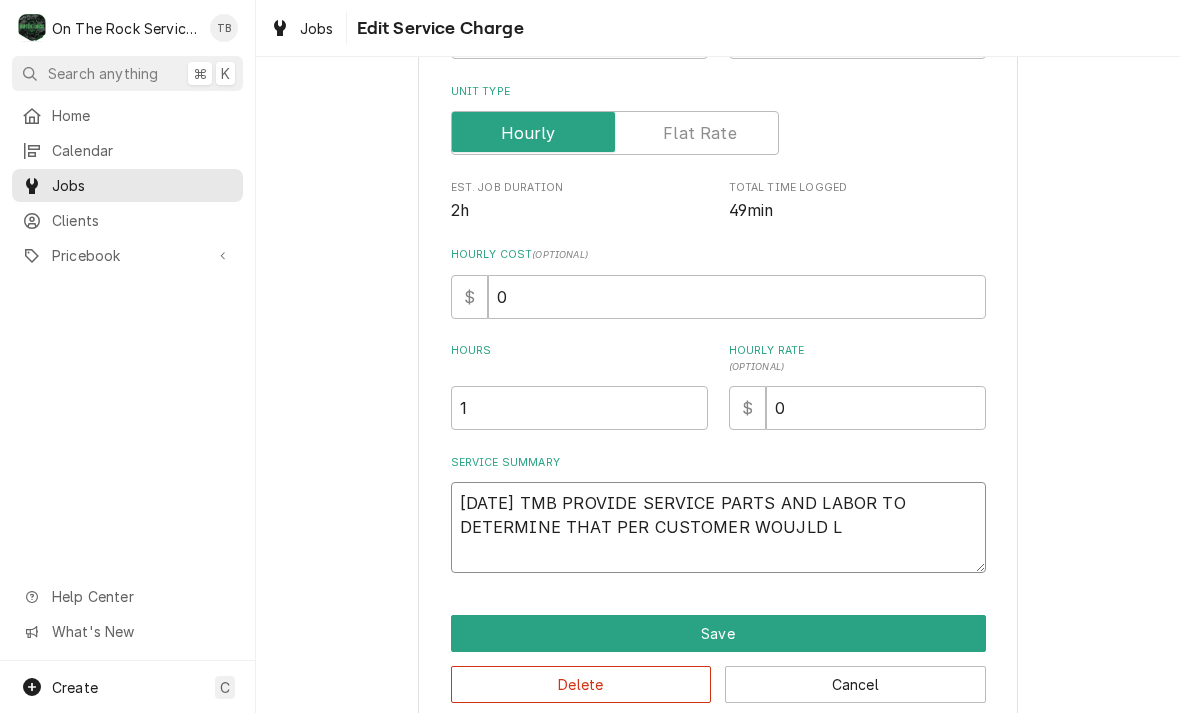 type on "x" 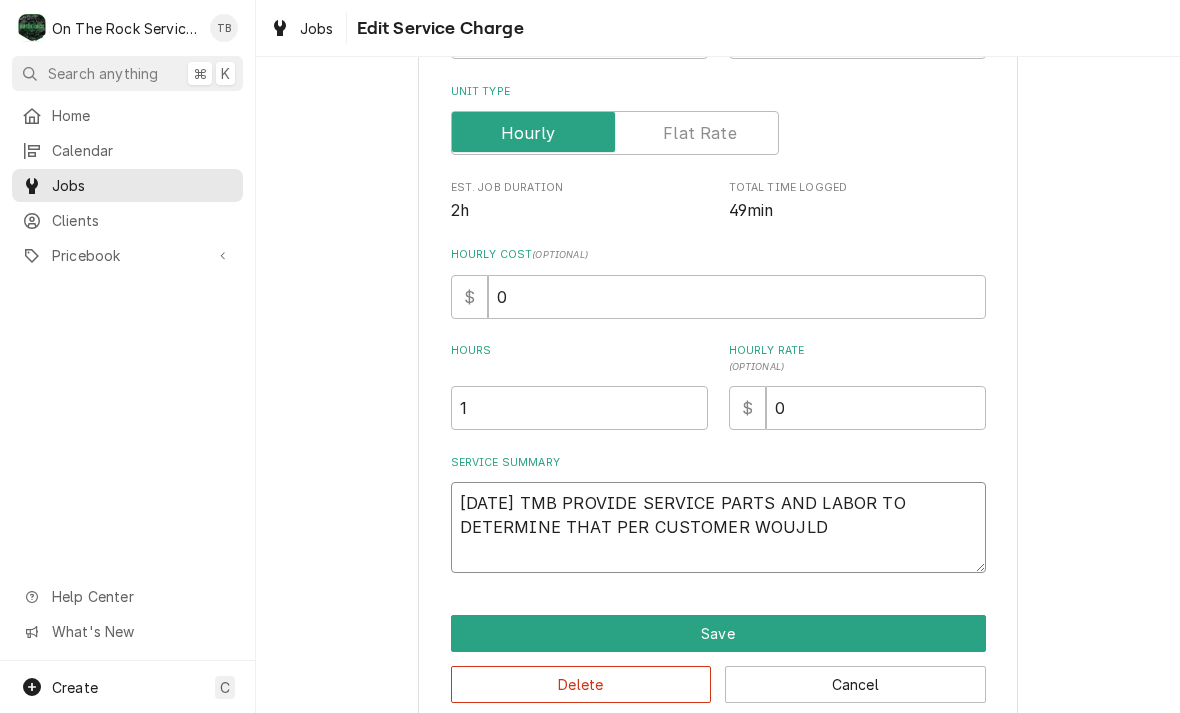 type on "x" 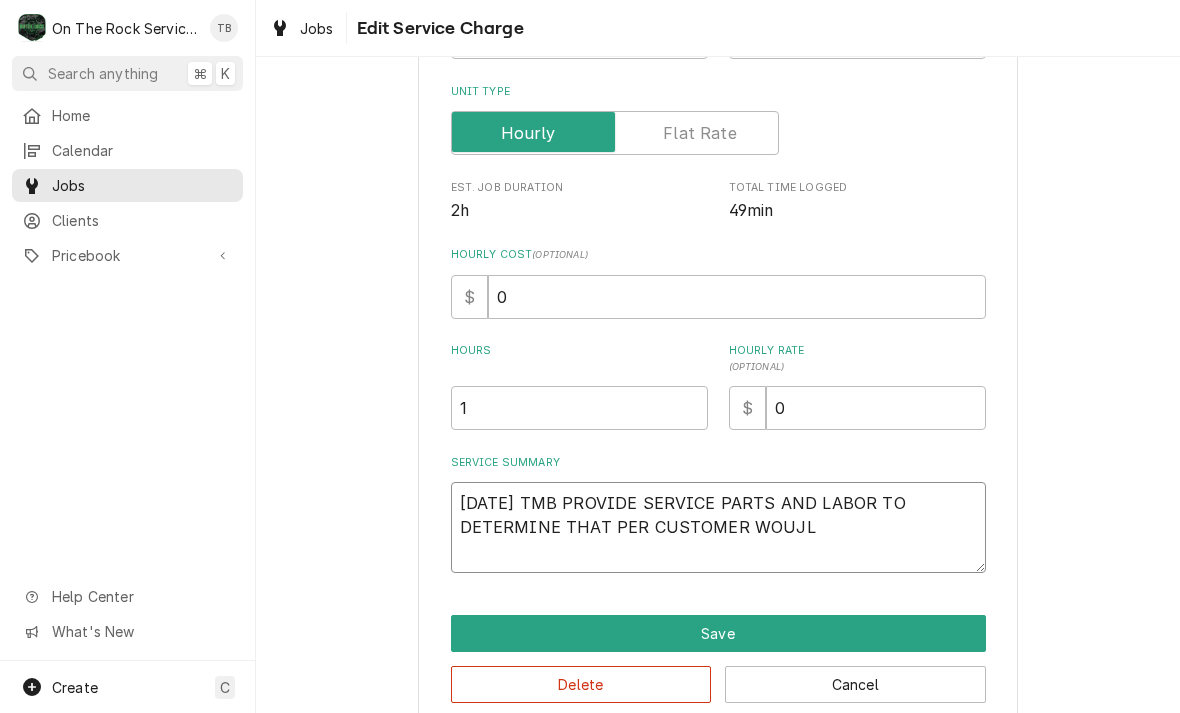 type on "x" 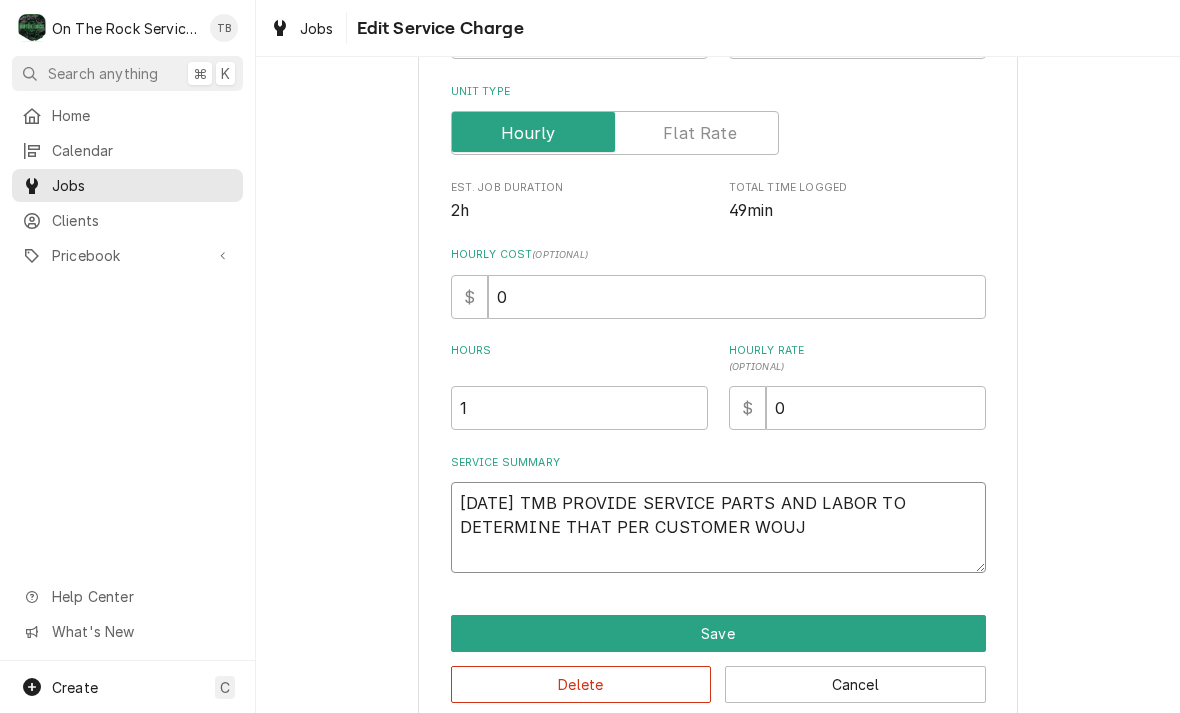 type on "8/5/25 TMB PROVIDE SERVICE PARTS AND LABOR TO DETERMINE THAT PER CUSTOMER WOU" 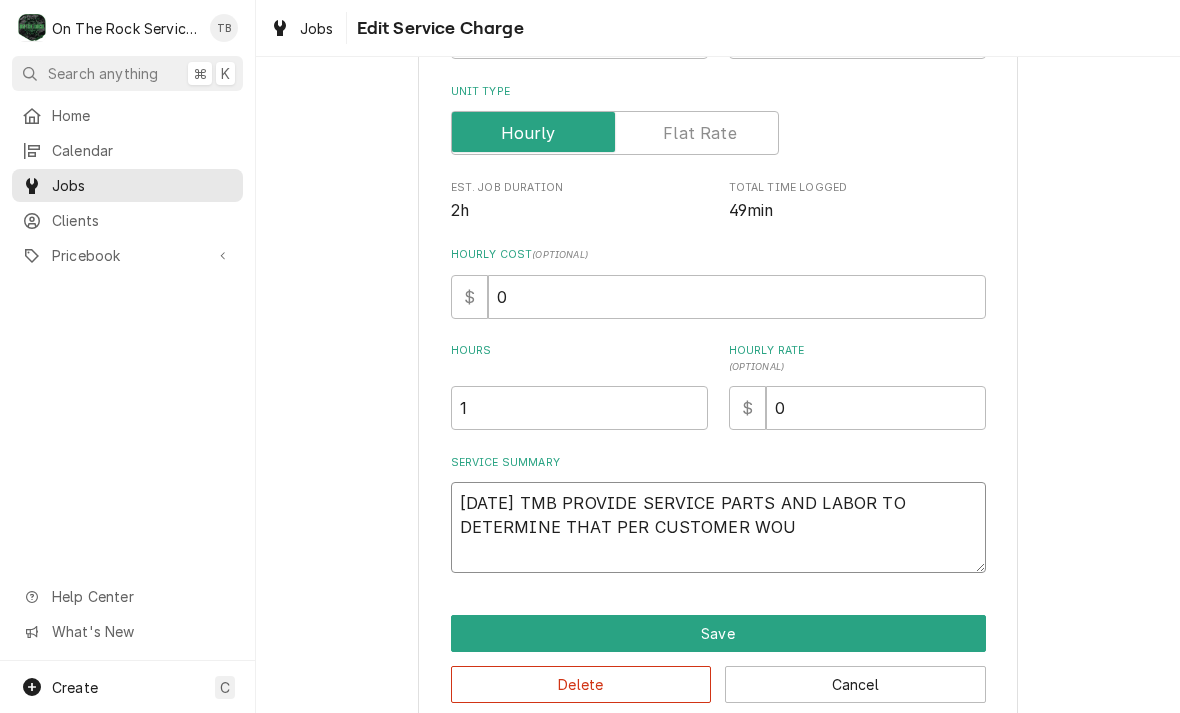 type on "x" 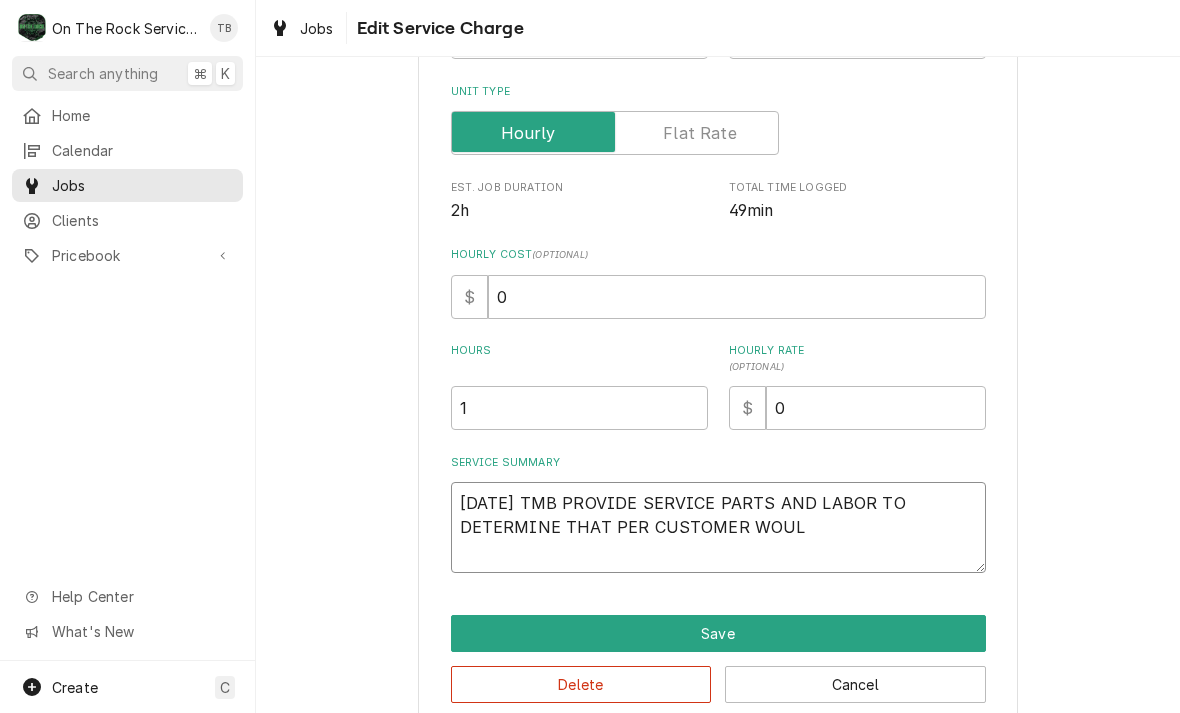 type on "x" 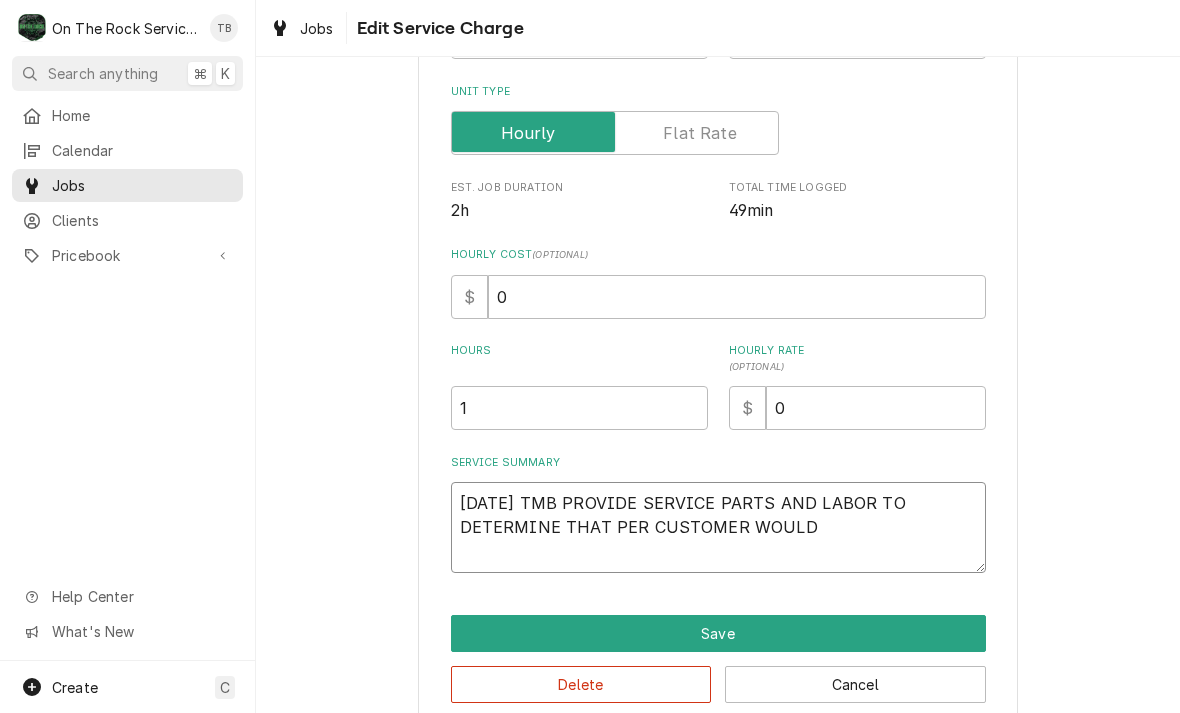 type on "x" 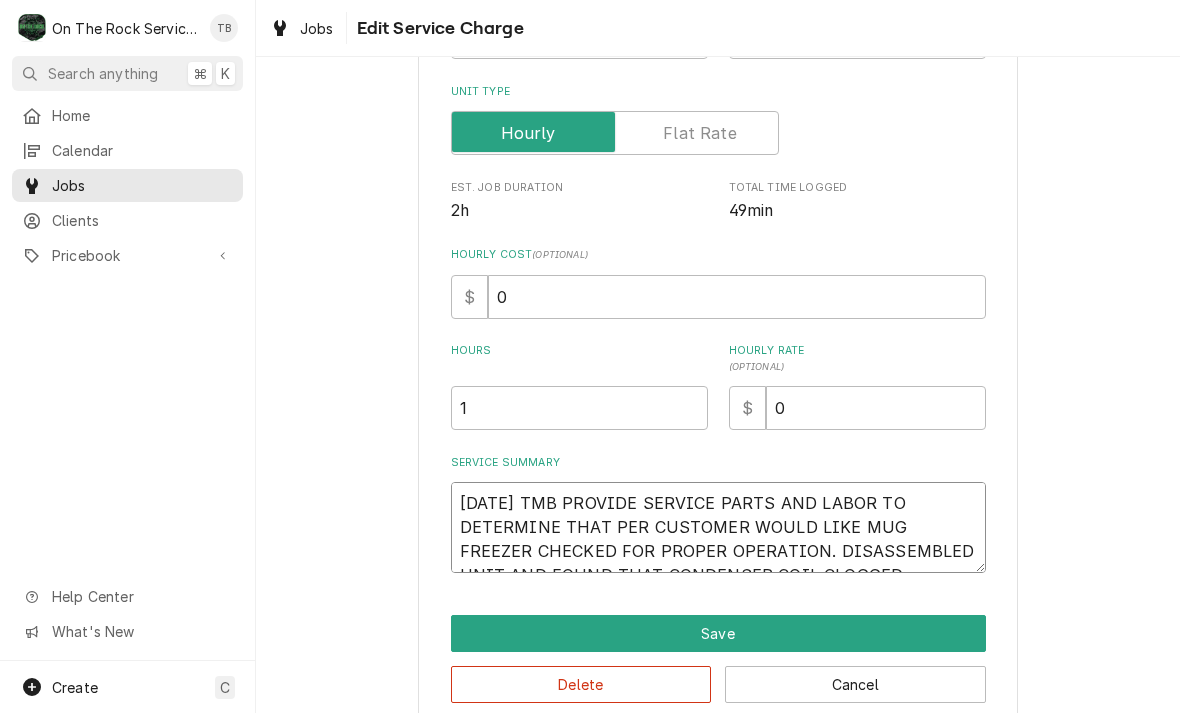 type on "x" 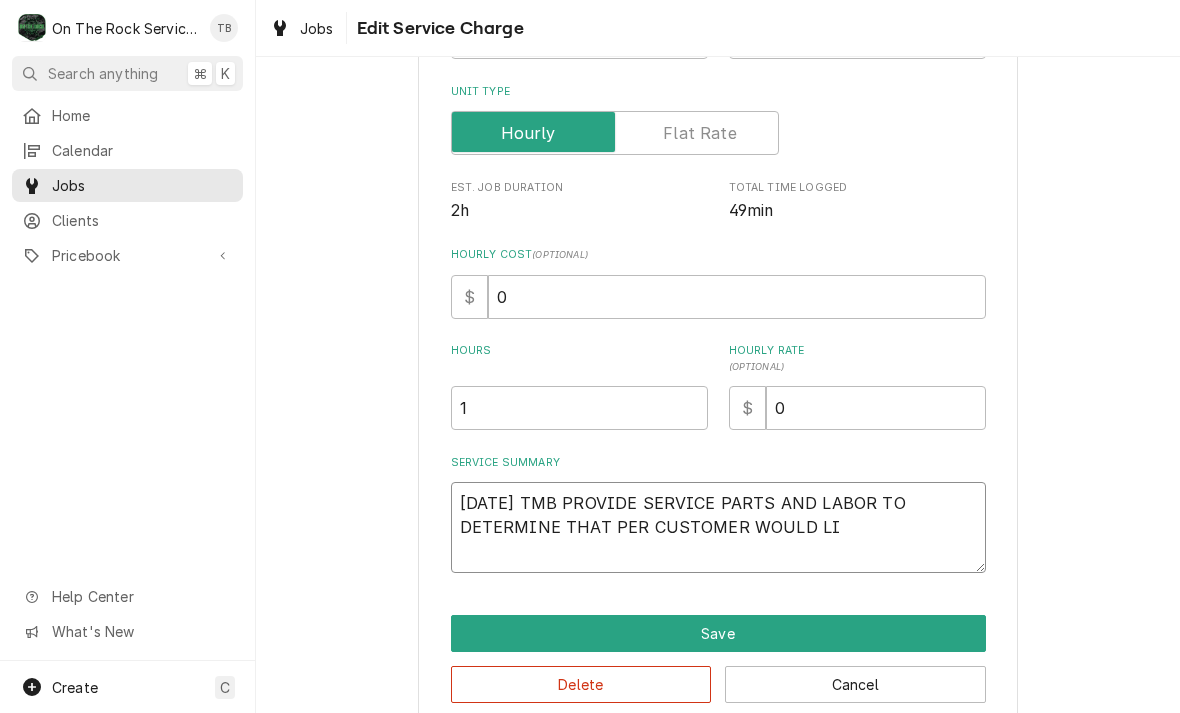 type on "x" 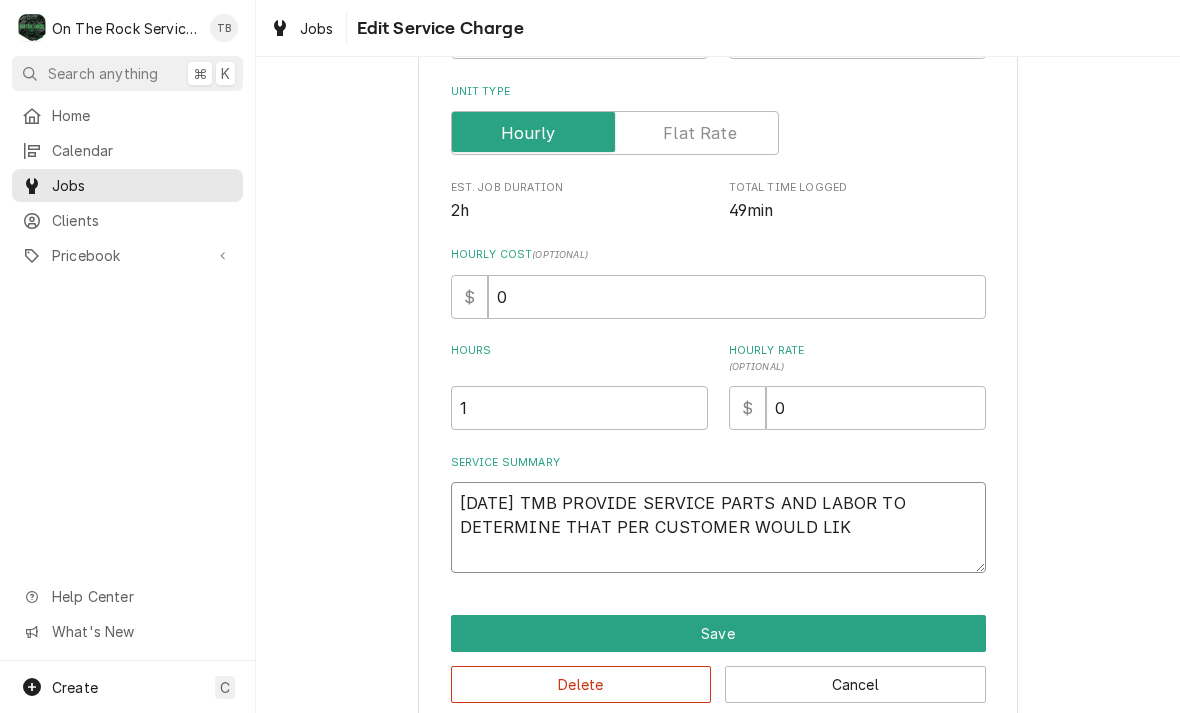 type on "x" 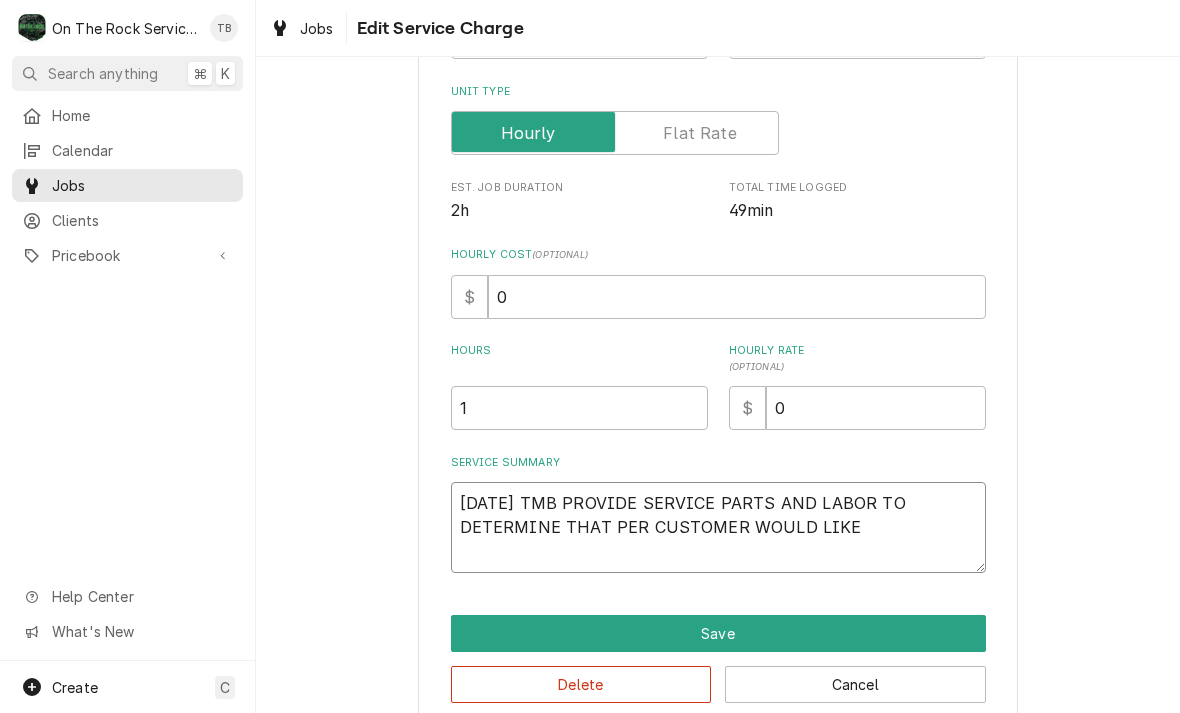 type on "x" 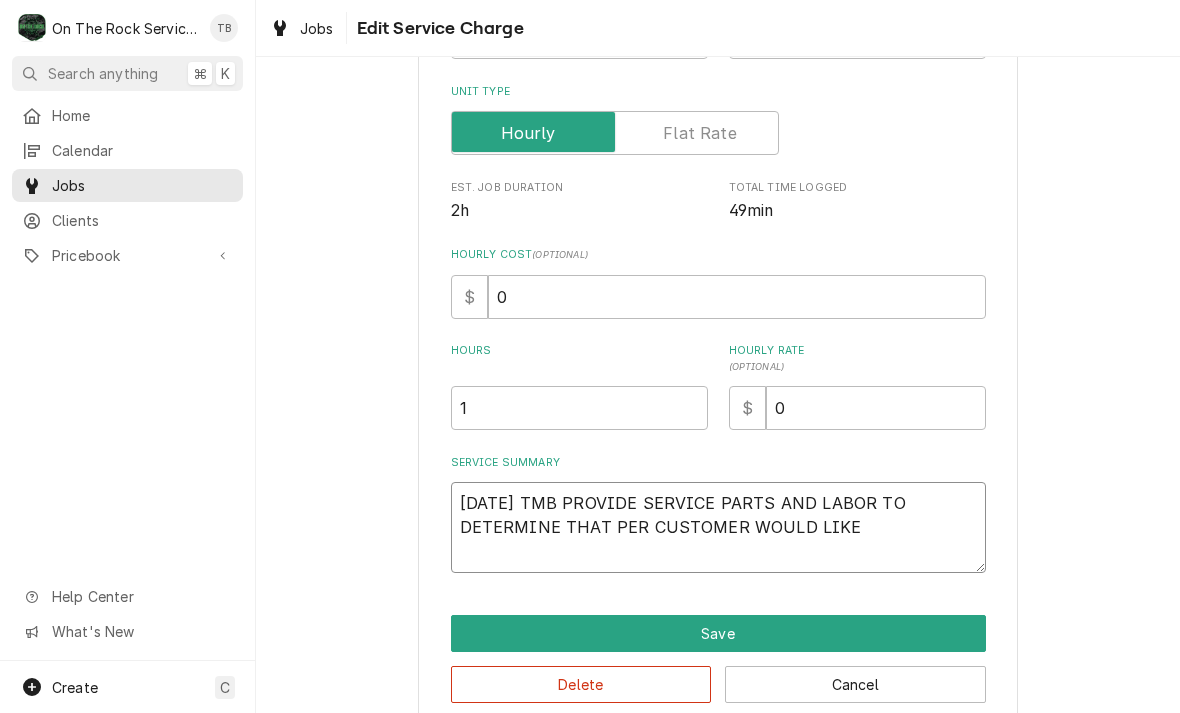 type on "x" 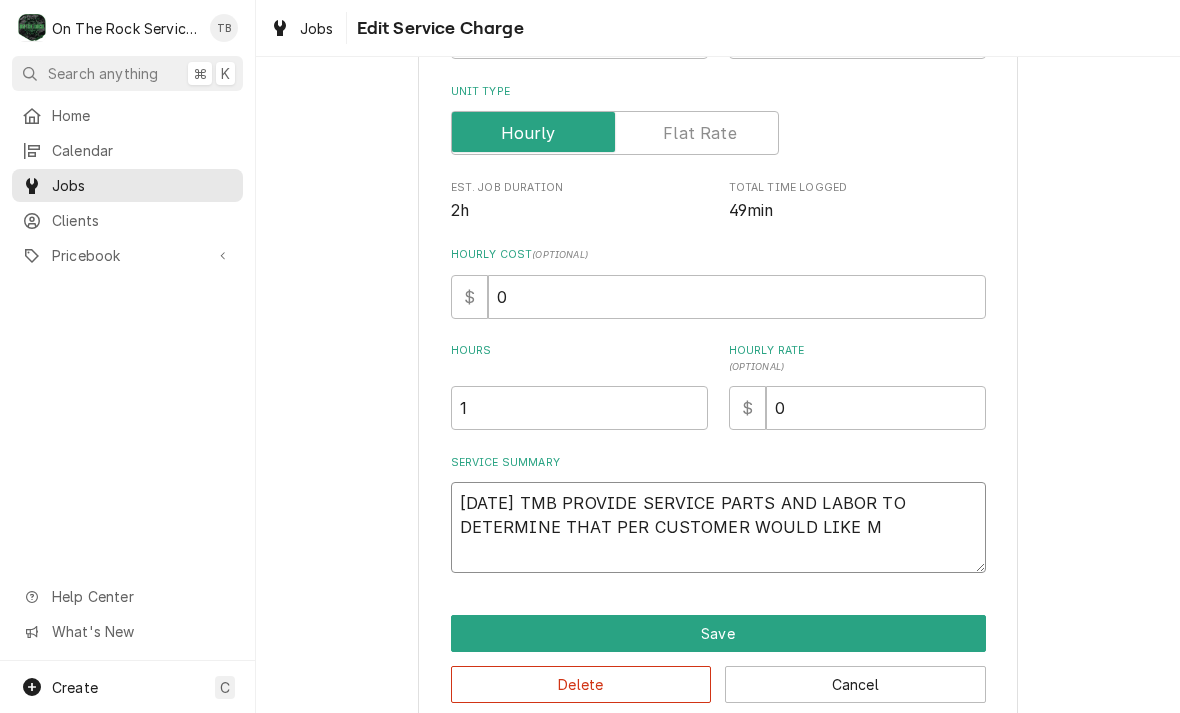 type on "x" 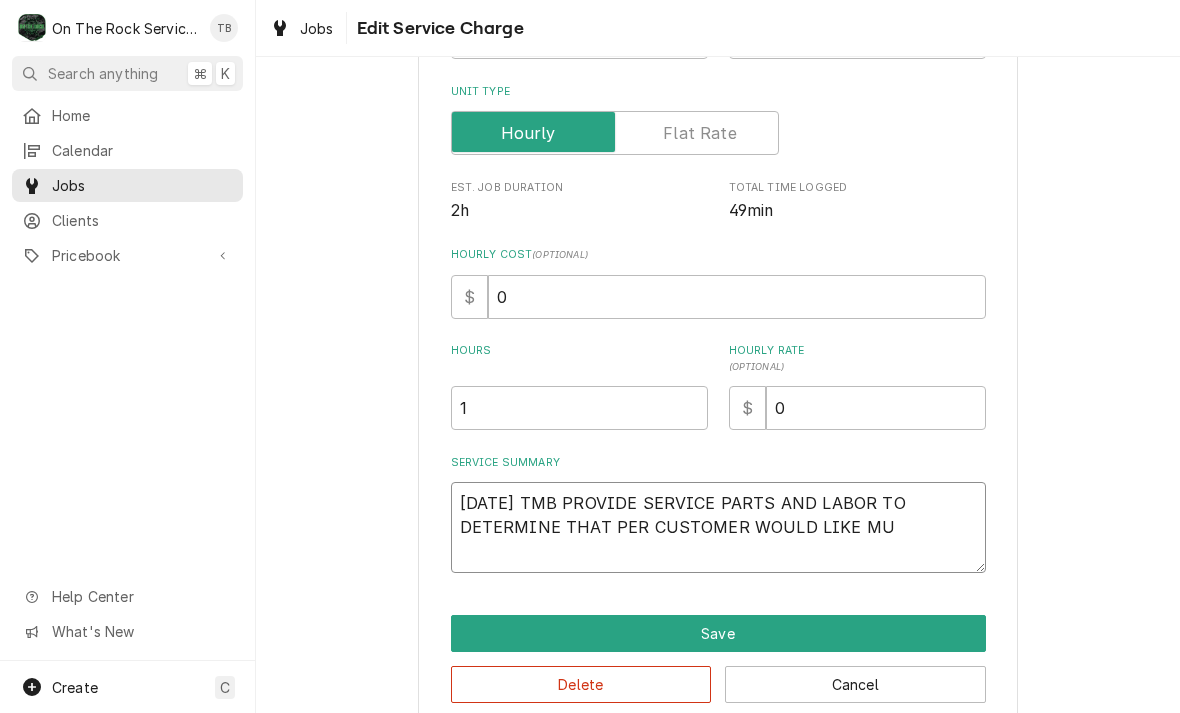 type on "x" 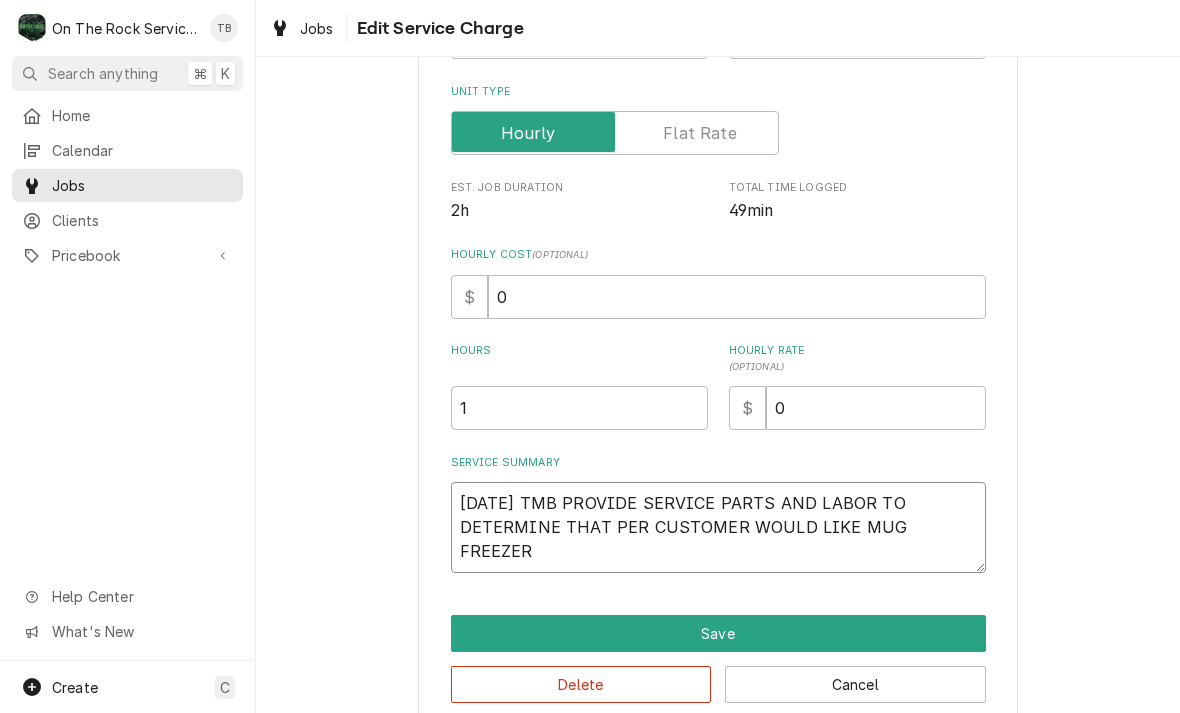 type on "x" 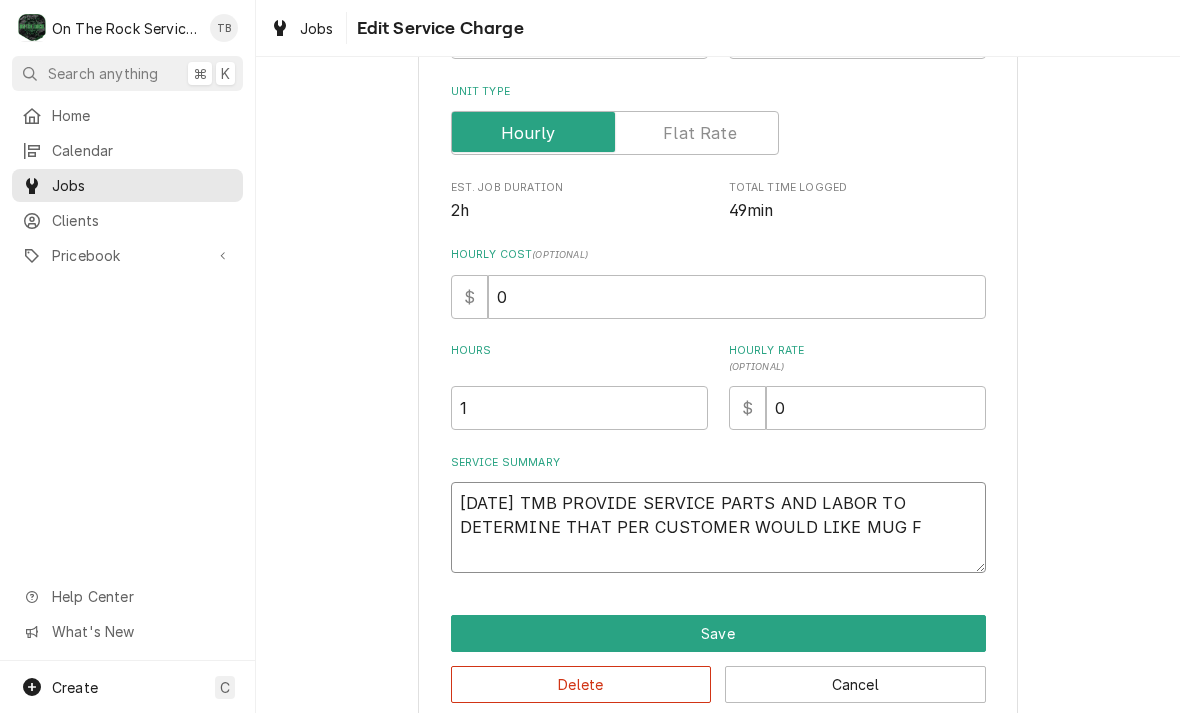 type on "x" 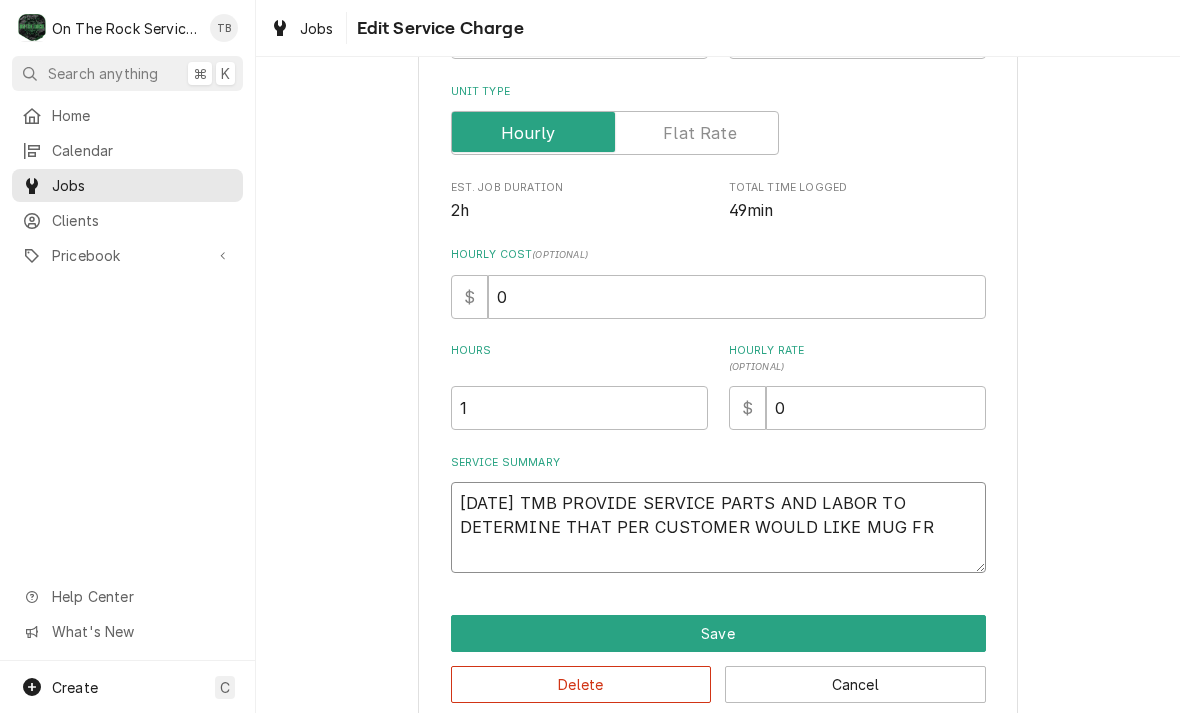 type 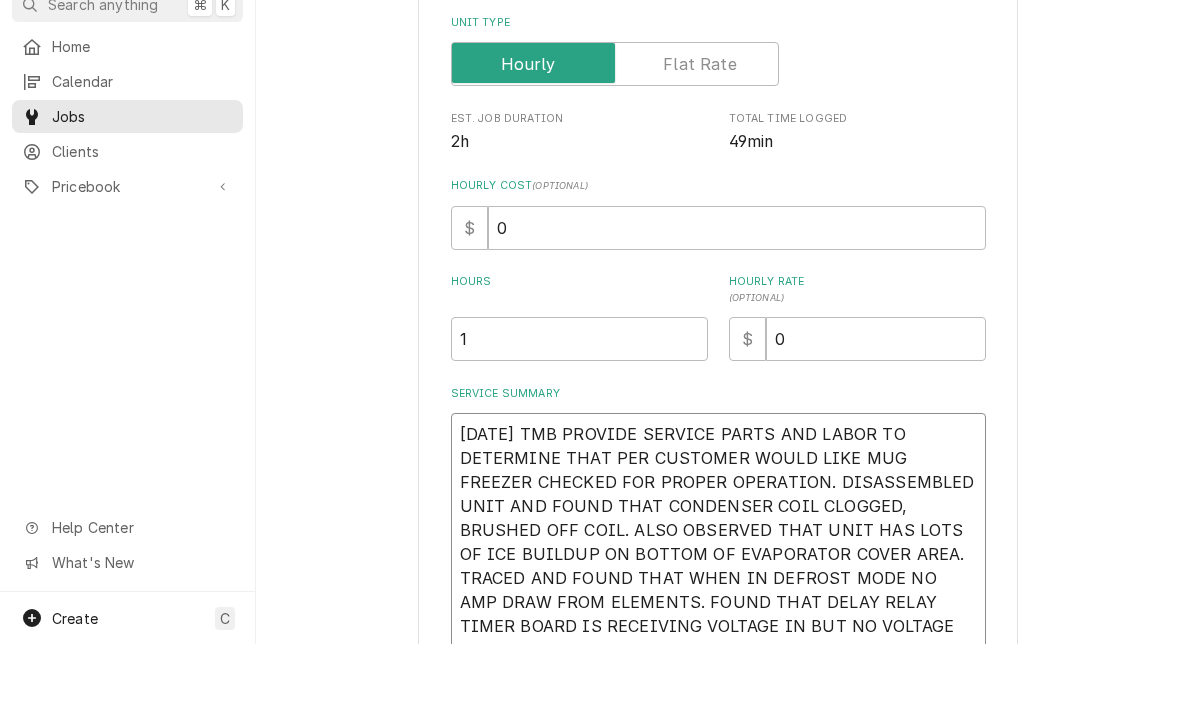scroll, scrollTop: 286, scrollLeft: 0, axis: vertical 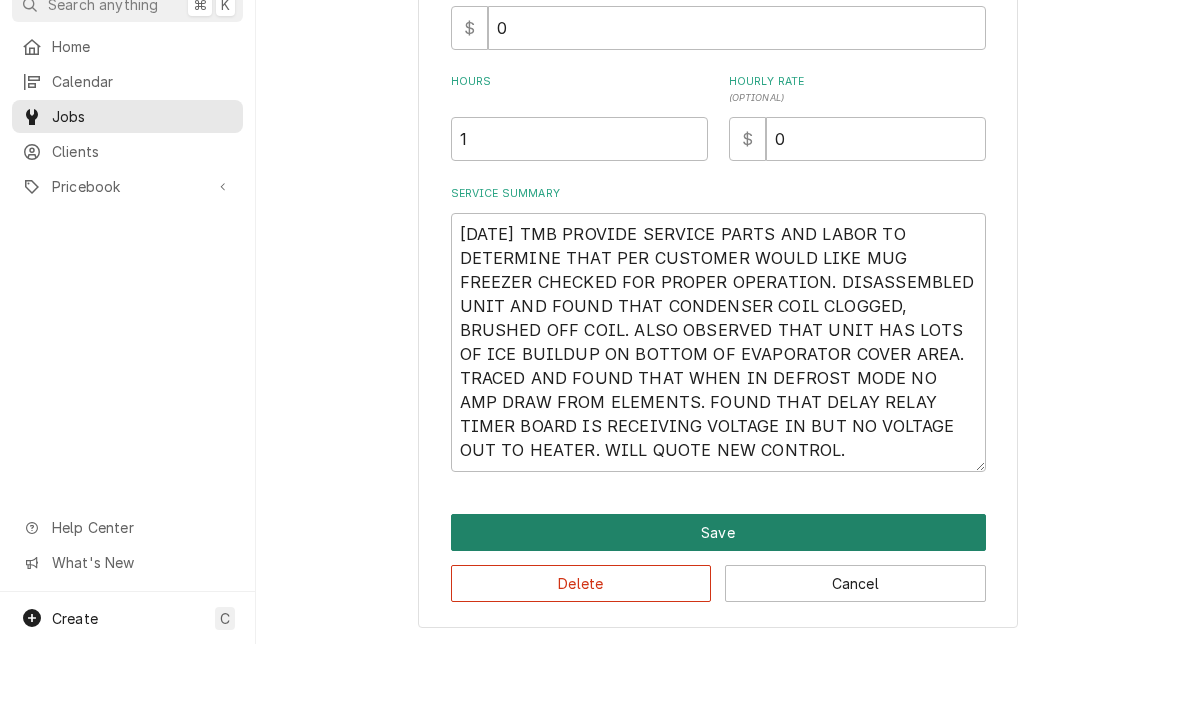 click on "Save" at bounding box center (718, 601) 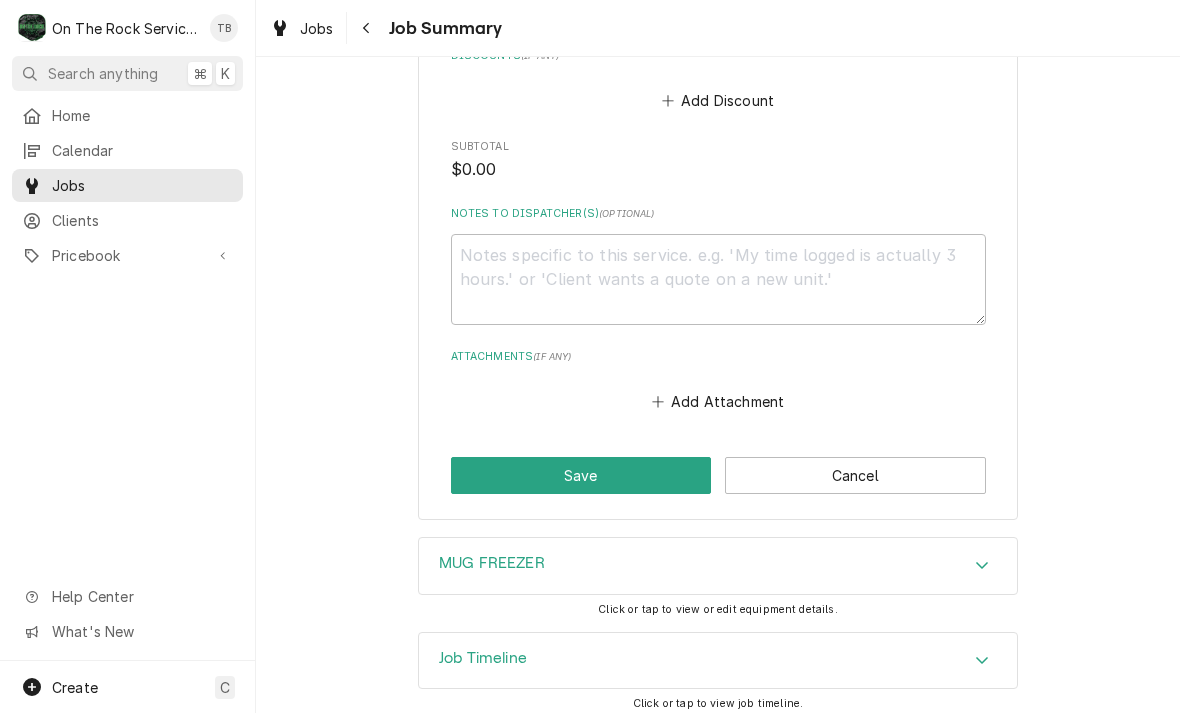 scroll, scrollTop: 1288, scrollLeft: 0, axis: vertical 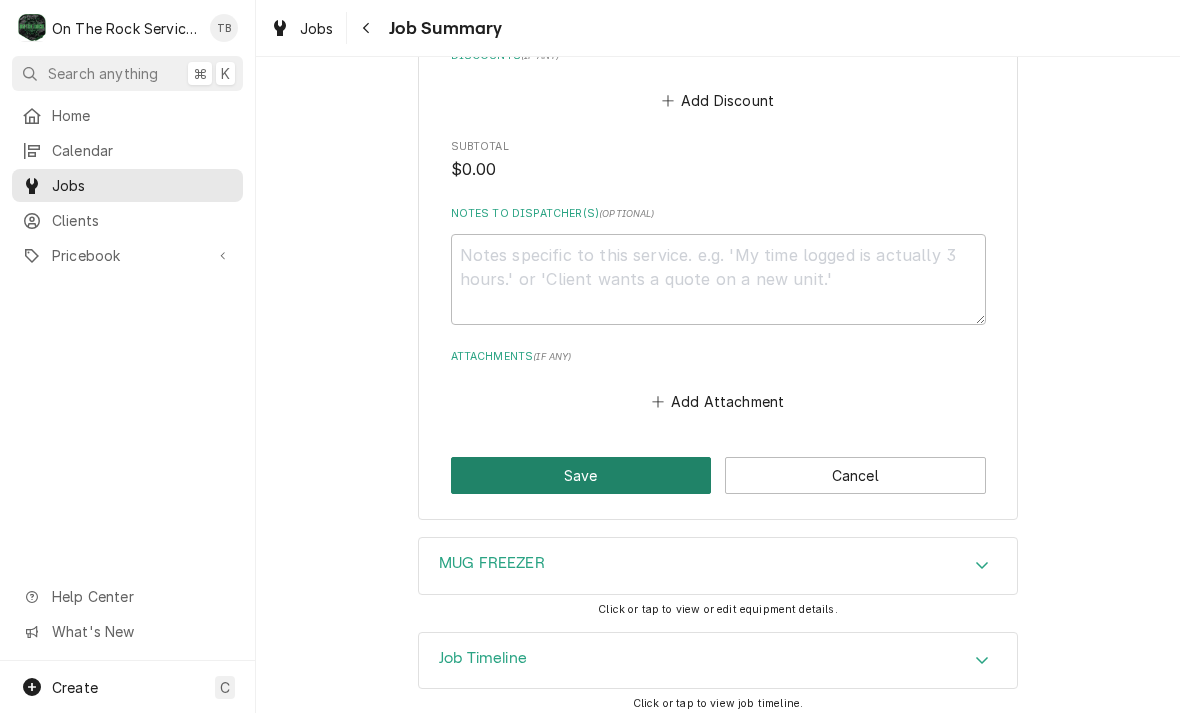 click on "Save" at bounding box center [581, 475] 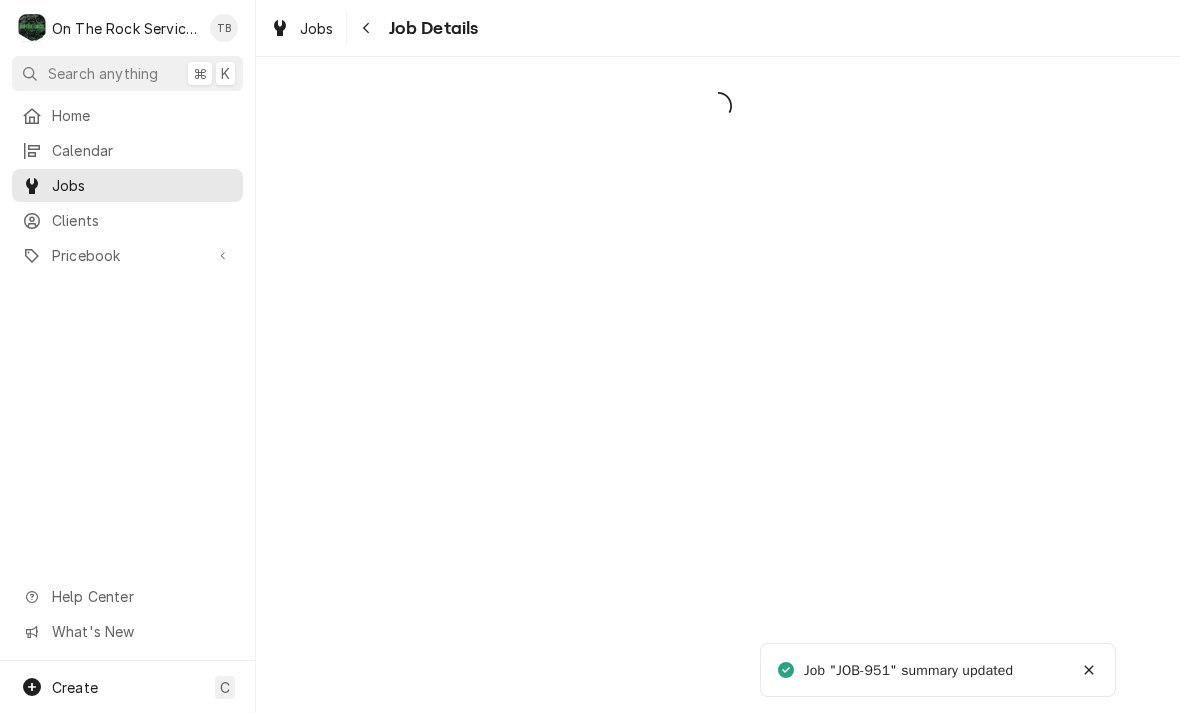 scroll, scrollTop: 0, scrollLeft: 0, axis: both 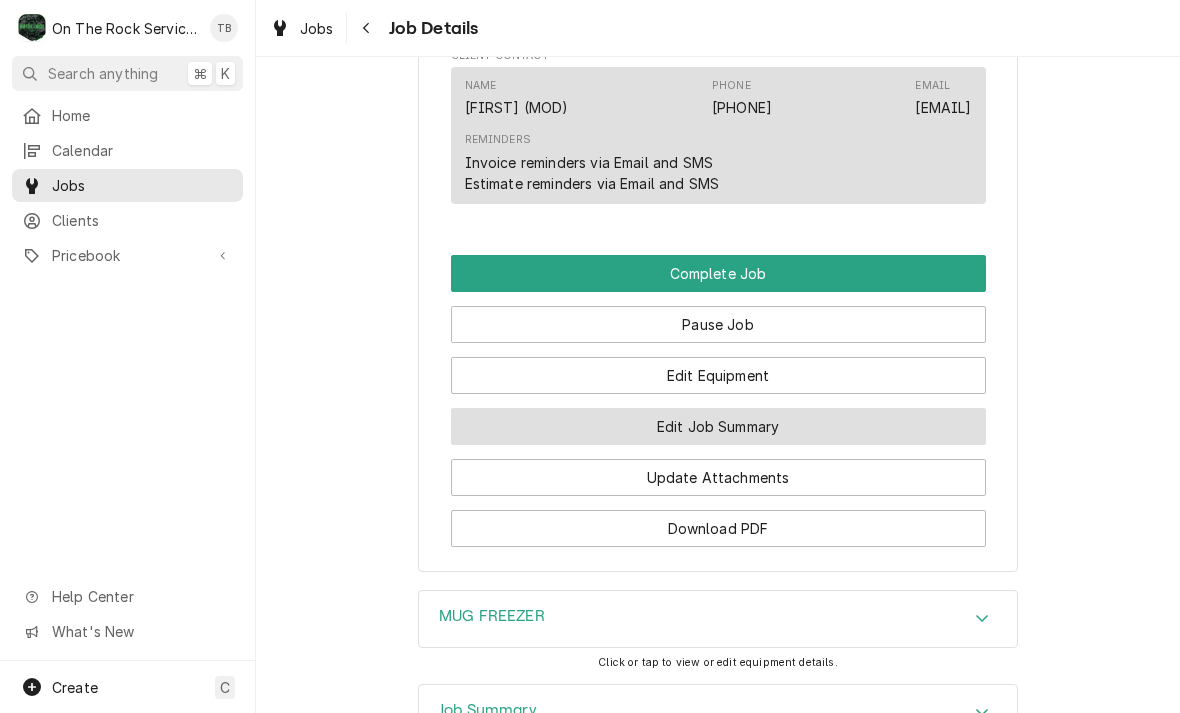 click on "Edit Job Summary" at bounding box center (718, 426) 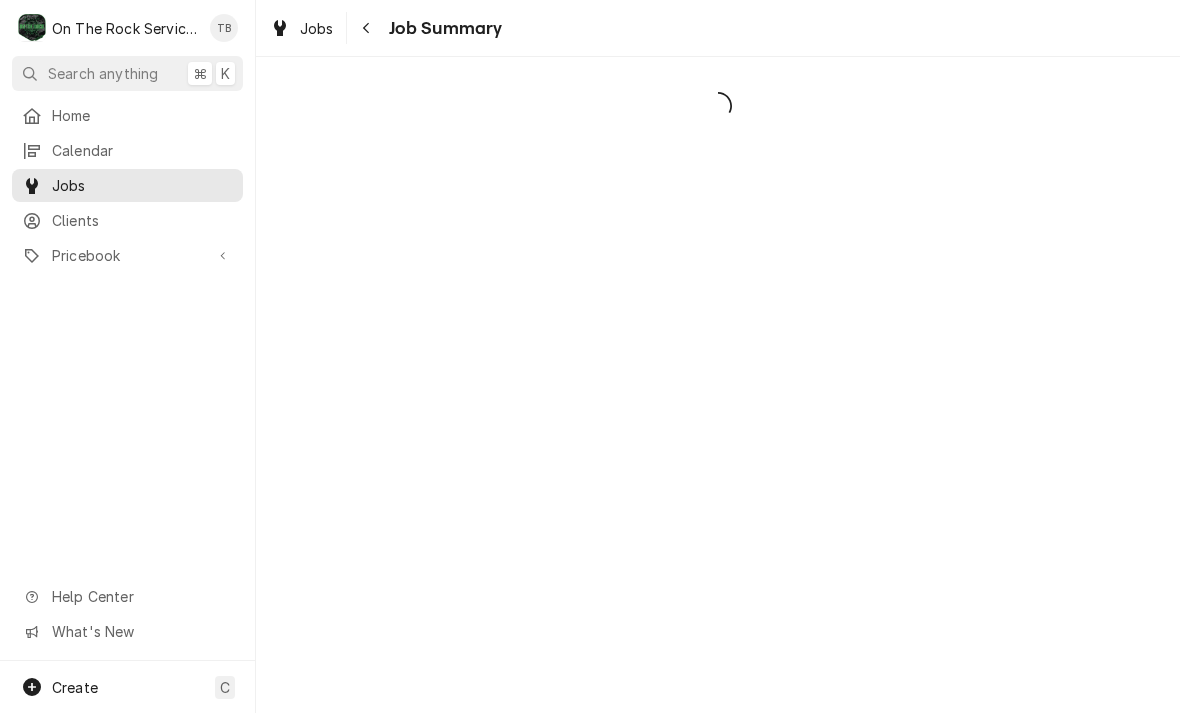 scroll, scrollTop: 0, scrollLeft: 0, axis: both 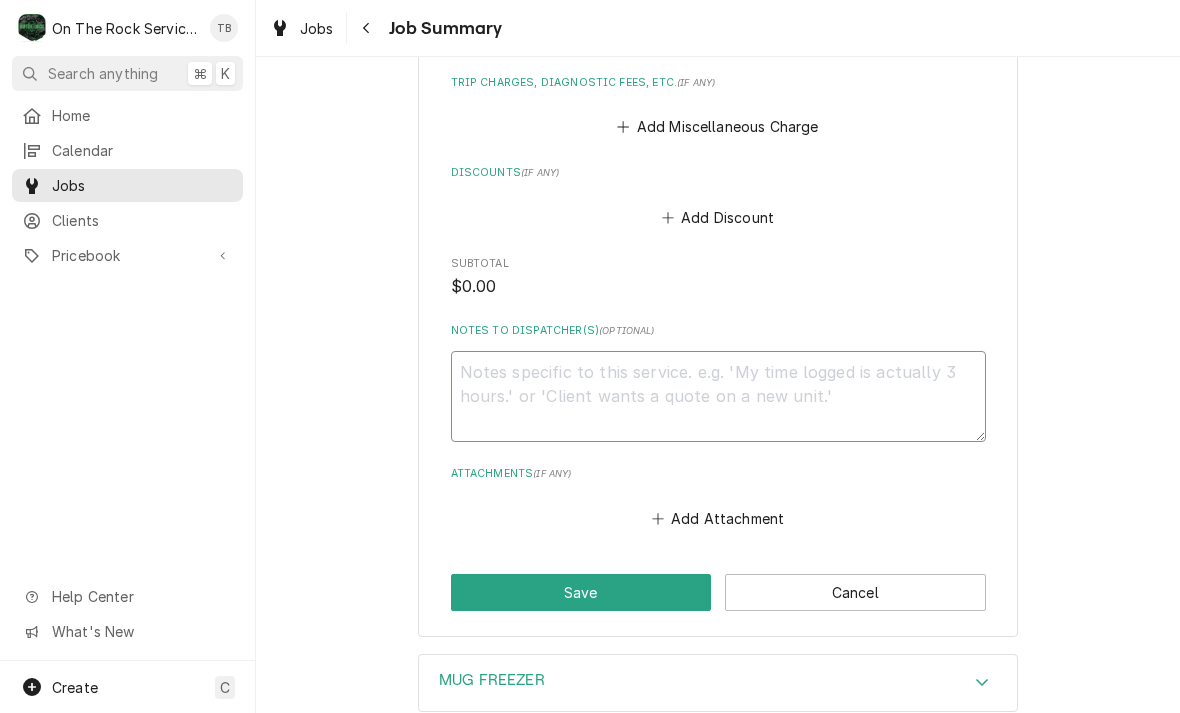click on "Notes to Dispatcher(s)  ( optional )" at bounding box center (718, 396) 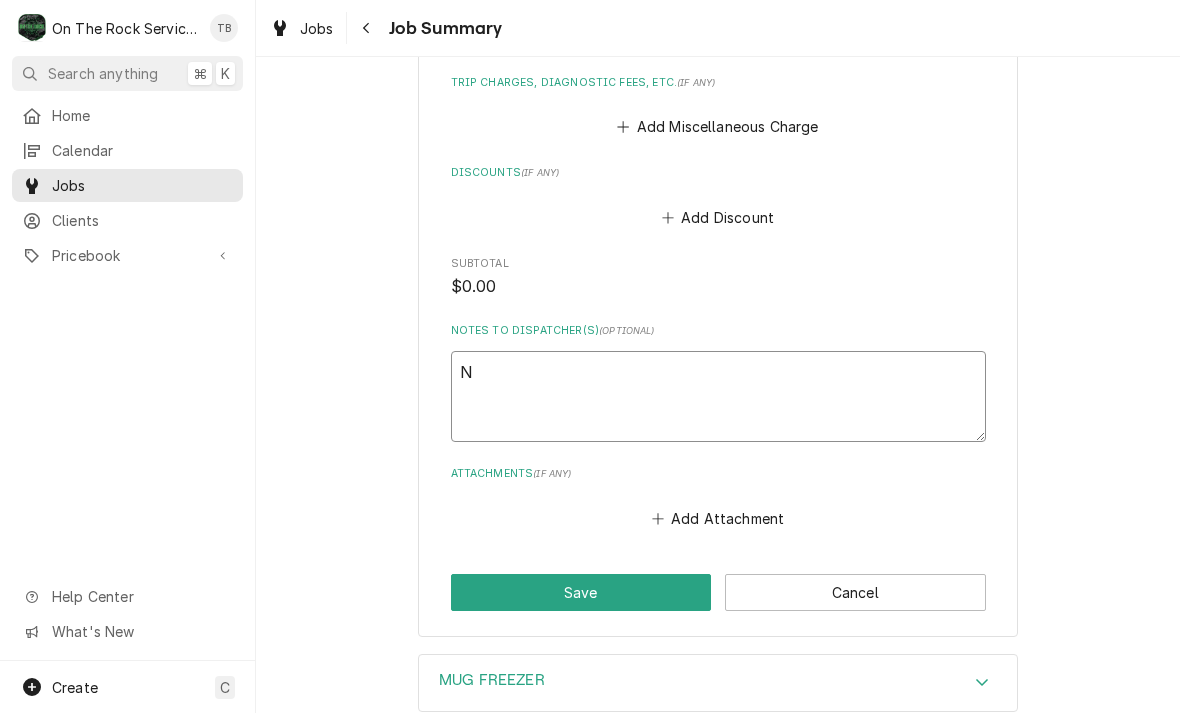 type on "NE" 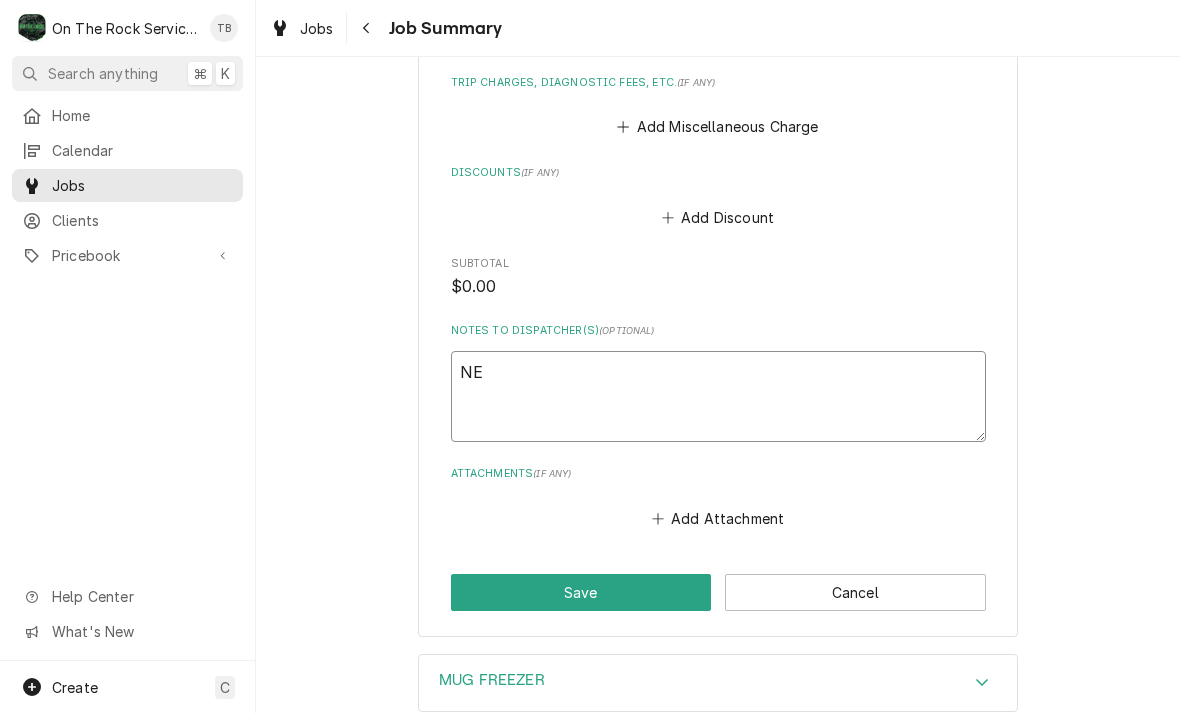 type on "x" 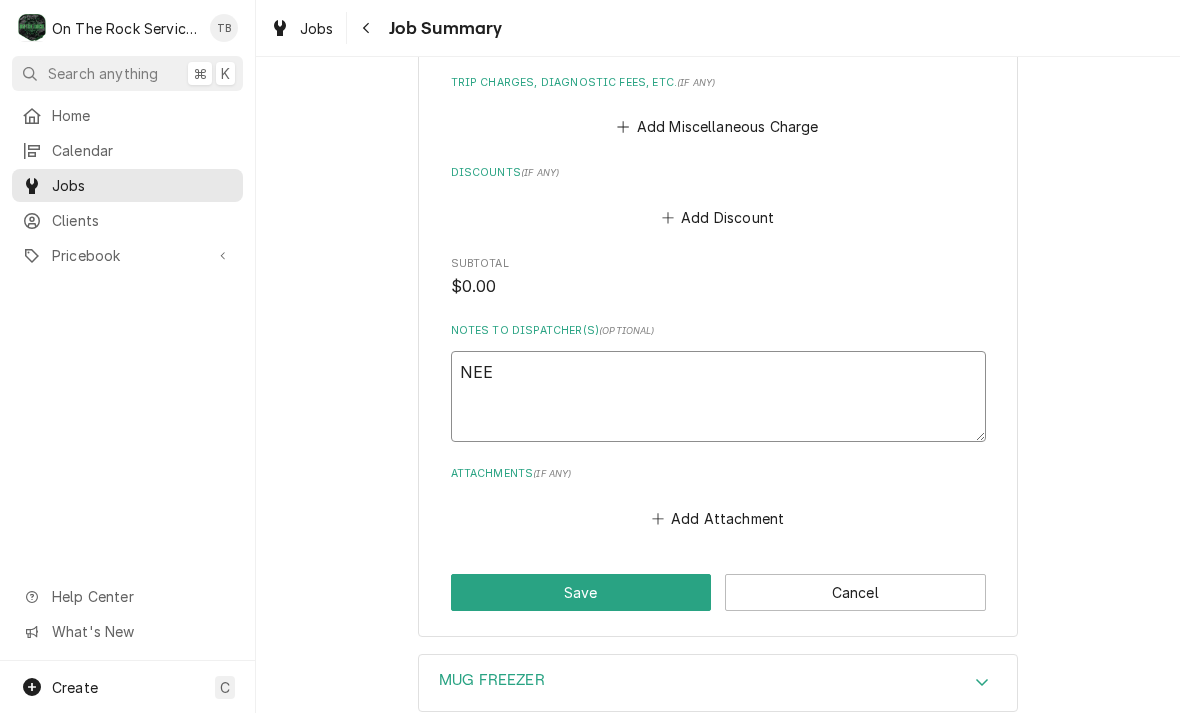 type on "x" 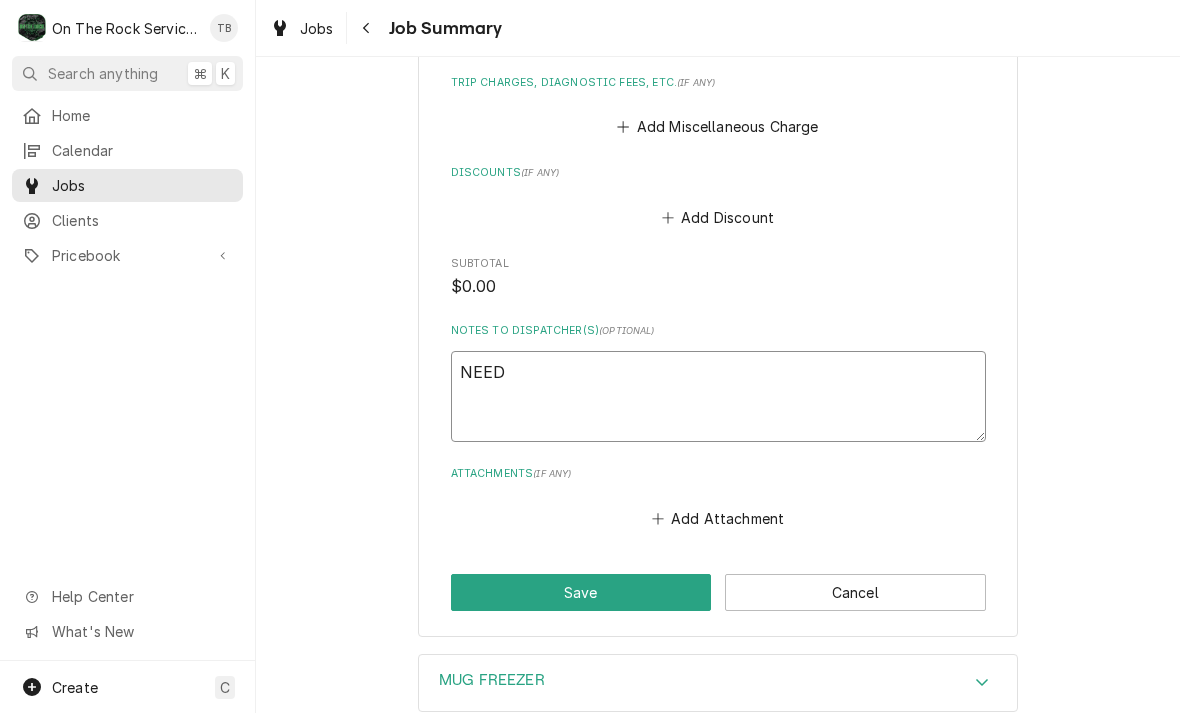 type on "x" 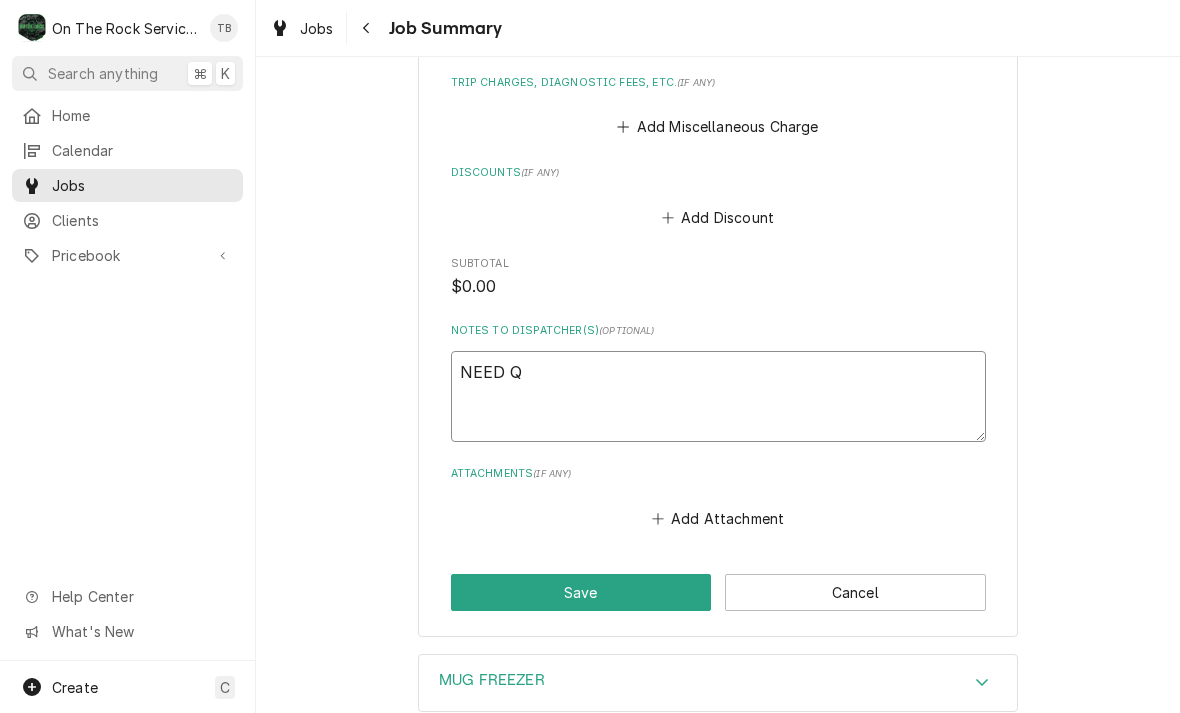 type on "x" 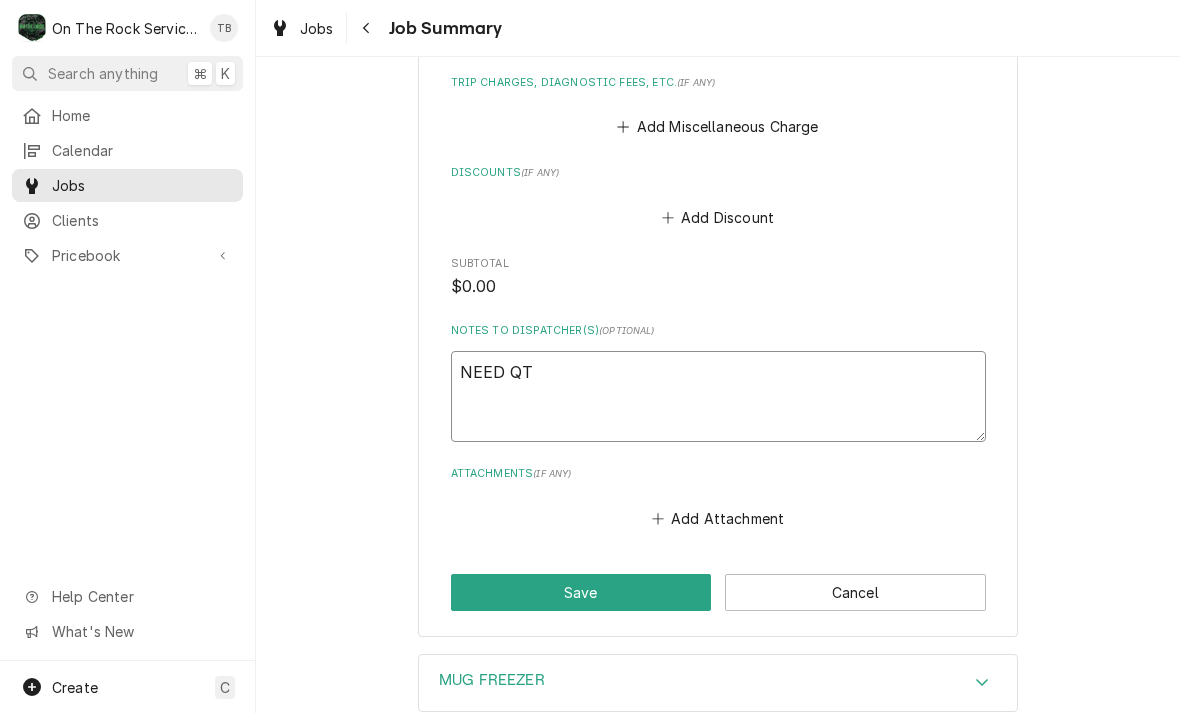 type on "x" 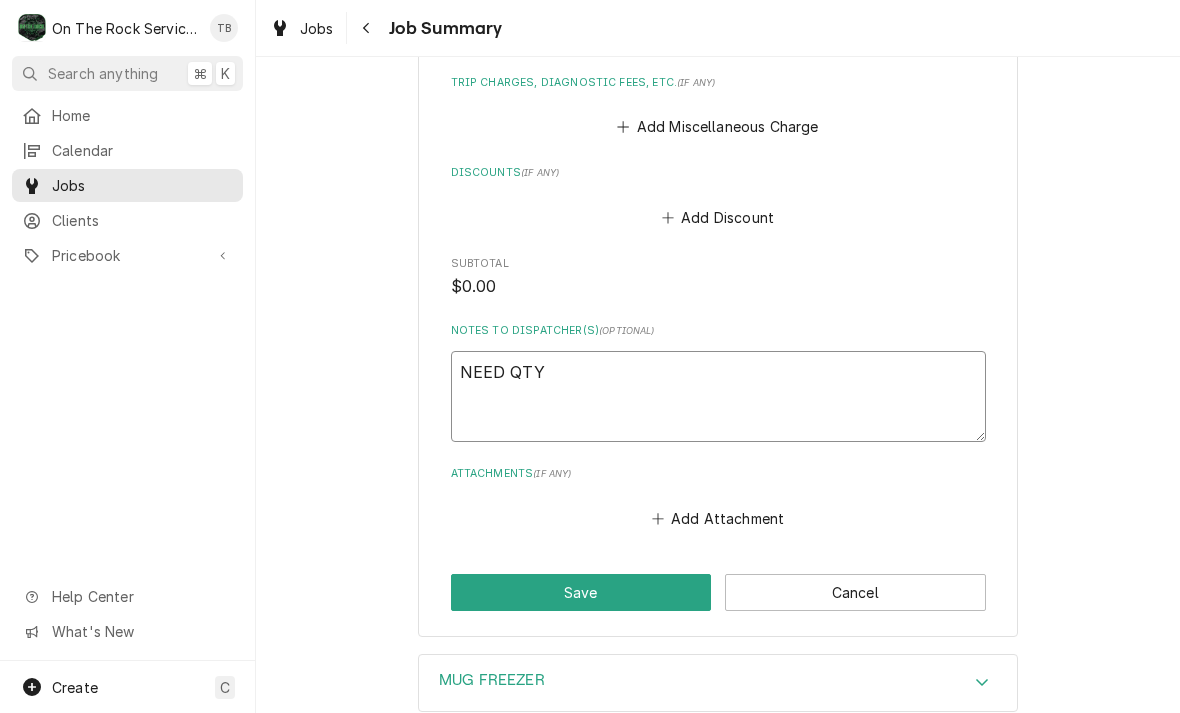 type on "x" 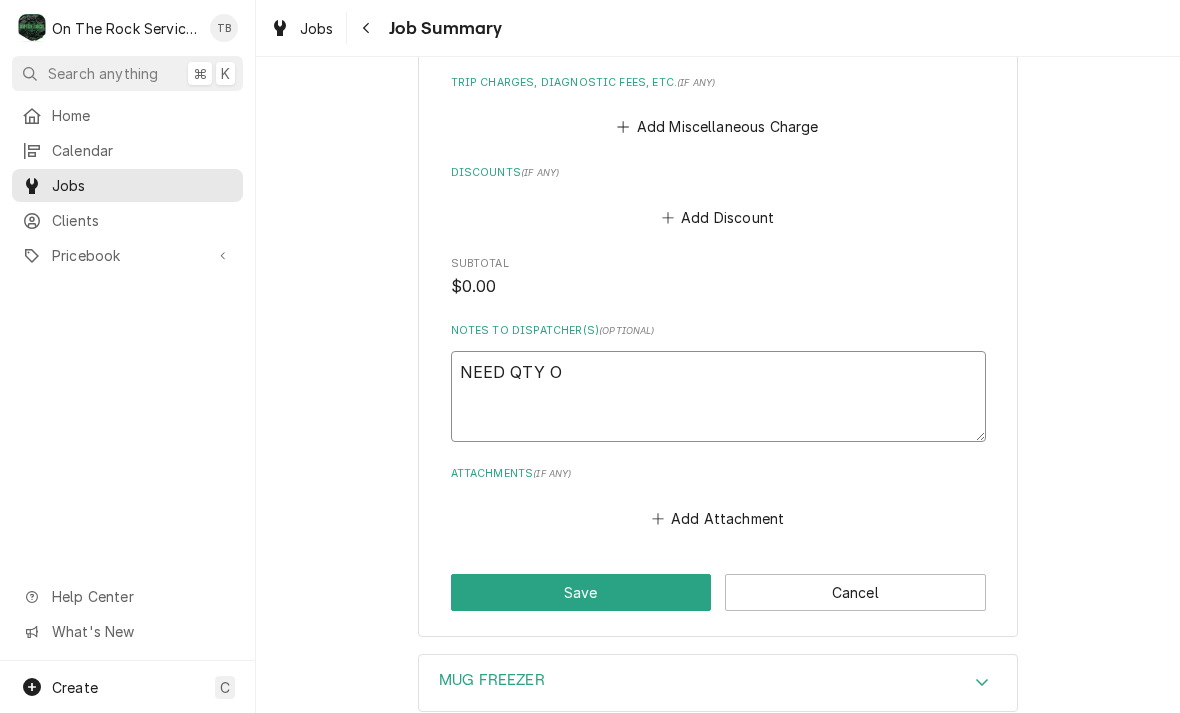 type on "x" 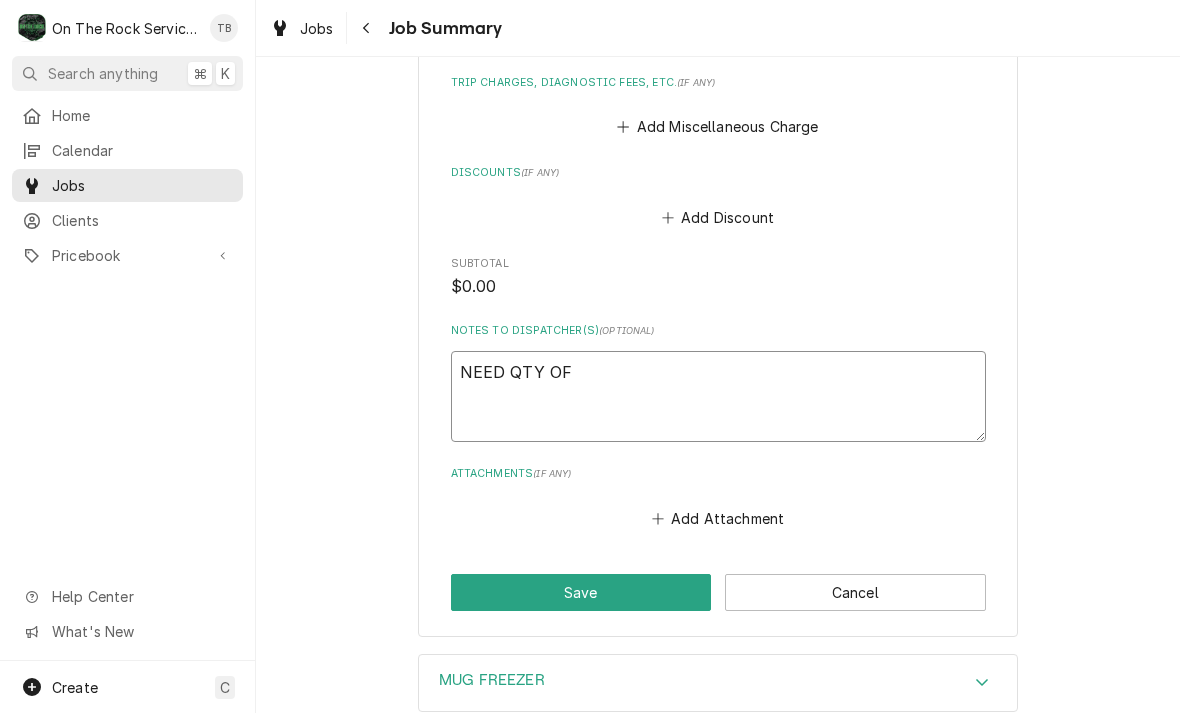 type on "x" 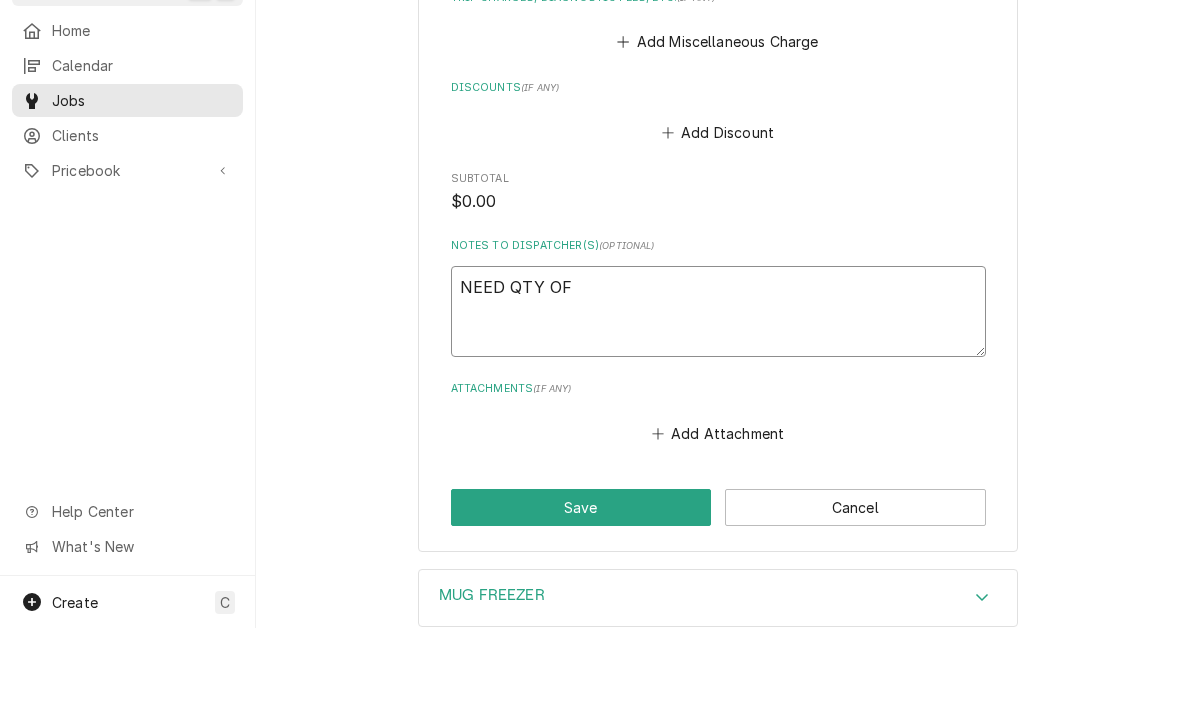 type on "x" 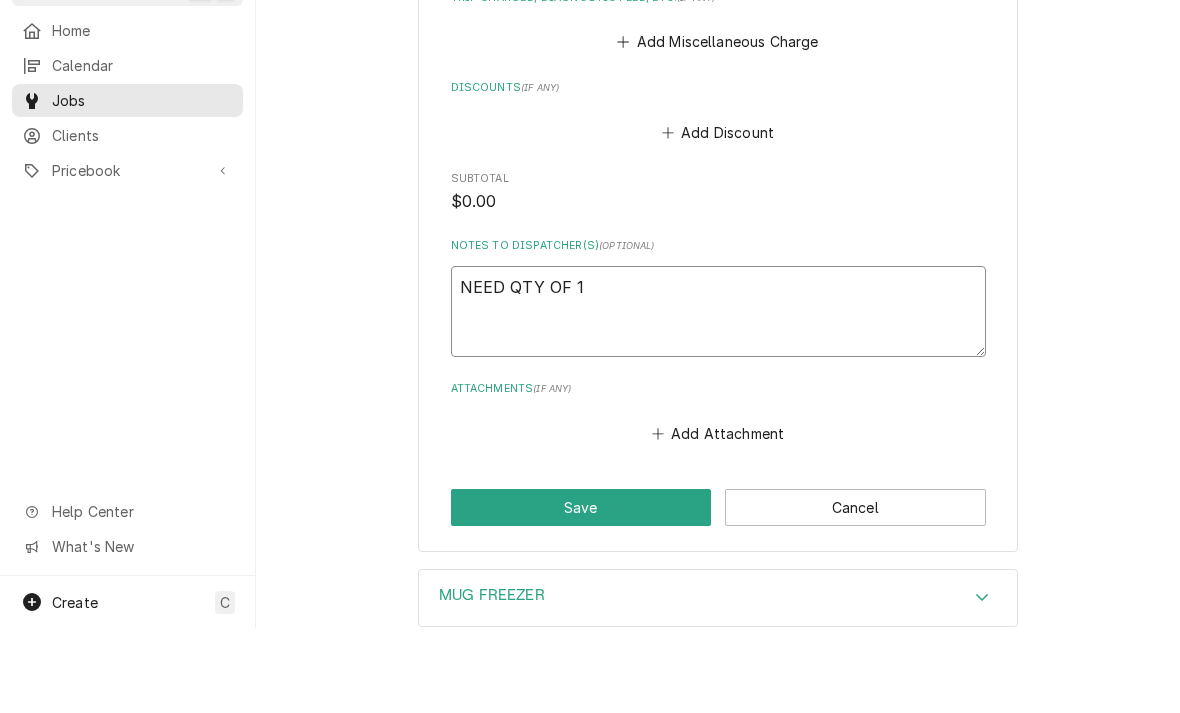 type on "NEED QTY OF 1" 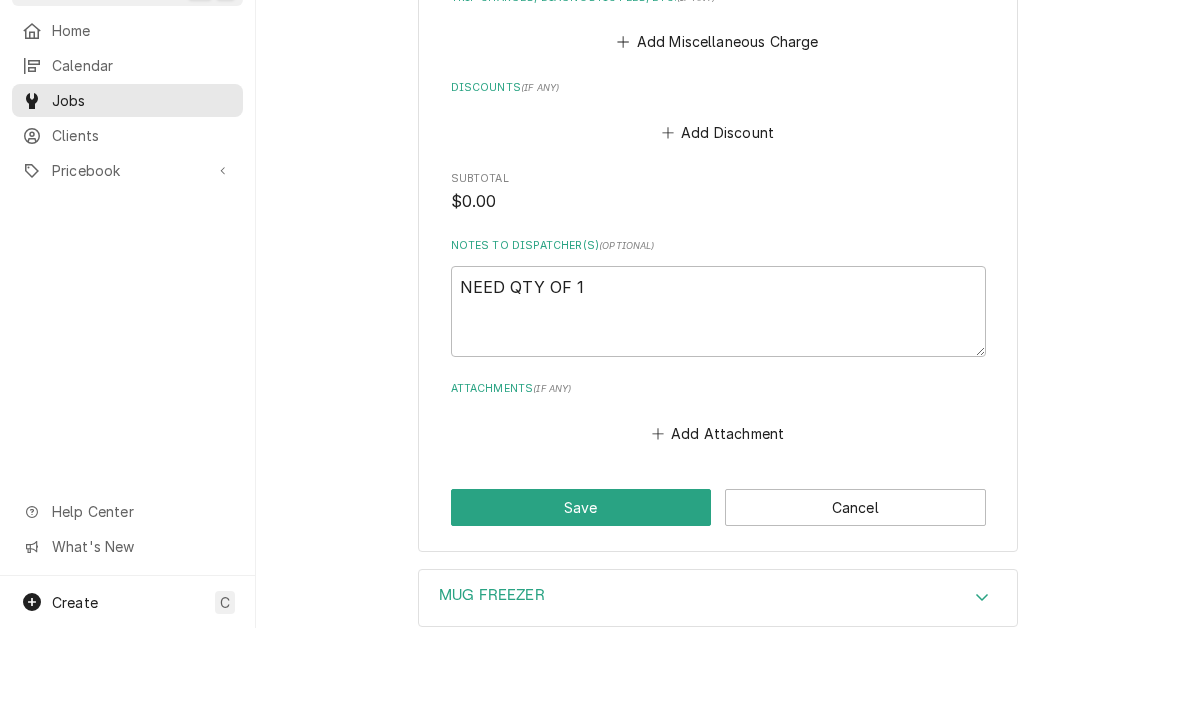 click on "Southside Smokehouse & Grille Southside Smokehouse & Grille / 726 S Howard Ave, Landrum, SC 29356 Please provide a summary of the work you've done, the parts and materials you used, and any other charges or discounts that should be applied to this service: Roopairs Job ID JOB-951 Service Type Job | Service Call Job Type Service Total Time Logged 53min Service Charges Short Description Job | Service Call Service Date Aug 5, 2025 Hourly Cost $0.00/hr Qty. 1hr Rate $0.00/hr Amount $0.00 Service  Summary 8/5/25 TMB PROVIDE SERVICE PARTS AND LABOR TO DETERMINE THAT PER CUSTOMER WOULD LIKE MUG FREEZER CHECKED FOR PROPER OPERATION. DISASSEMBLED UNIT AND FOUND THAT CONDENSER COIL CLOGGED, BRUSHED OFF COIL. ALSO OBSERVED THAT UNIT HAS LOTS OF ICE BUILDUP ON BOTTOM OF EVAPORATOR COVER AREA. TRACED AND FOUND THAT WHEN IN DEFROST MODE NO AMP DRAW FROM ELEMENTS.  FOUND THAT DELAY RELAY TIMER BOARD IS RECEIVING VOLTAGE IN BUT NO VOLTAGE OUT TO HEATER. WILL QUOTE NEW CONTROL. Add Service Charge Parts and Materials  ( if any" at bounding box center (718, -220) 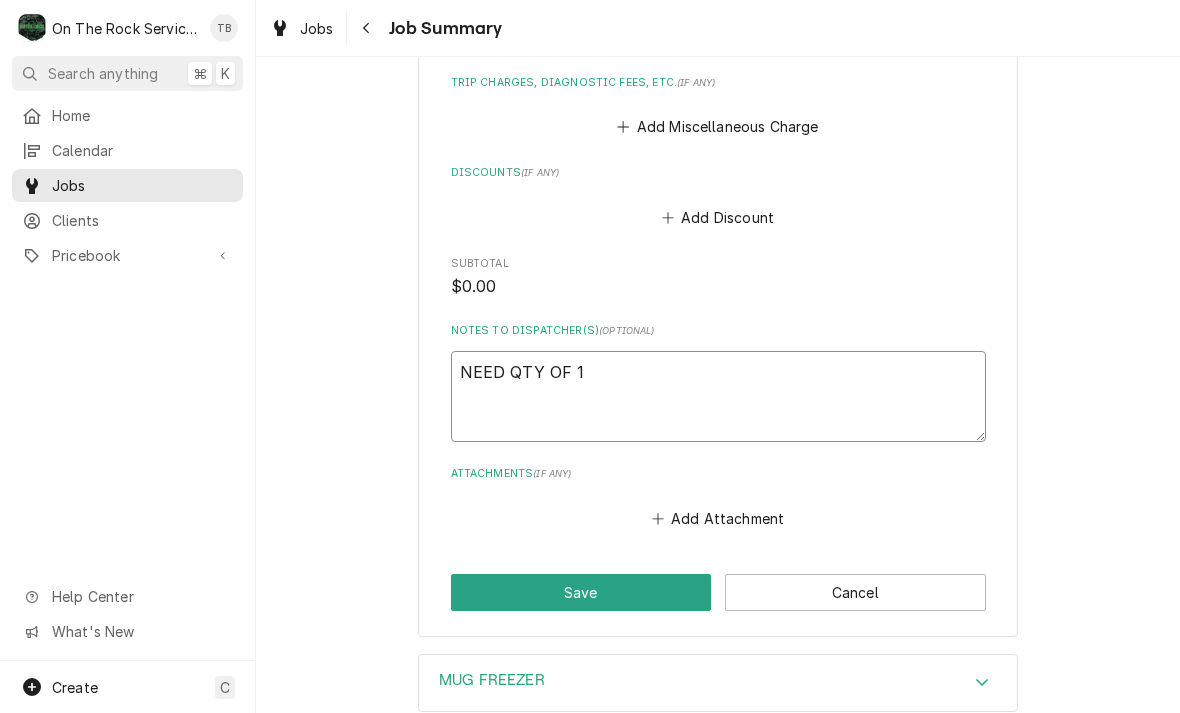 click on "NEED QTY OF 1" at bounding box center [718, 396] 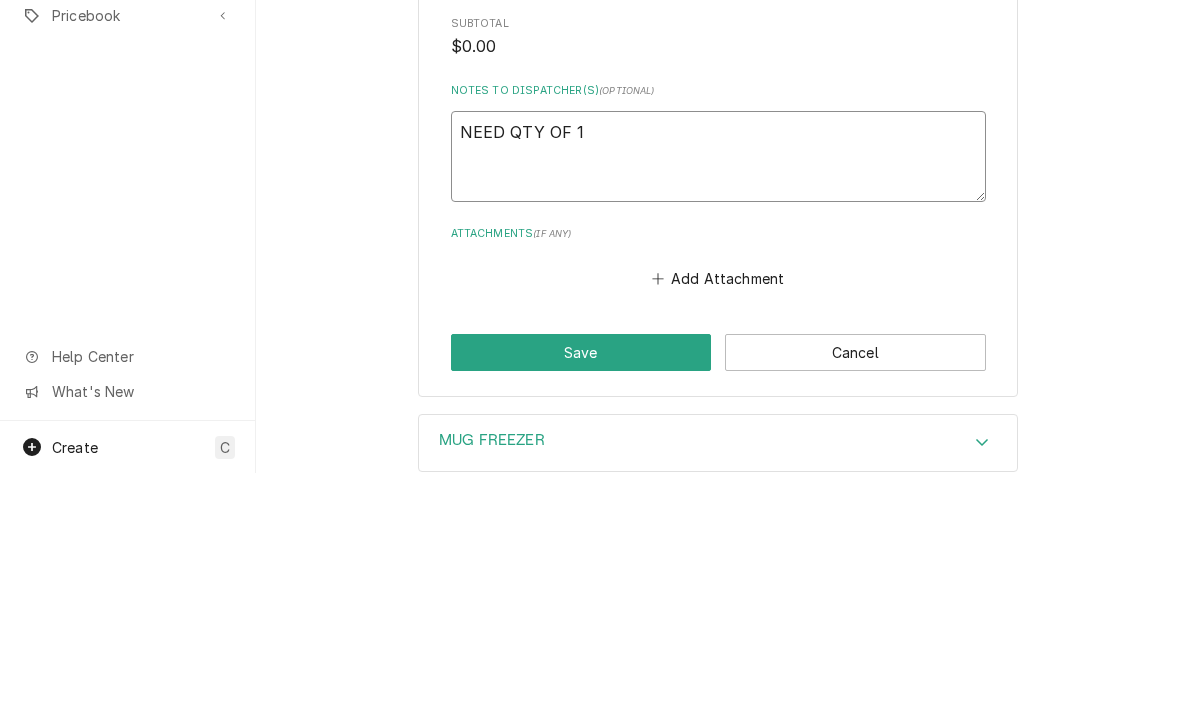 type on "x" 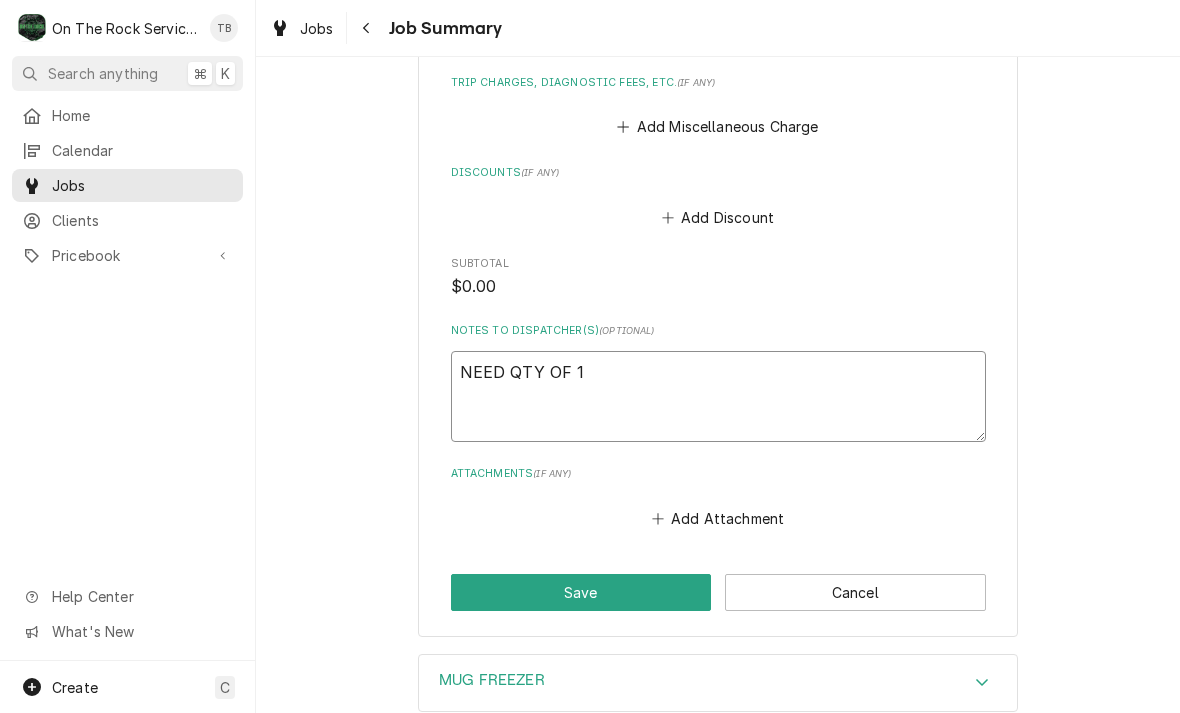 type on "x" 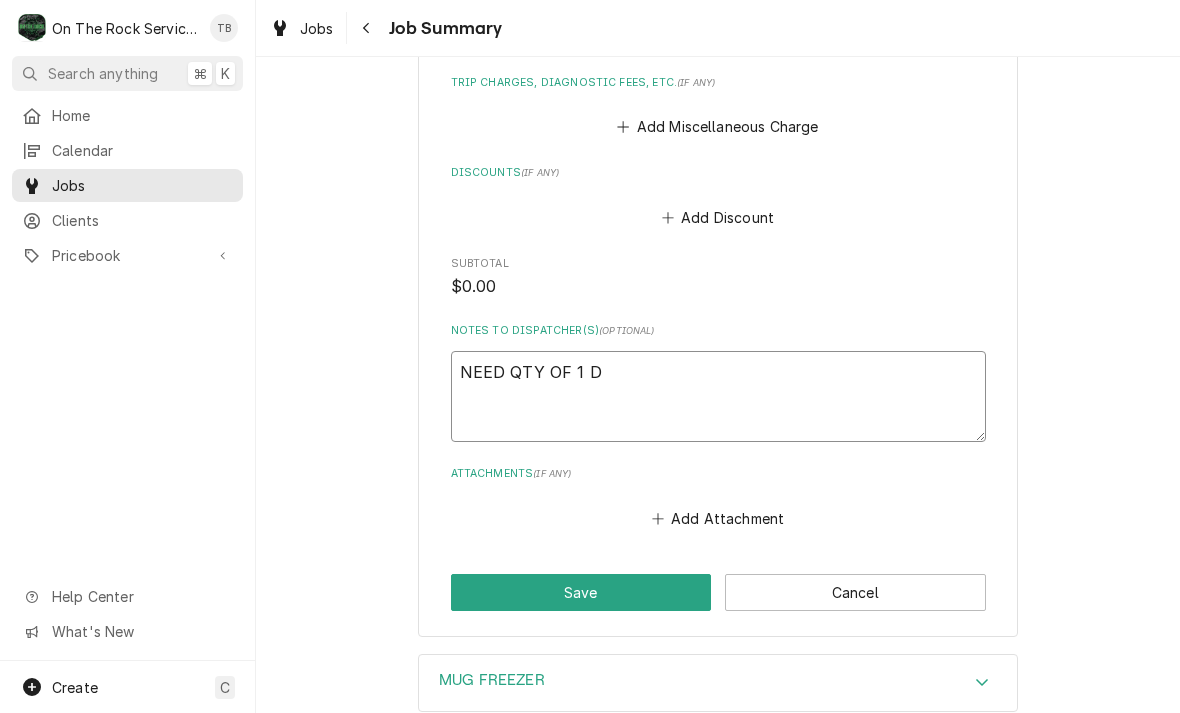 type on "x" 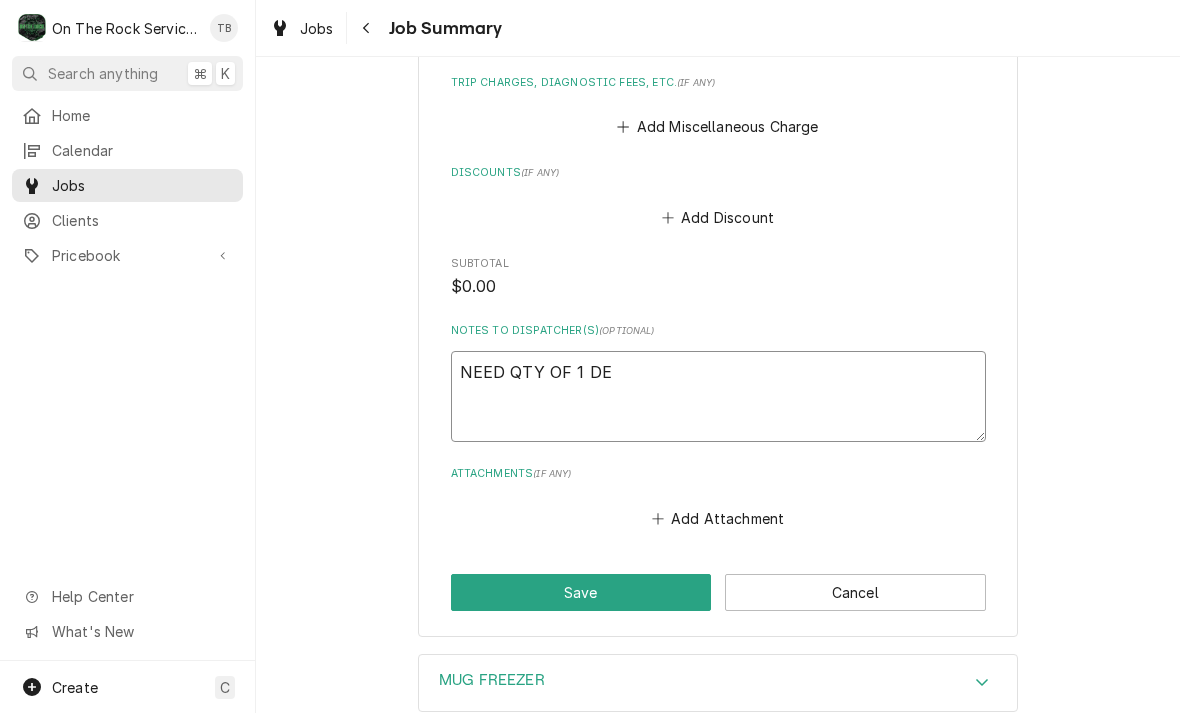 type on "x" 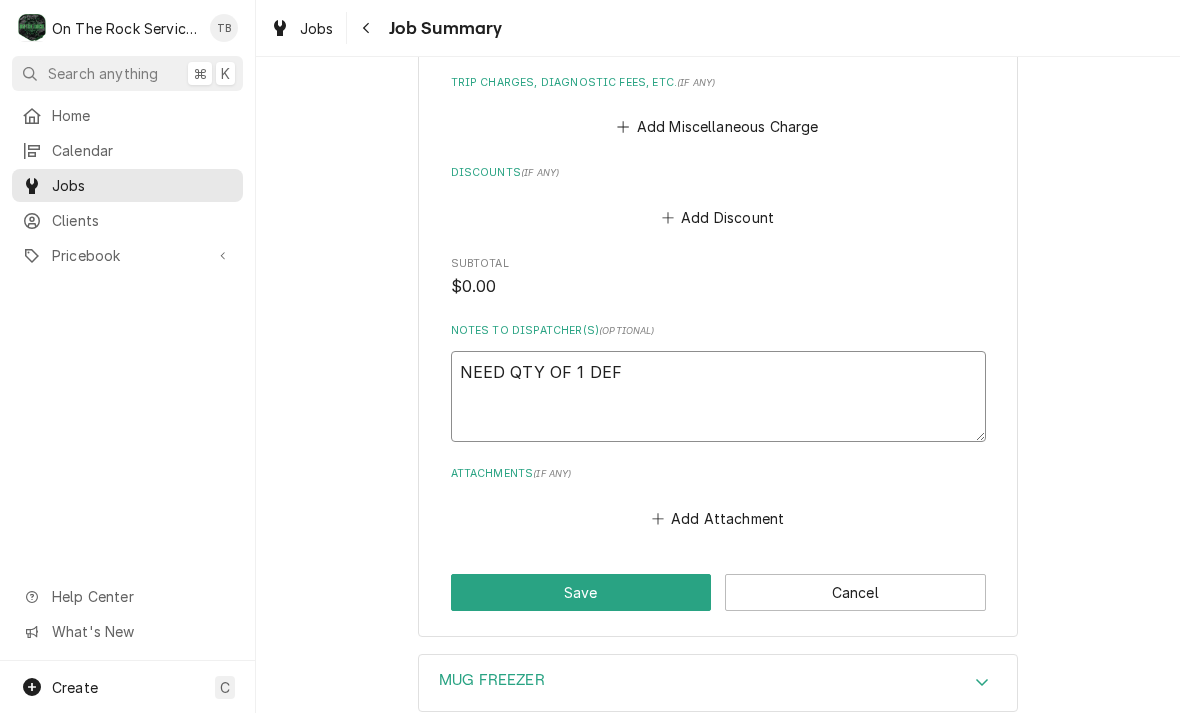 type on "x" 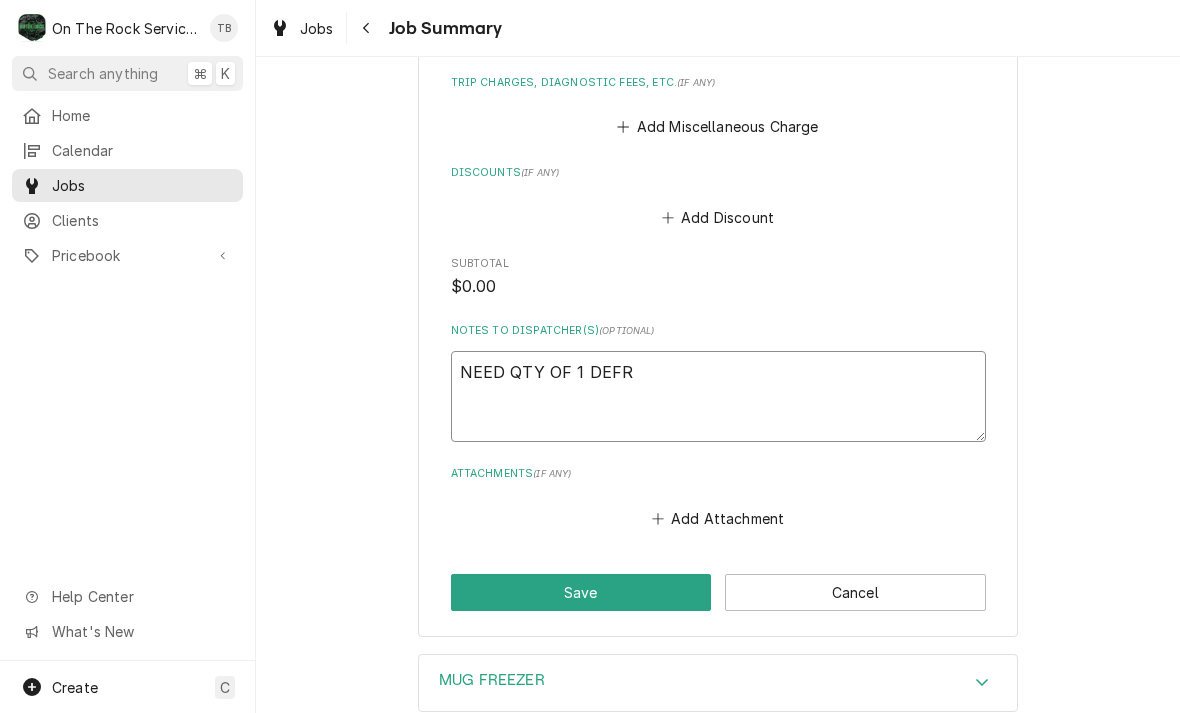type on "x" 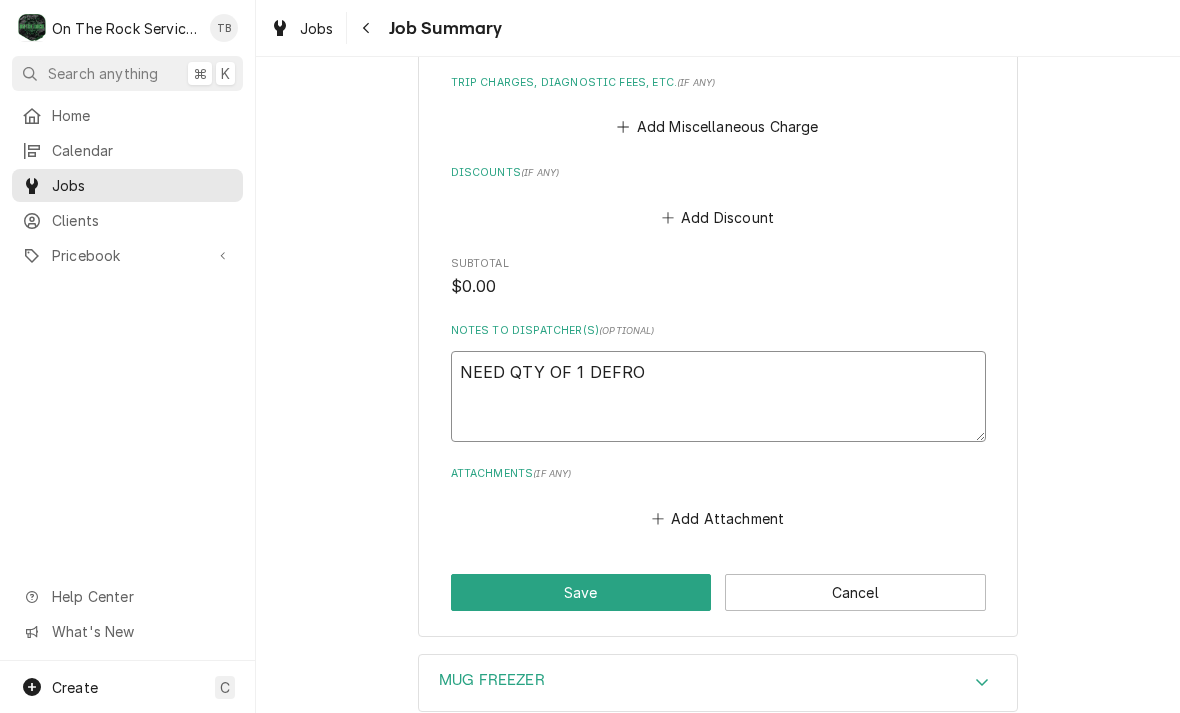 type on "x" 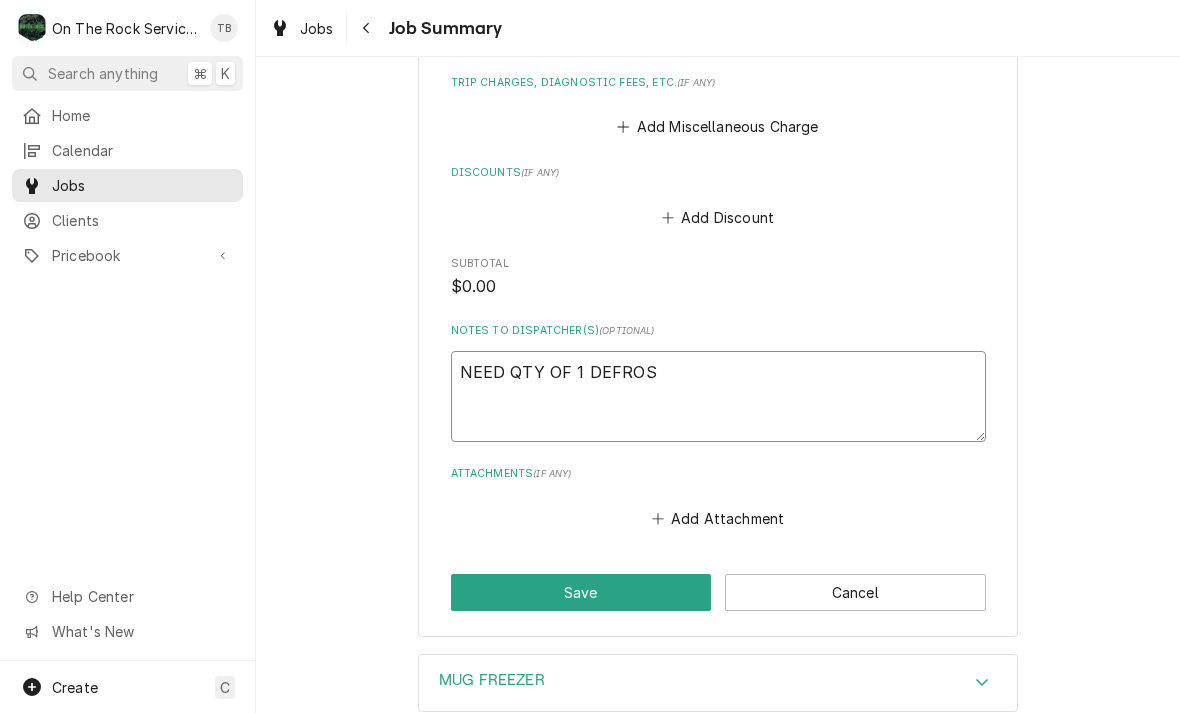 type on "x" 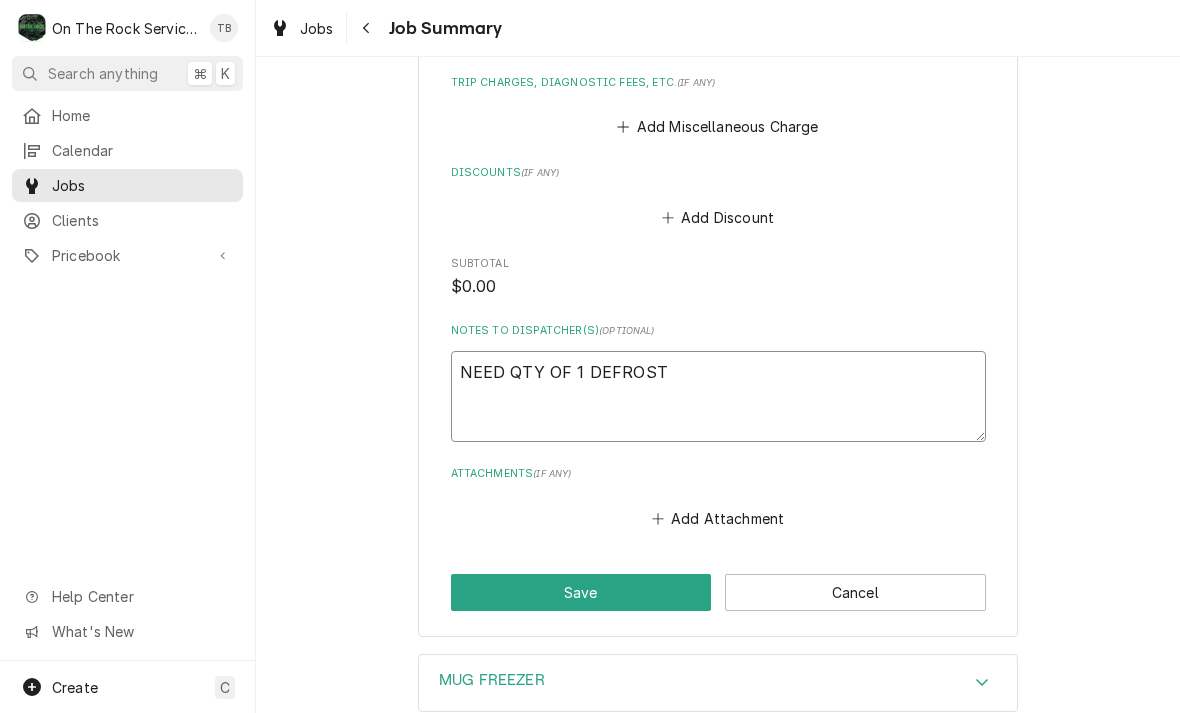 type on "x" 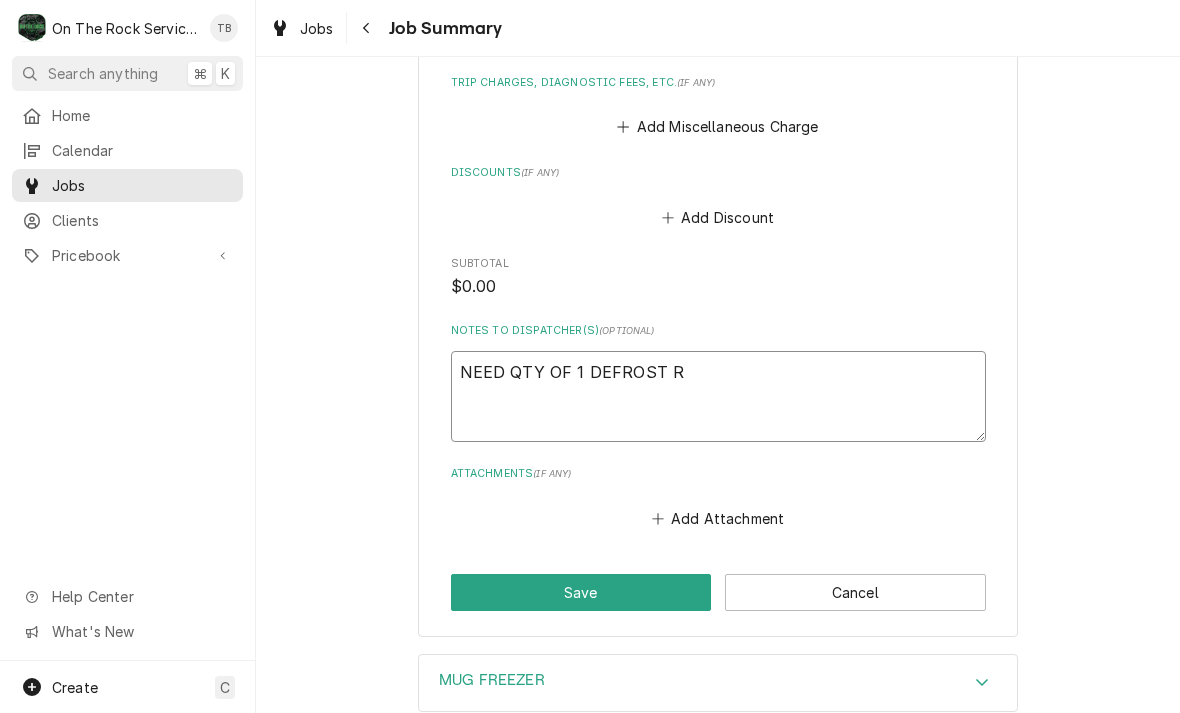 type on "x" 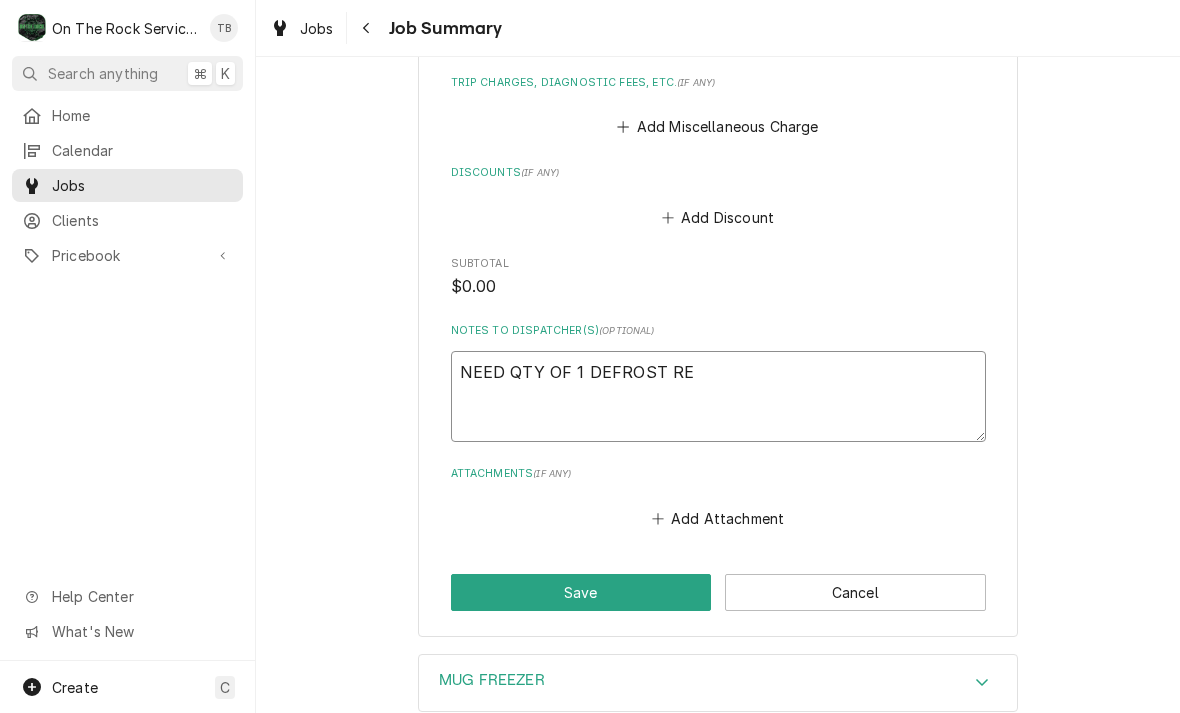 type on "x" 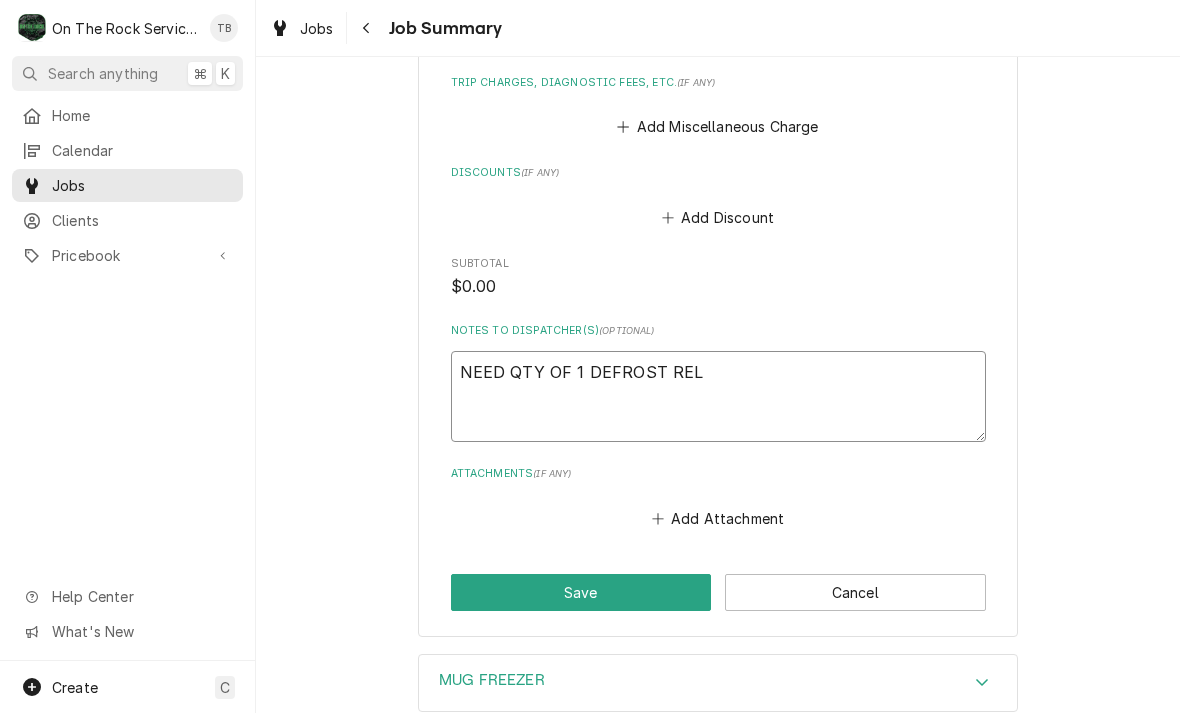 type on "x" 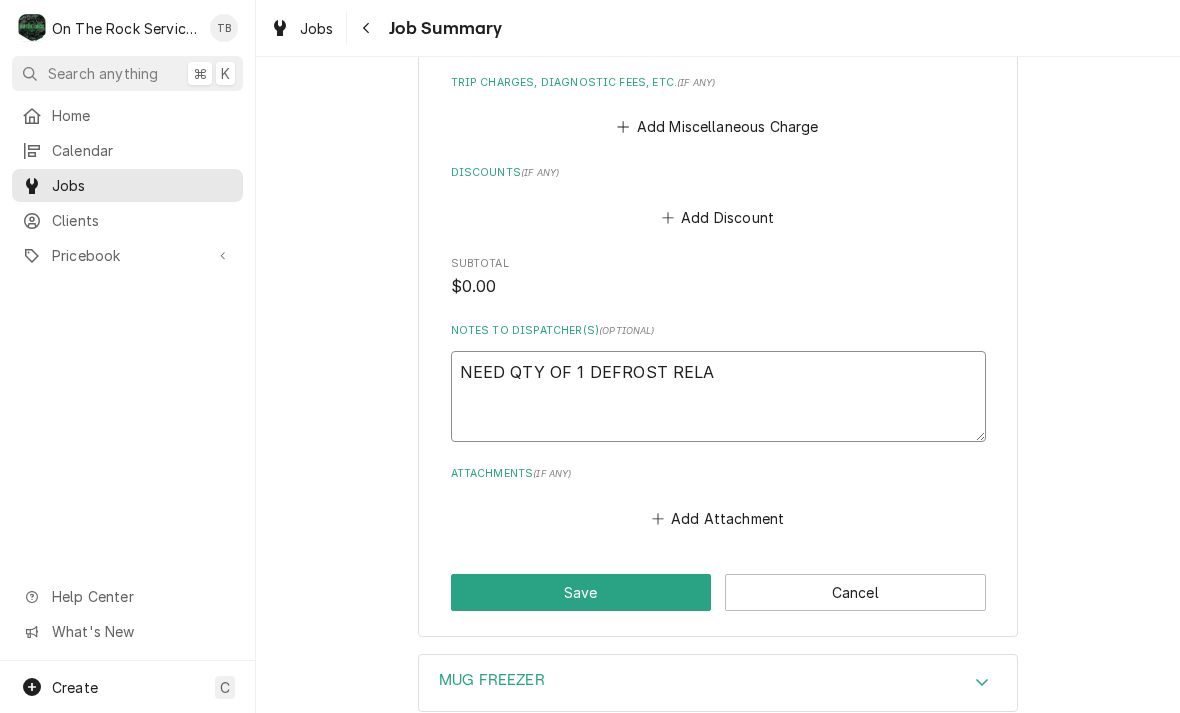 type on "x" 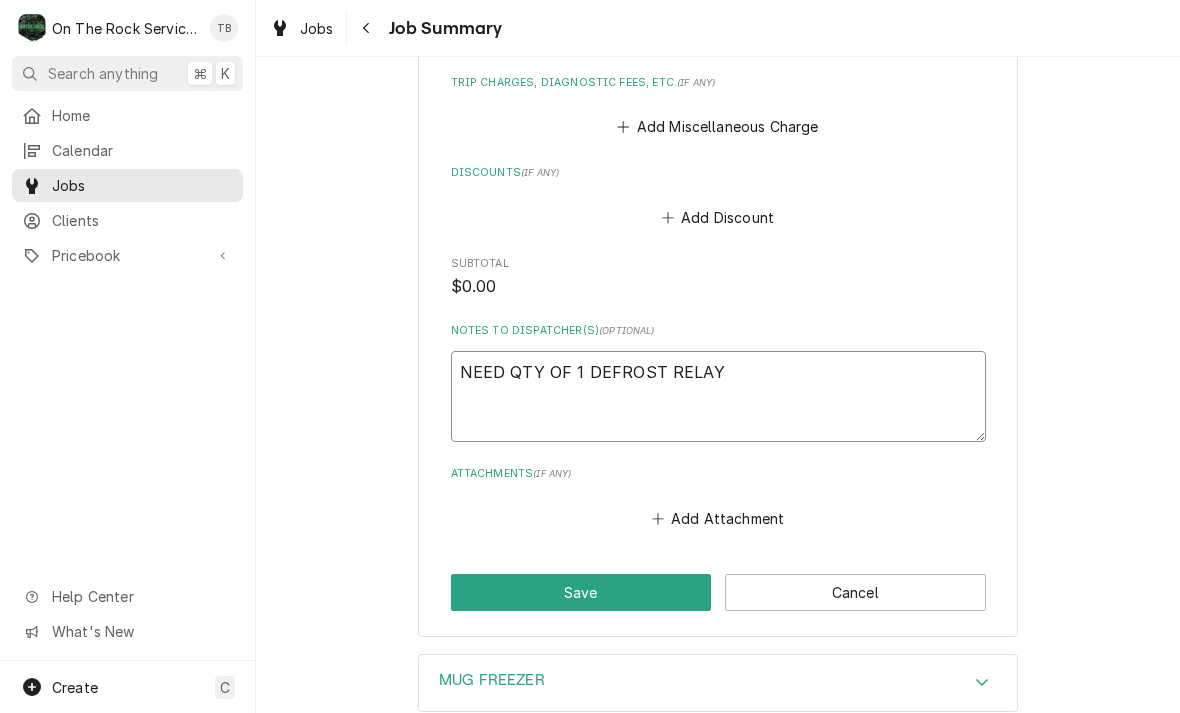 type on "x" 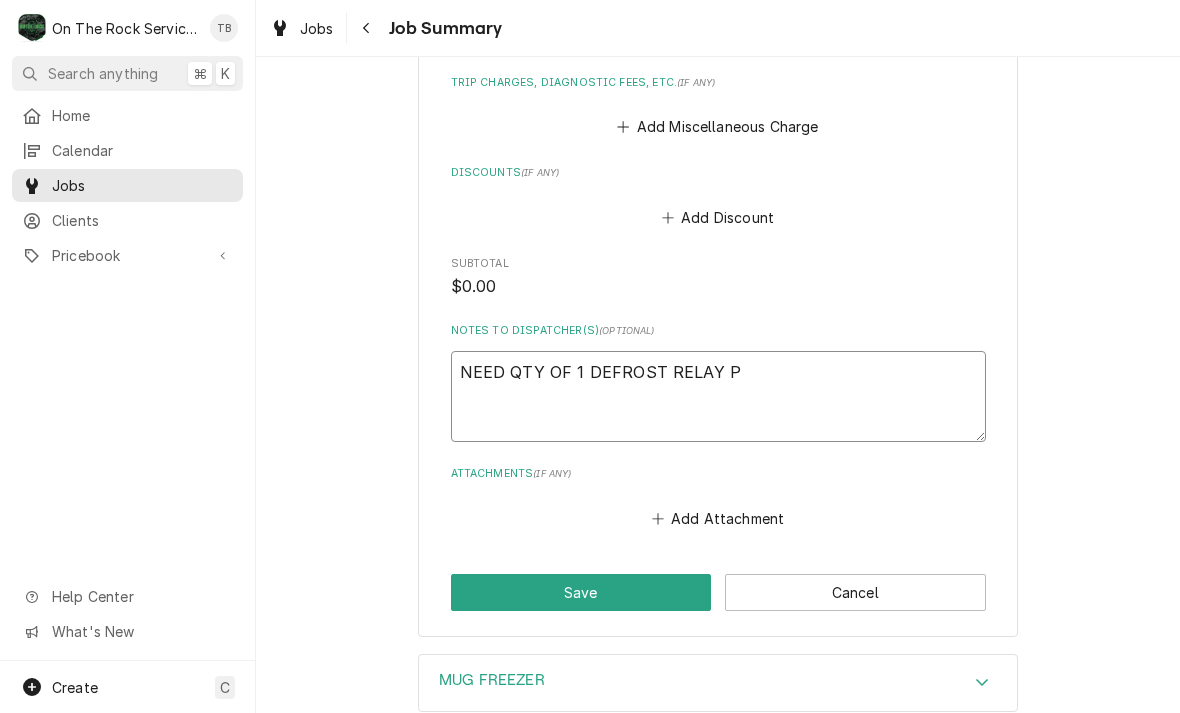 type on "x" 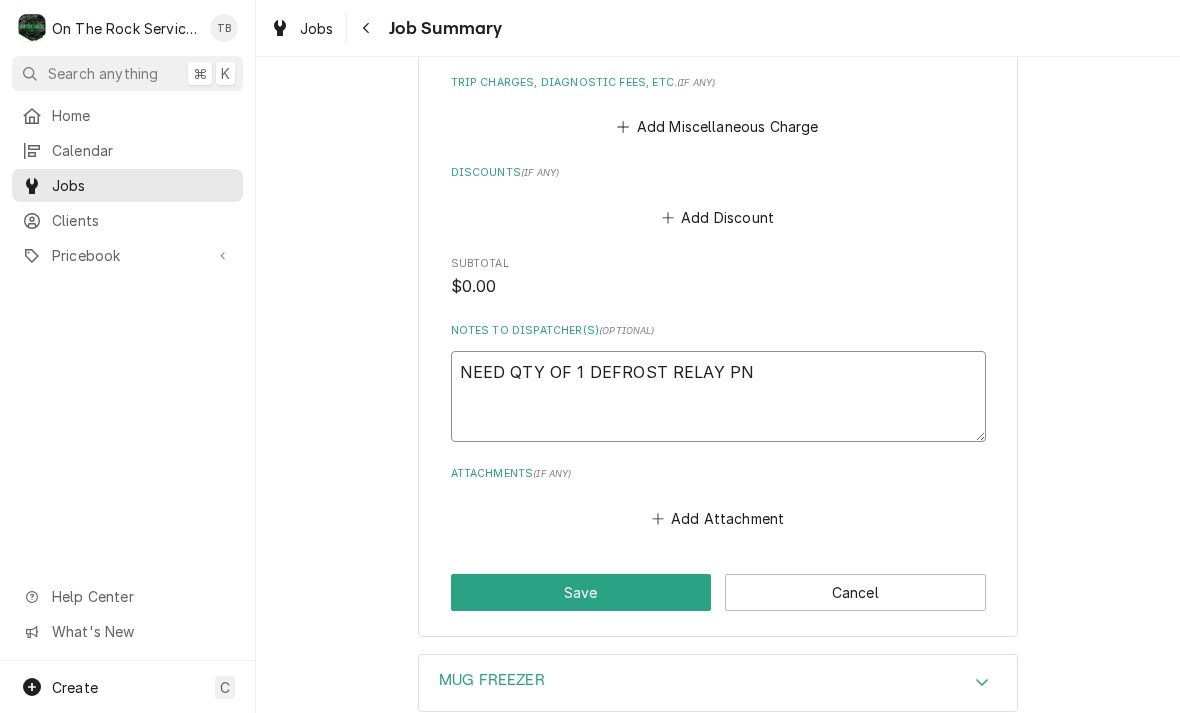 type on "x" 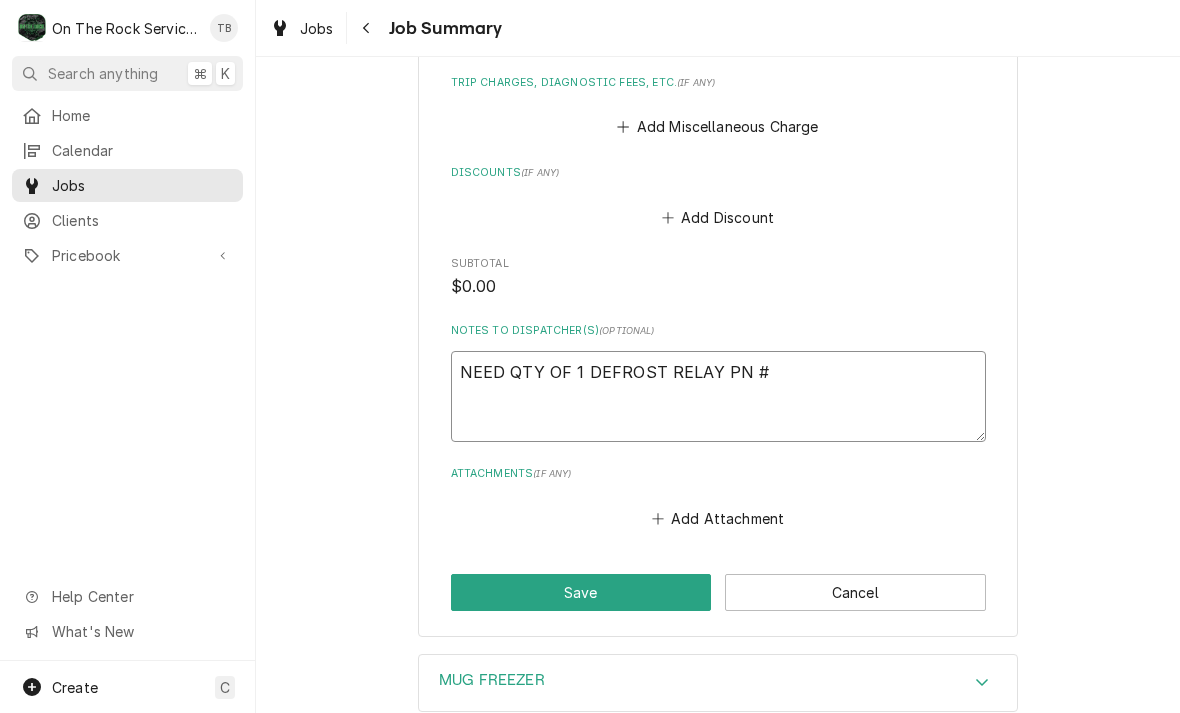 type on "x" 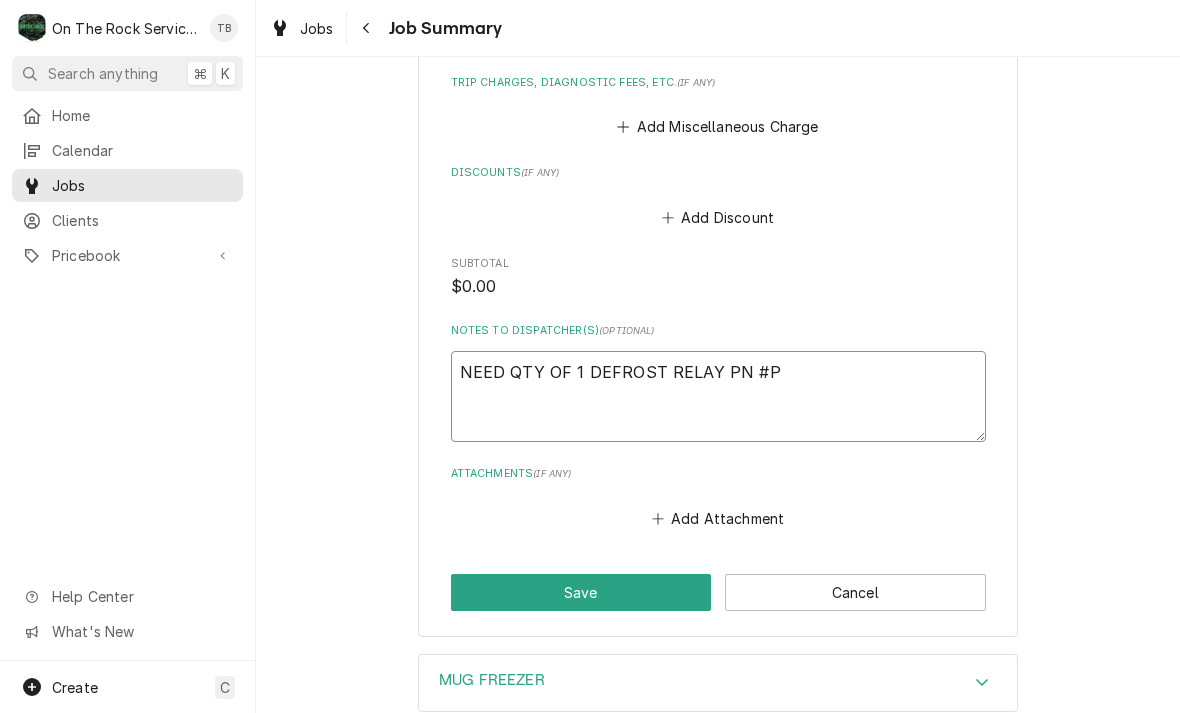 type on "x" 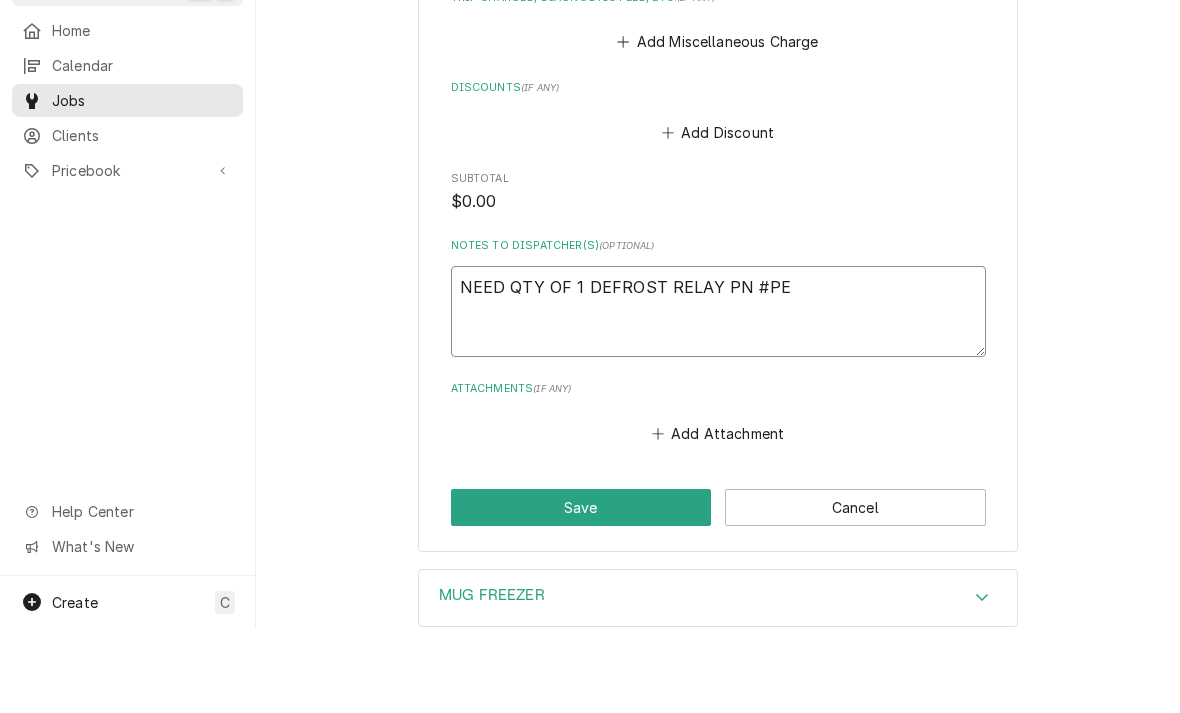 type on "x" 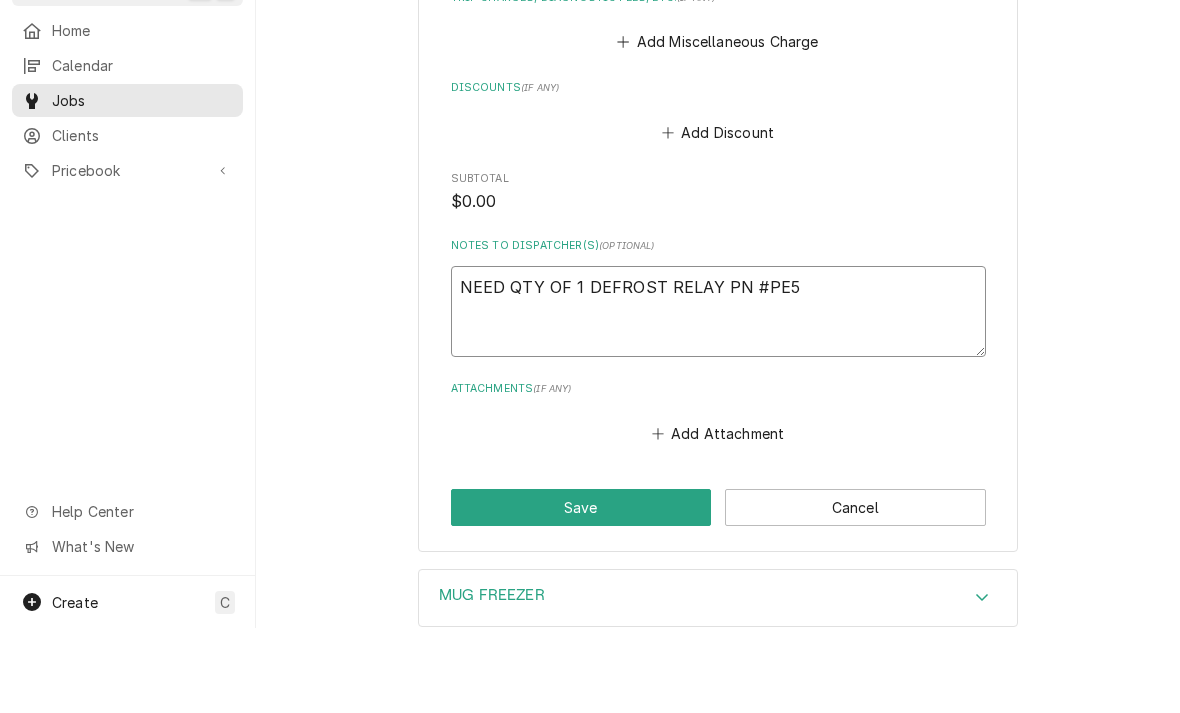 type on "NEED QTY OF 1 DEFROST RELAY PN #PE57" 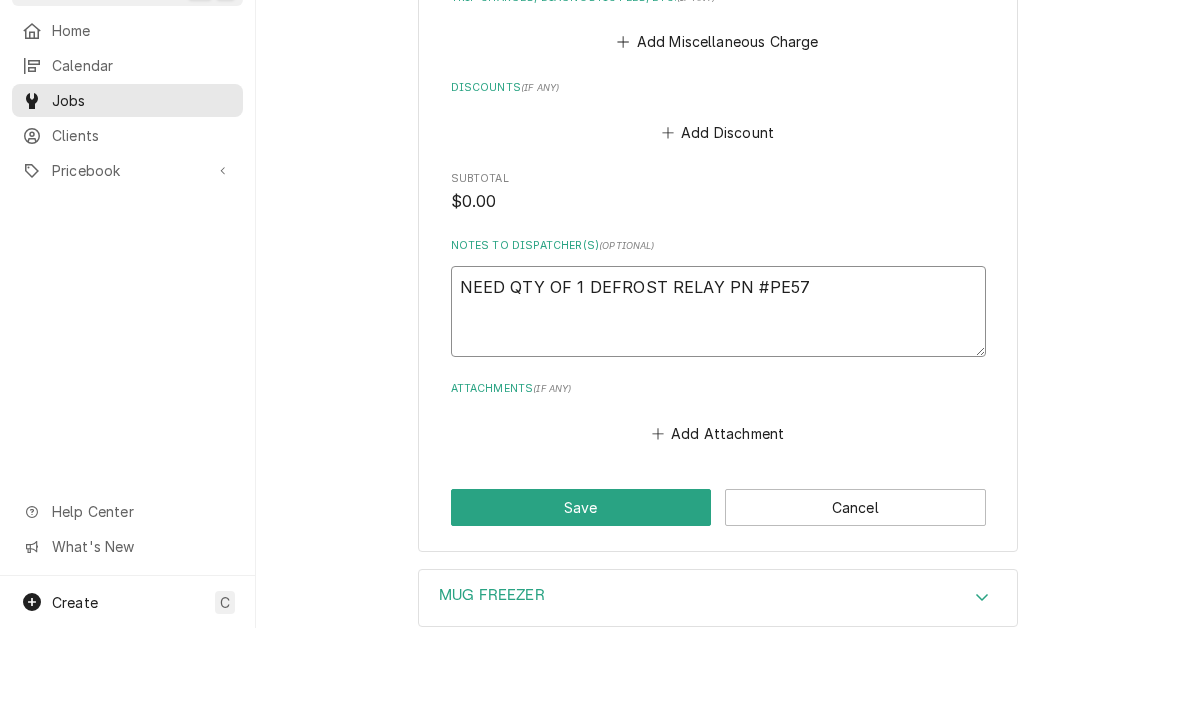 type on "x" 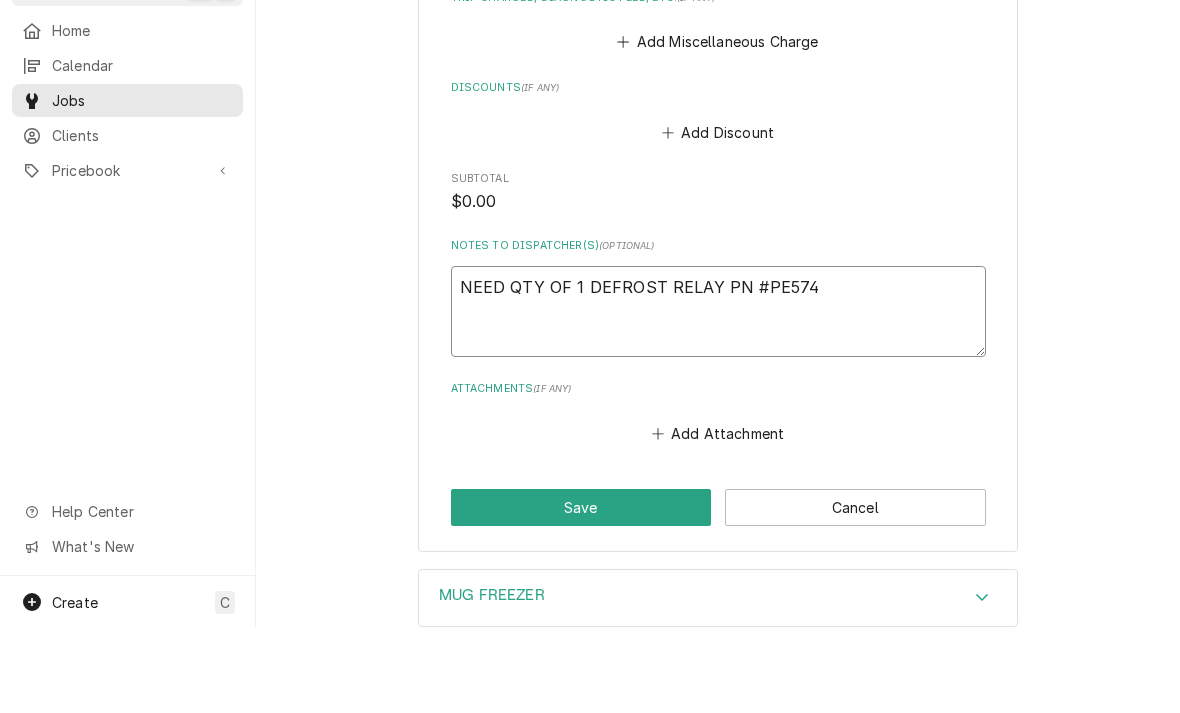 type on "NEED QTY OF 1 DEFROST RELAY PN #PE5746" 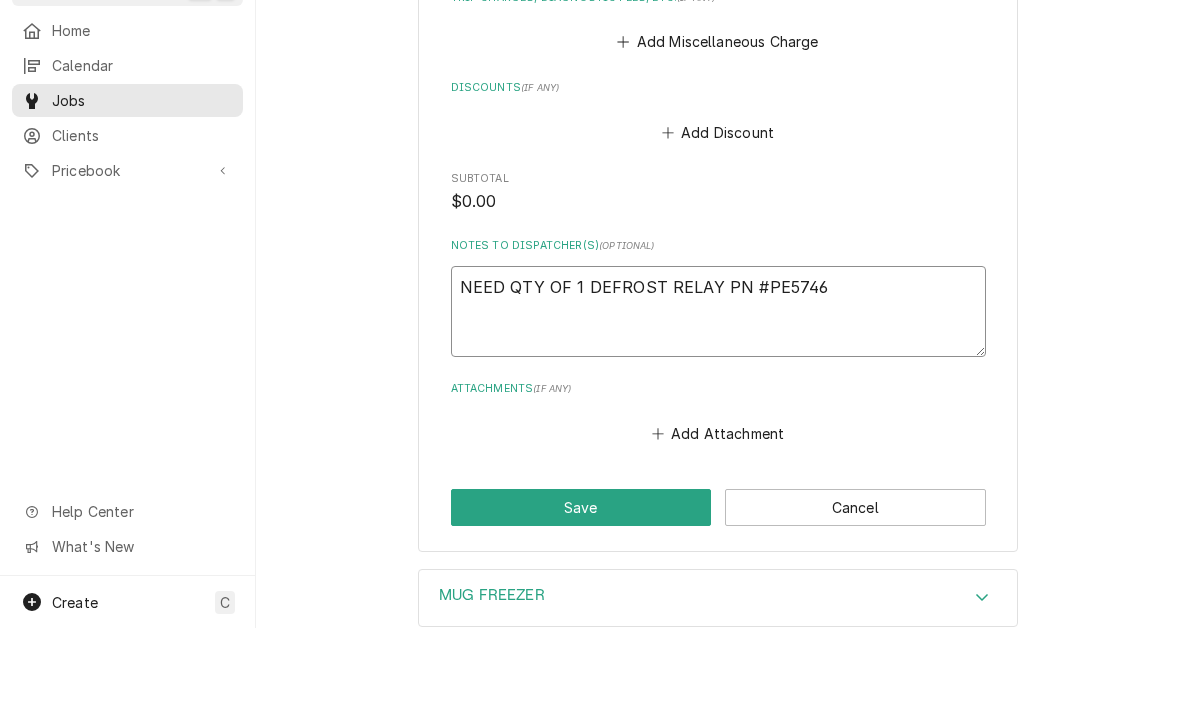 type on "x" 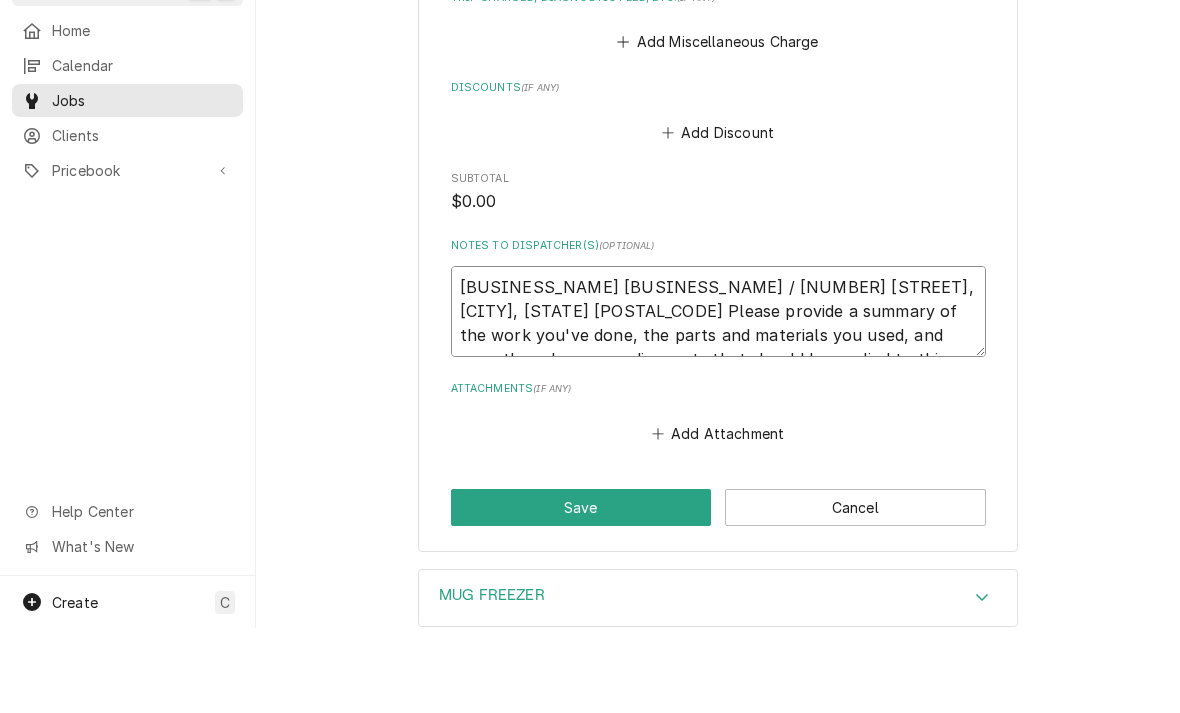 type on "x" 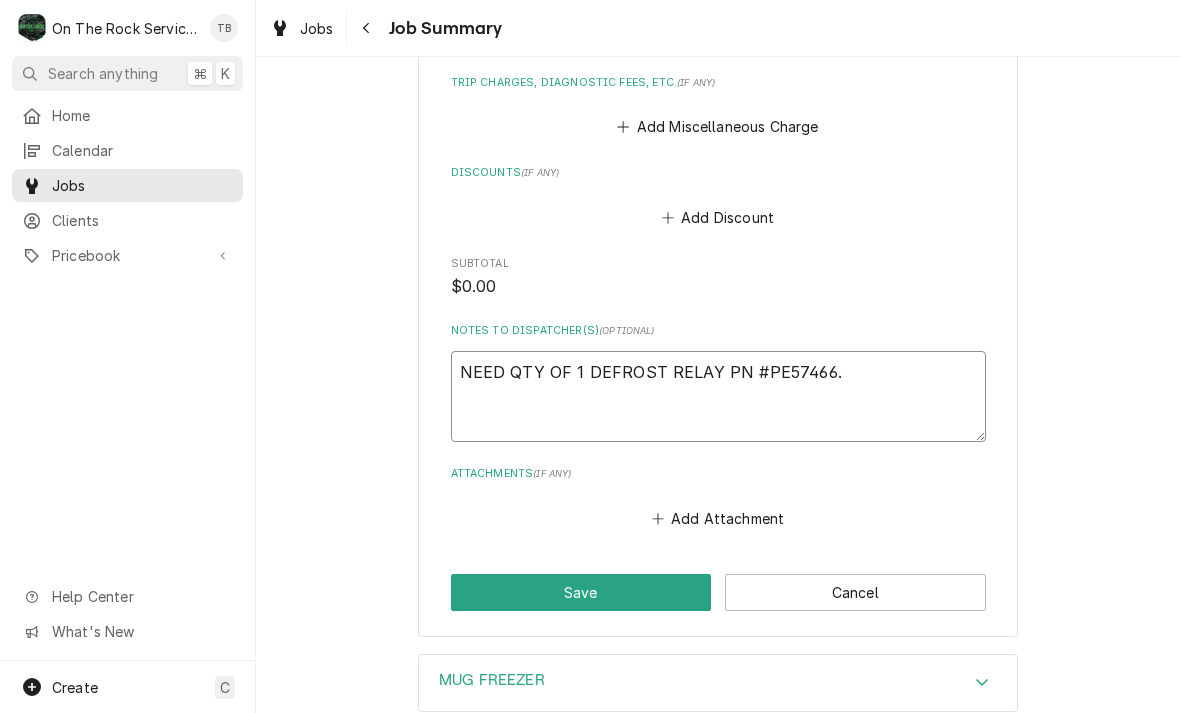 type on "x" 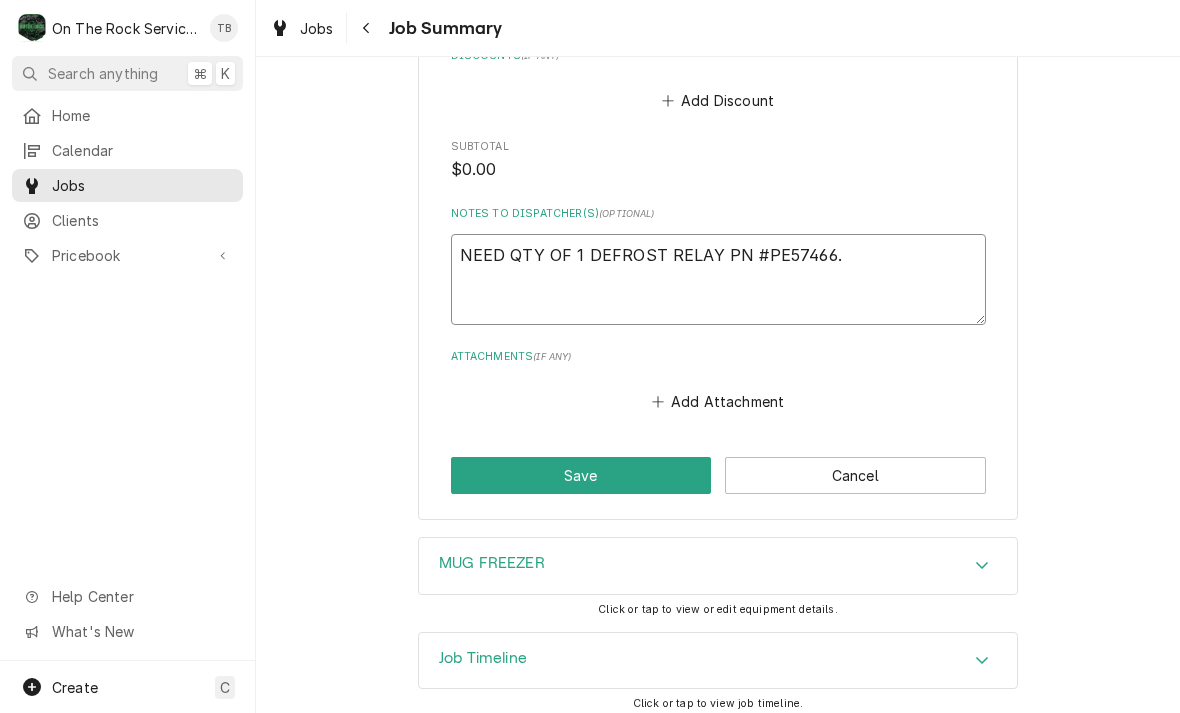 scroll, scrollTop: 1288, scrollLeft: 0, axis: vertical 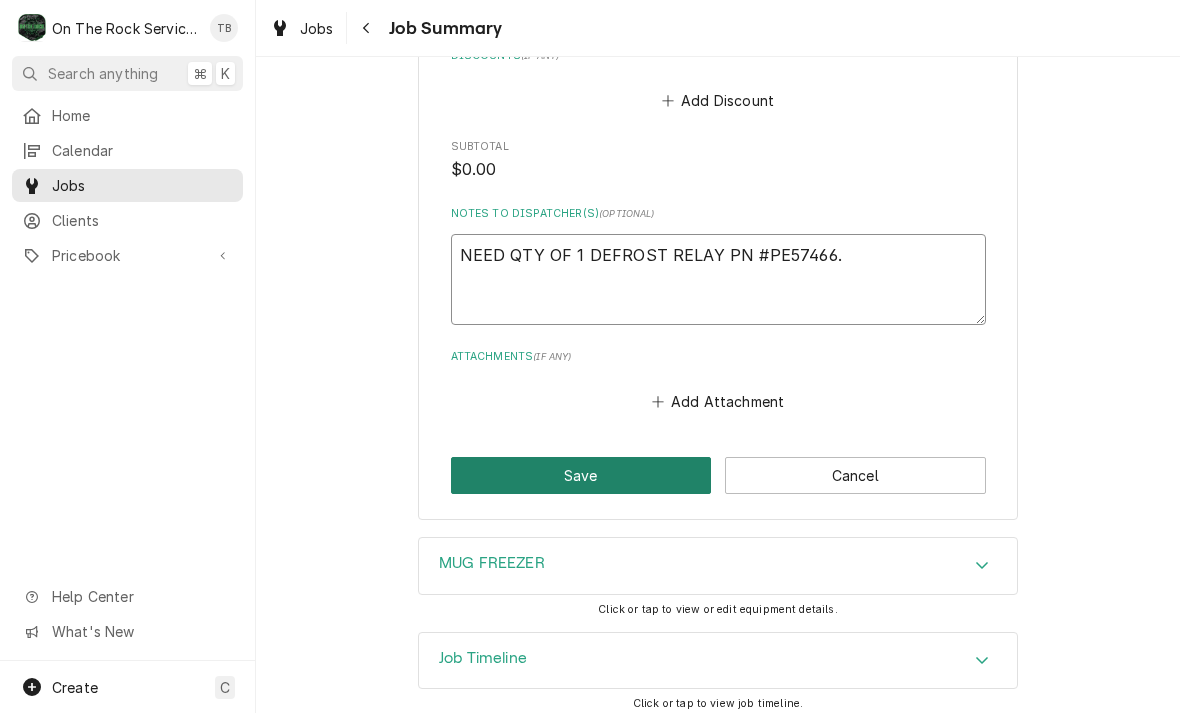 type on "NEED QTY OF 1 DEFROST RELAY PN #PE57466." 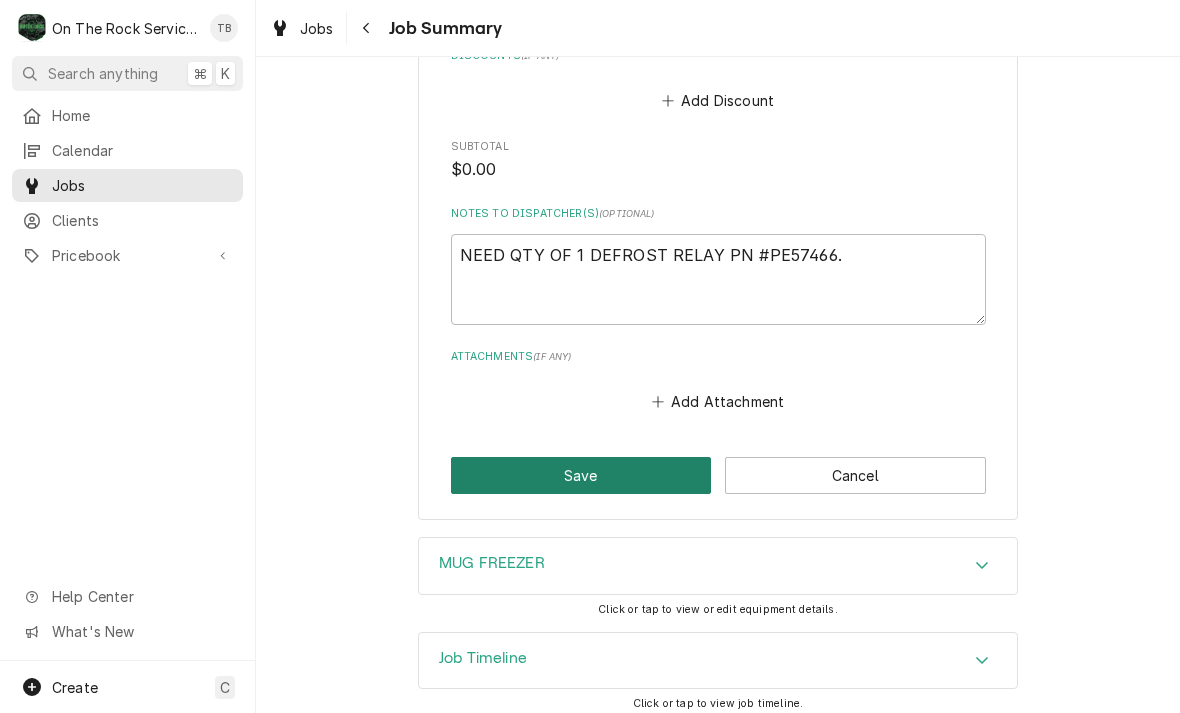 click on "Save" at bounding box center [581, 475] 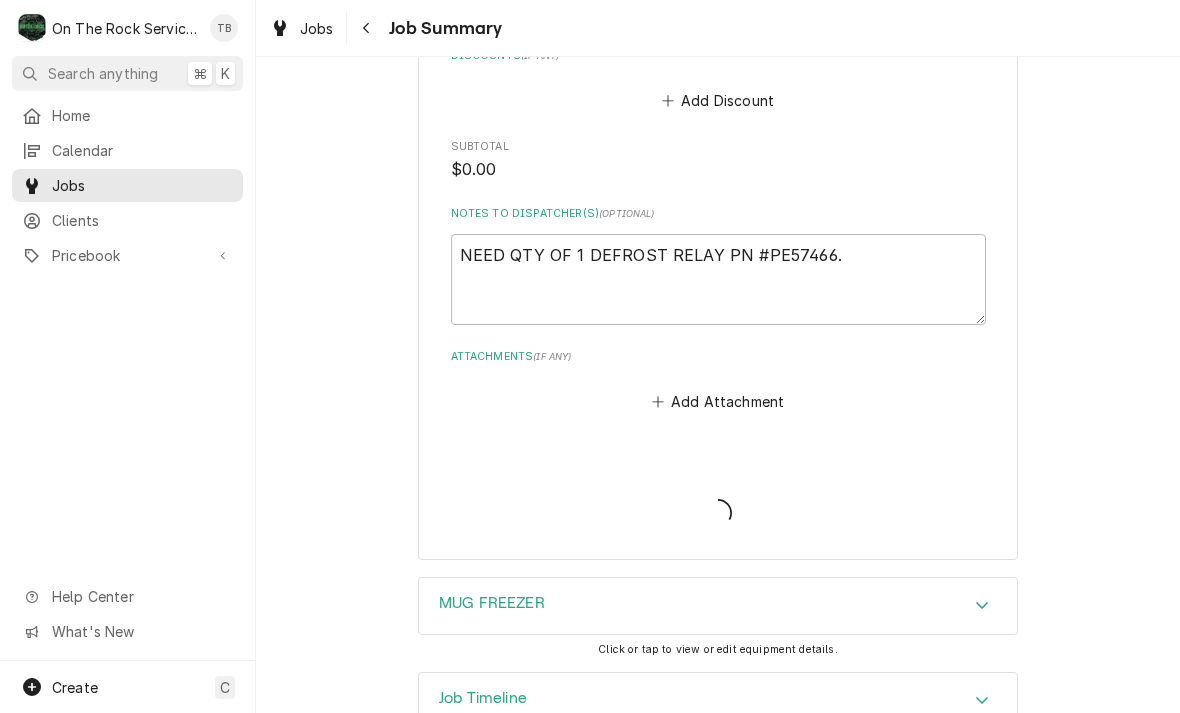 type on "x" 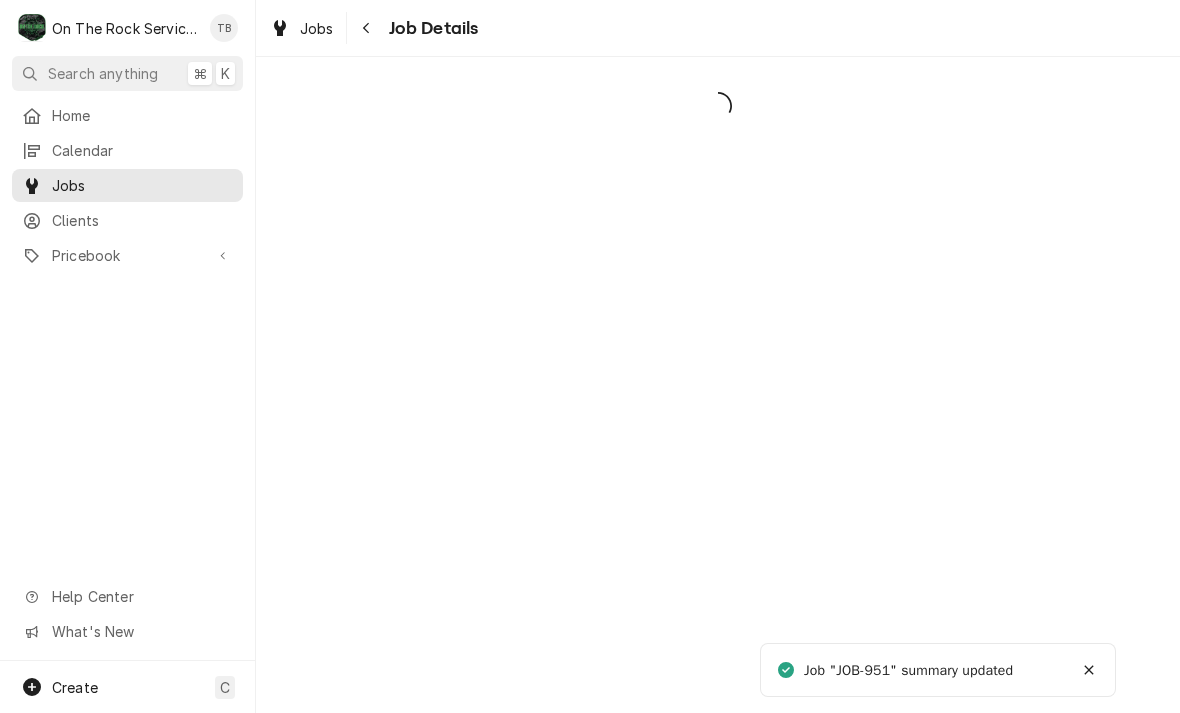scroll, scrollTop: 0, scrollLeft: 0, axis: both 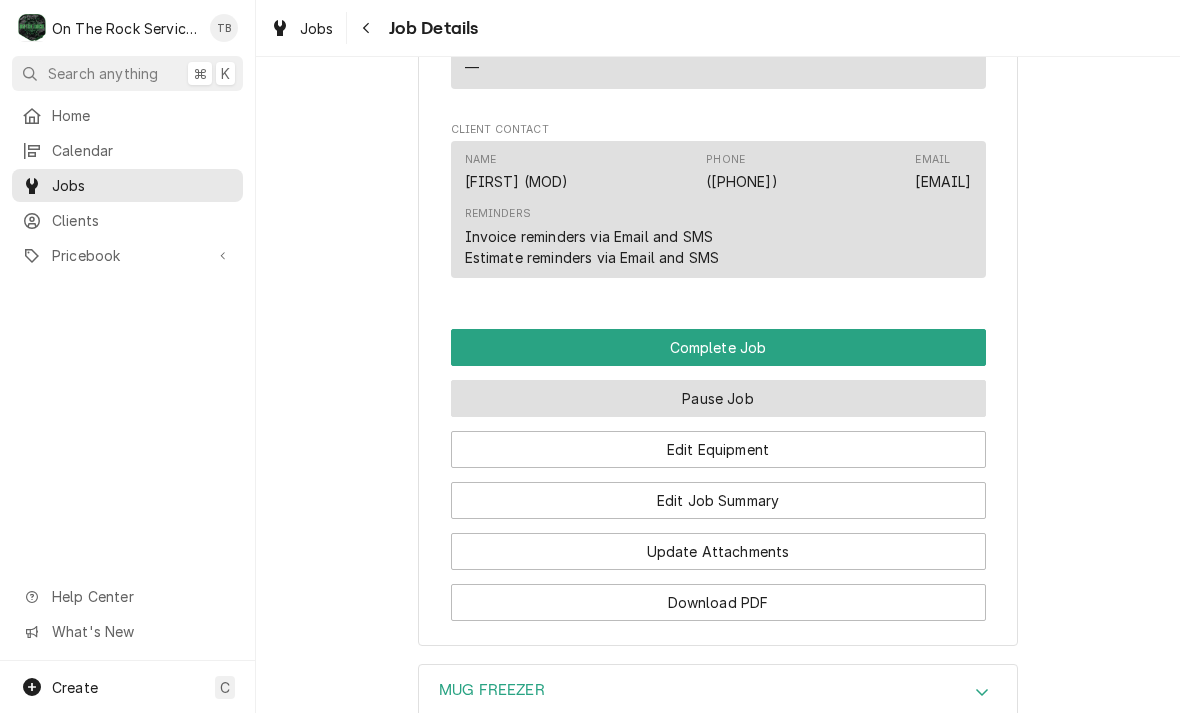 click on "Pause Job" at bounding box center (718, 398) 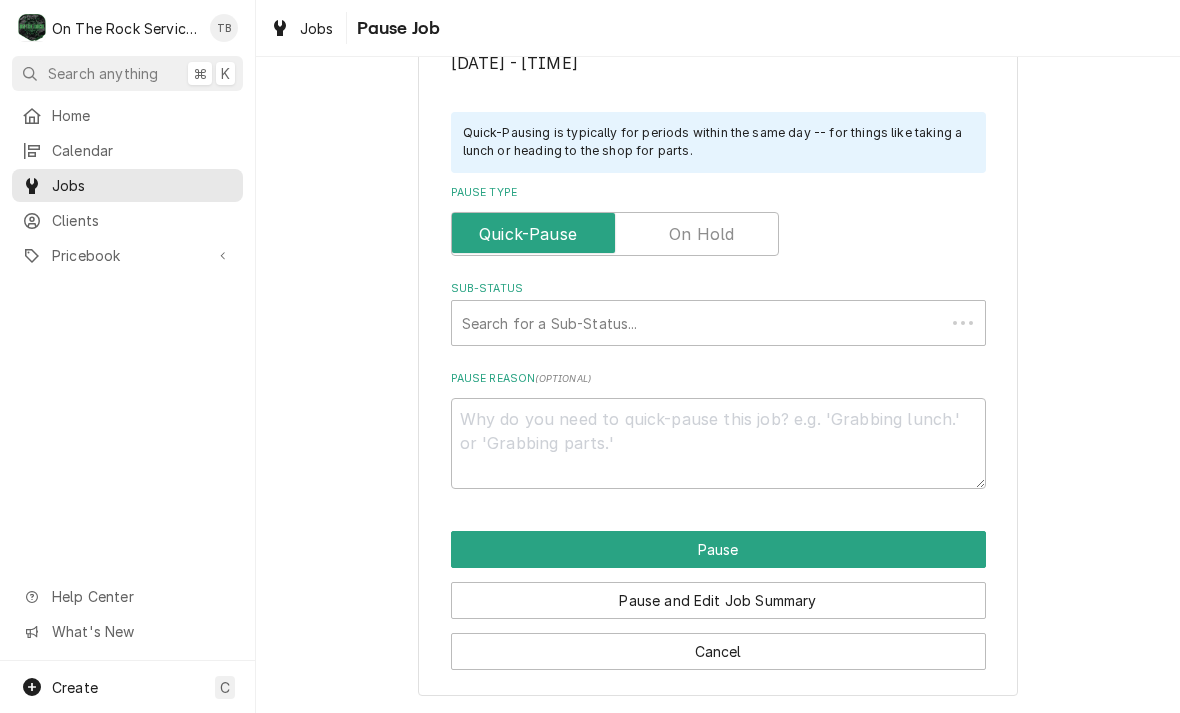 scroll, scrollTop: 0, scrollLeft: 0, axis: both 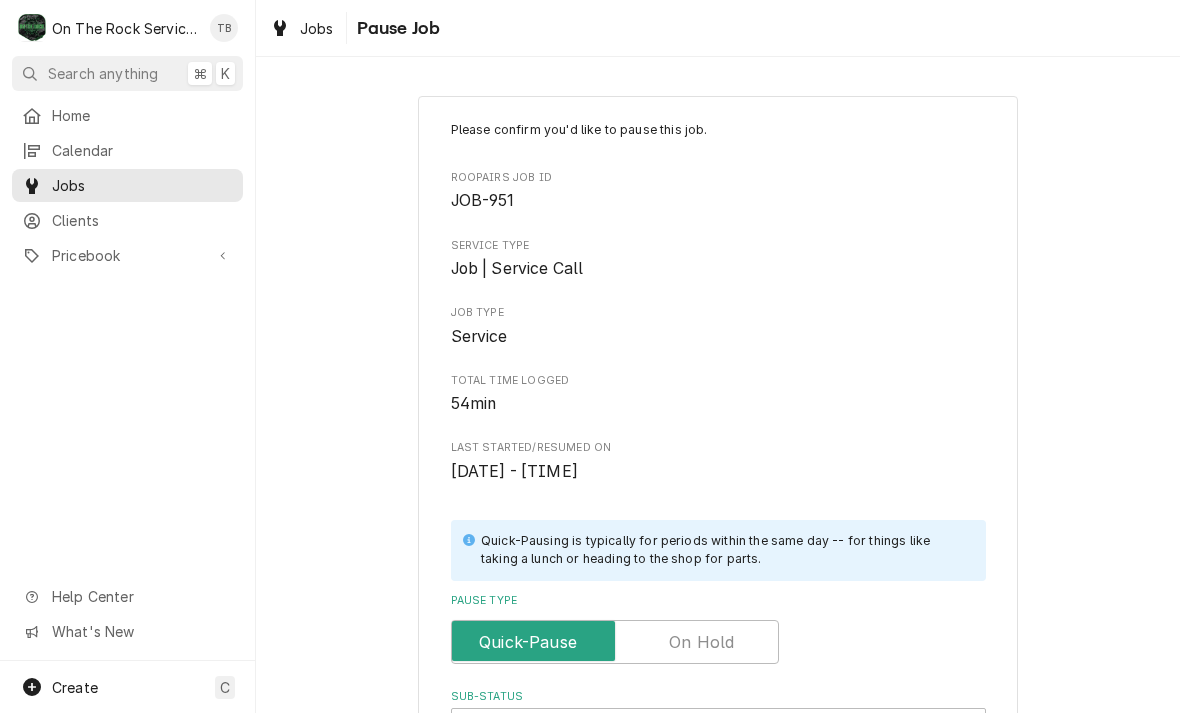click at bounding box center (615, 642) 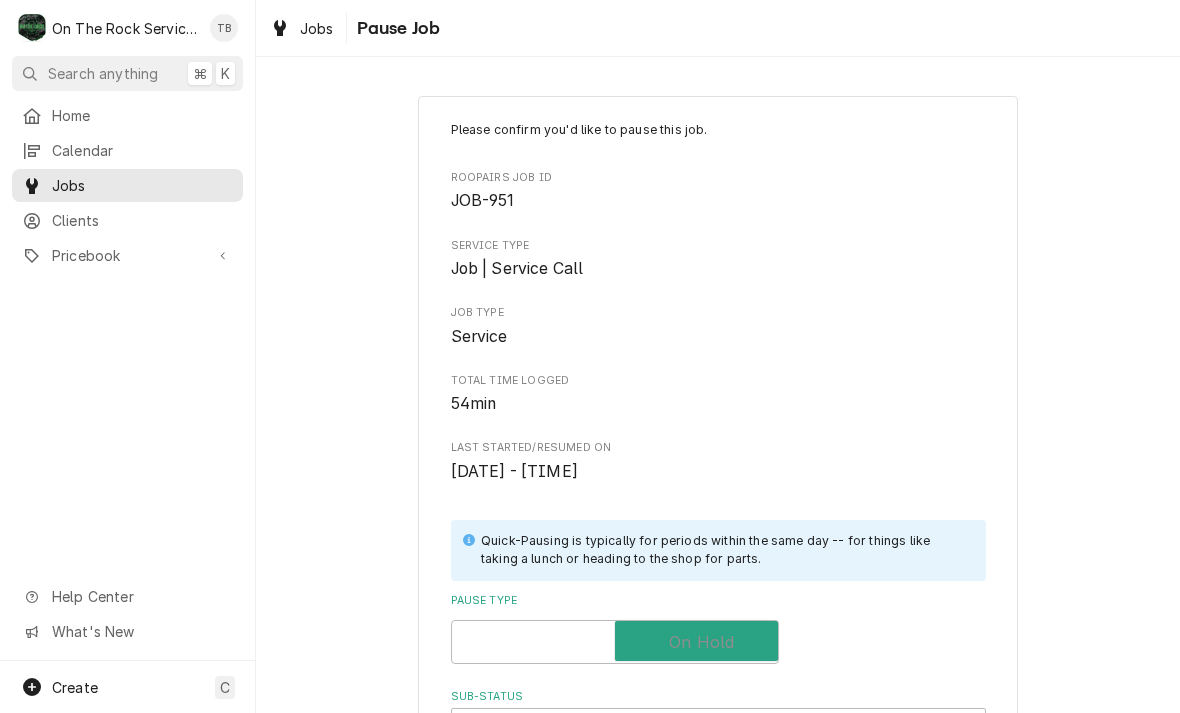 checkbox on "true" 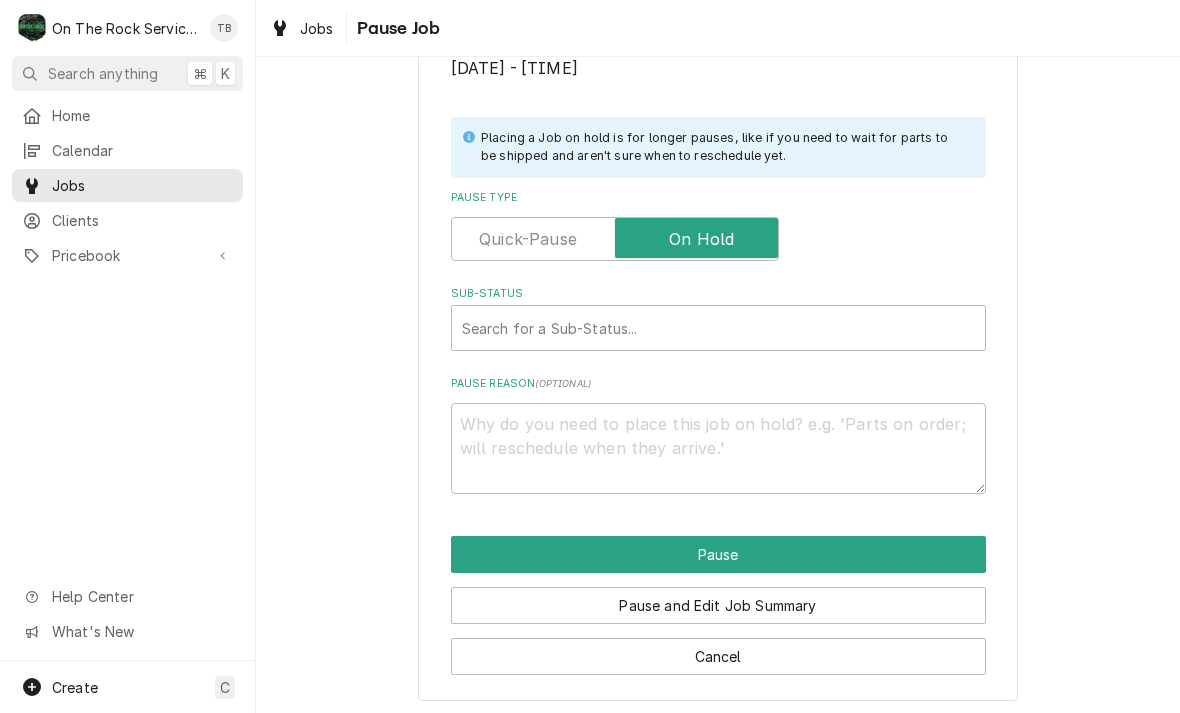 scroll, scrollTop: 402, scrollLeft: 0, axis: vertical 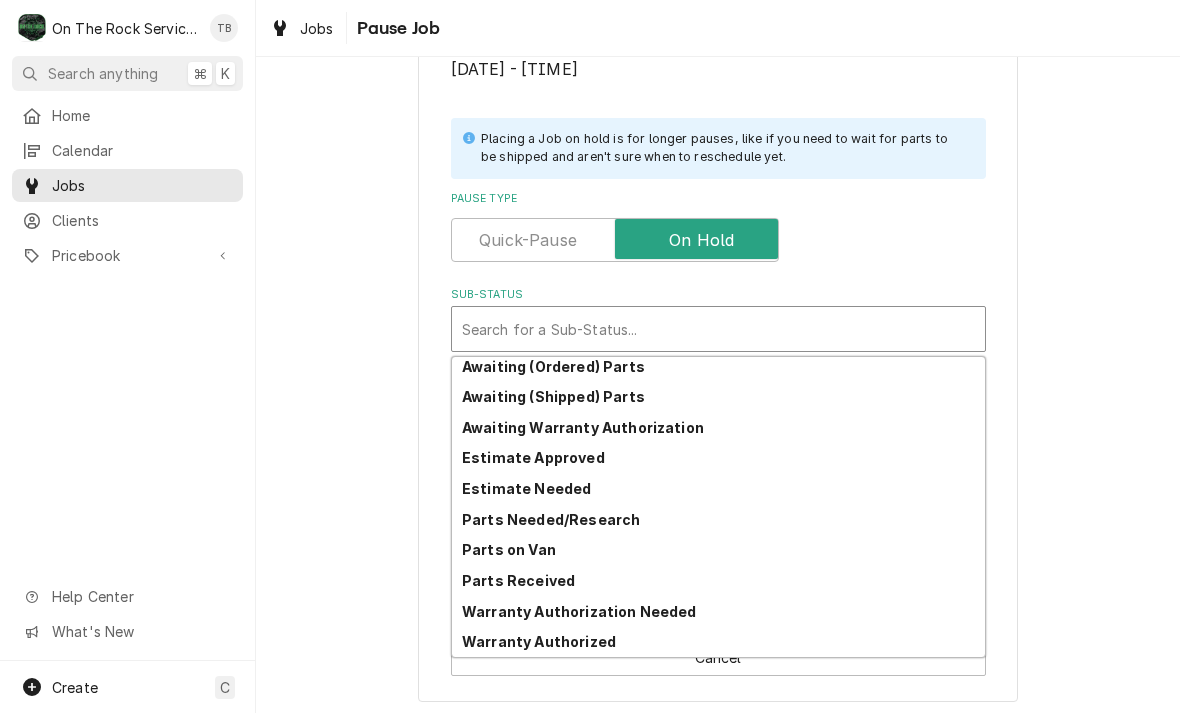 click on "Estimate Needed" at bounding box center (718, 488) 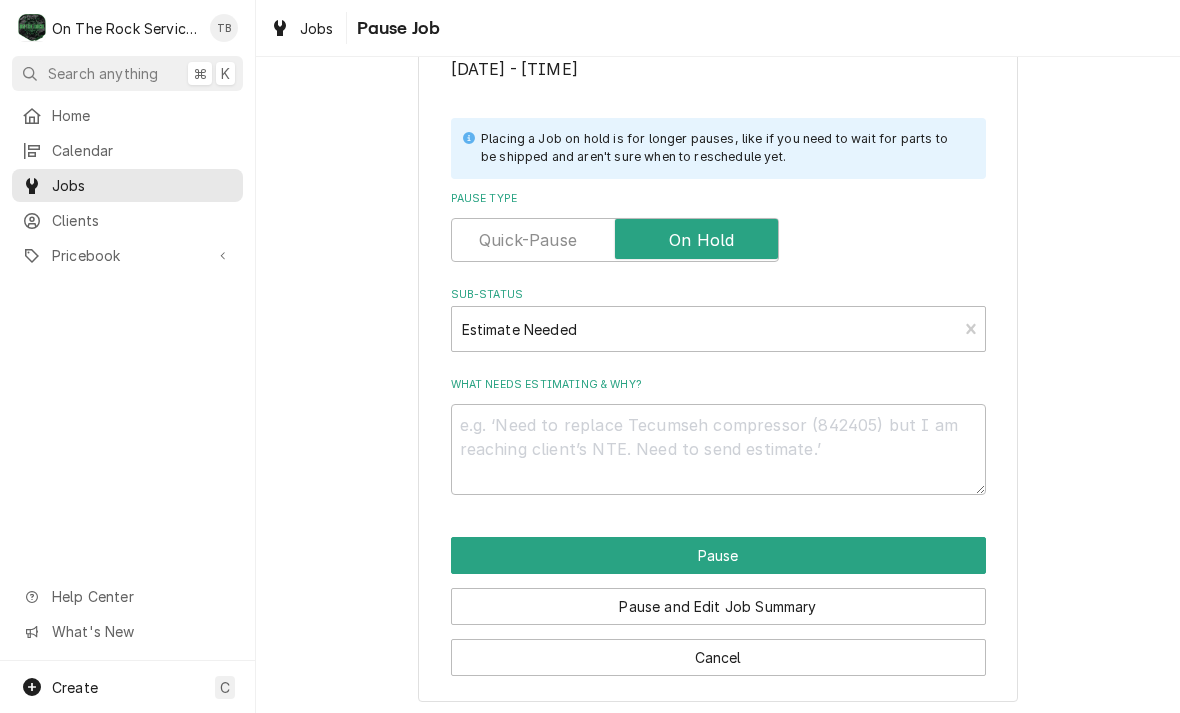 scroll, scrollTop: 378, scrollLeft: 0, axis: vertical 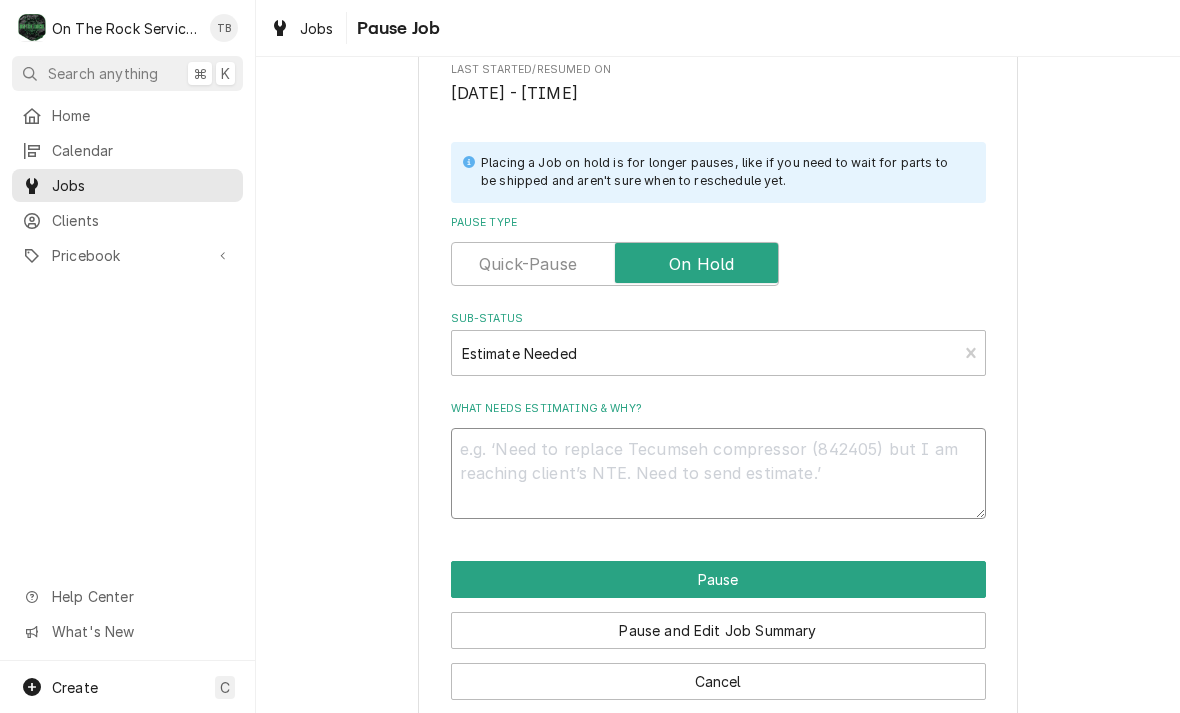 click on "What needs estimating & why?" at bounding box center (718, 473) 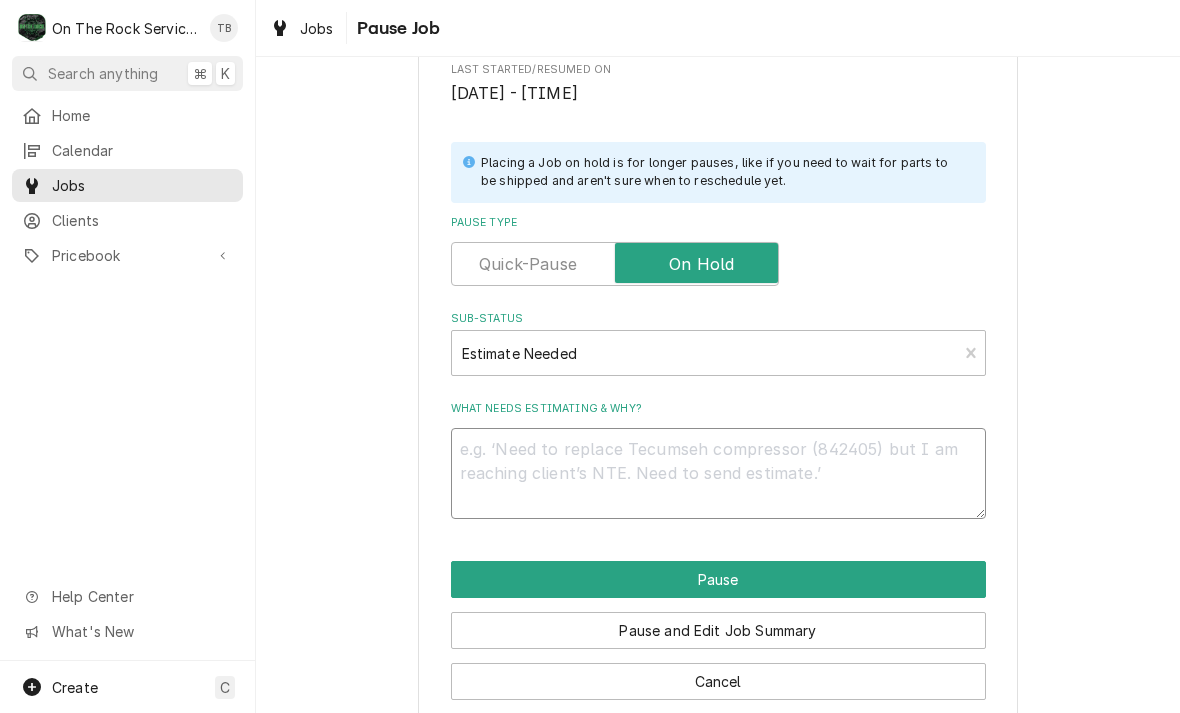 type on "x" 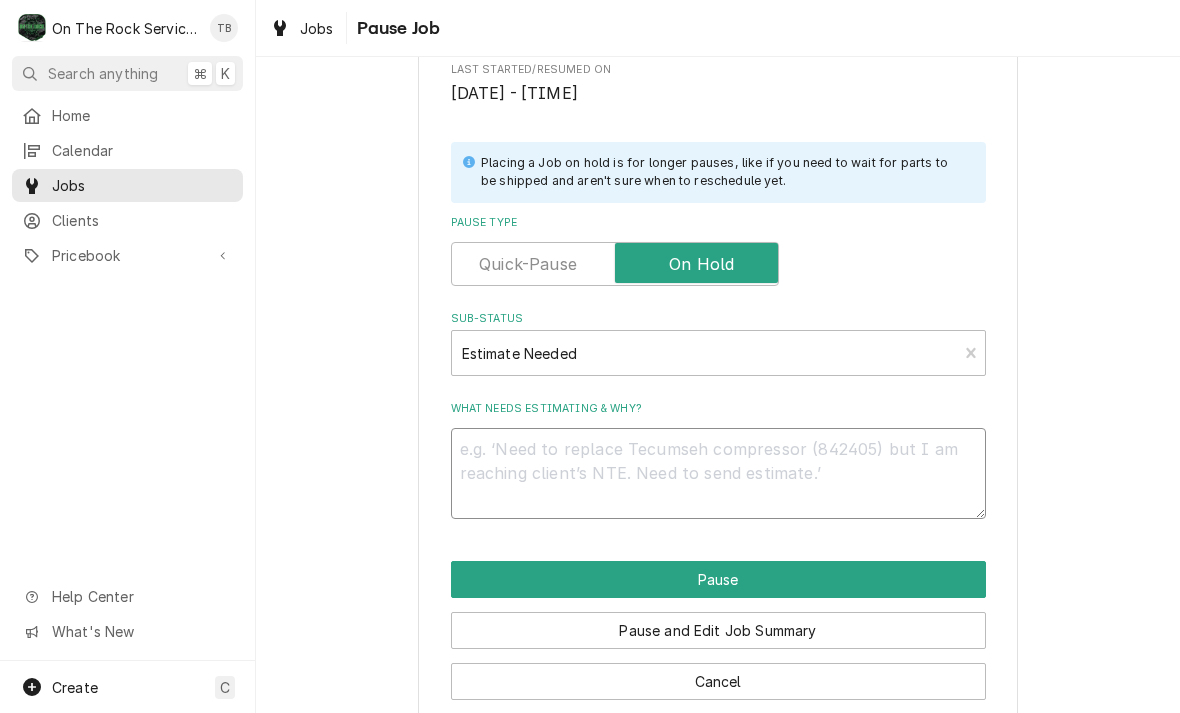 type on "P" 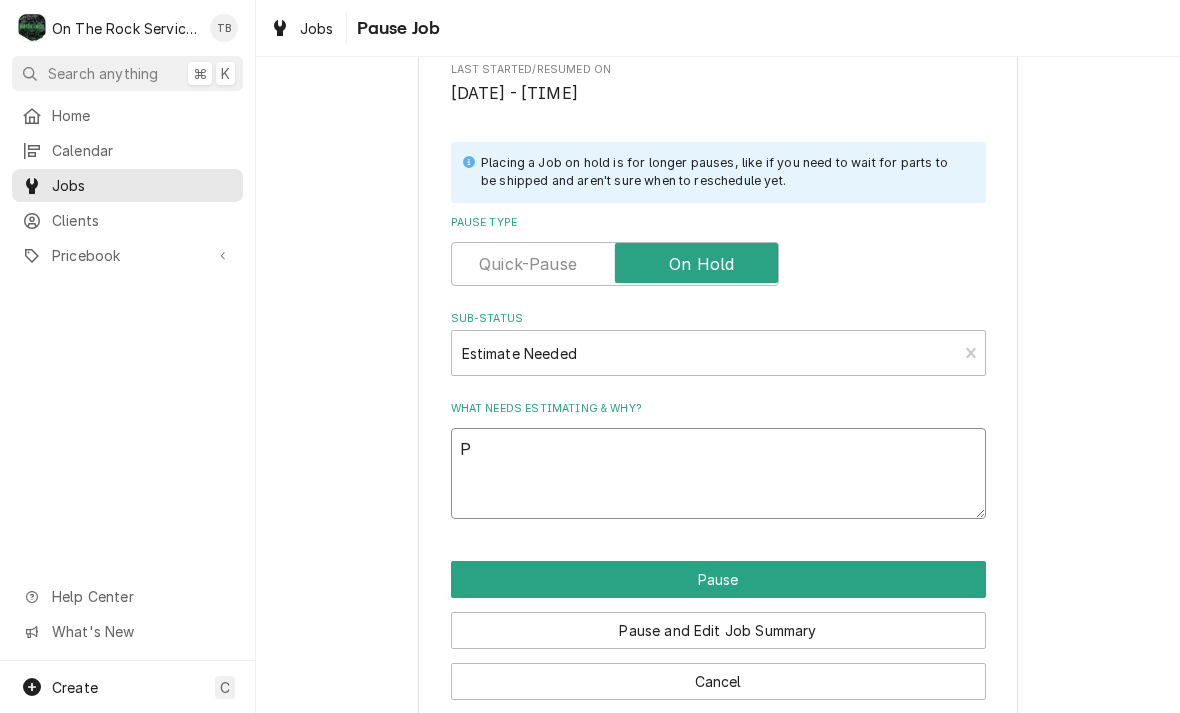 type on "x" 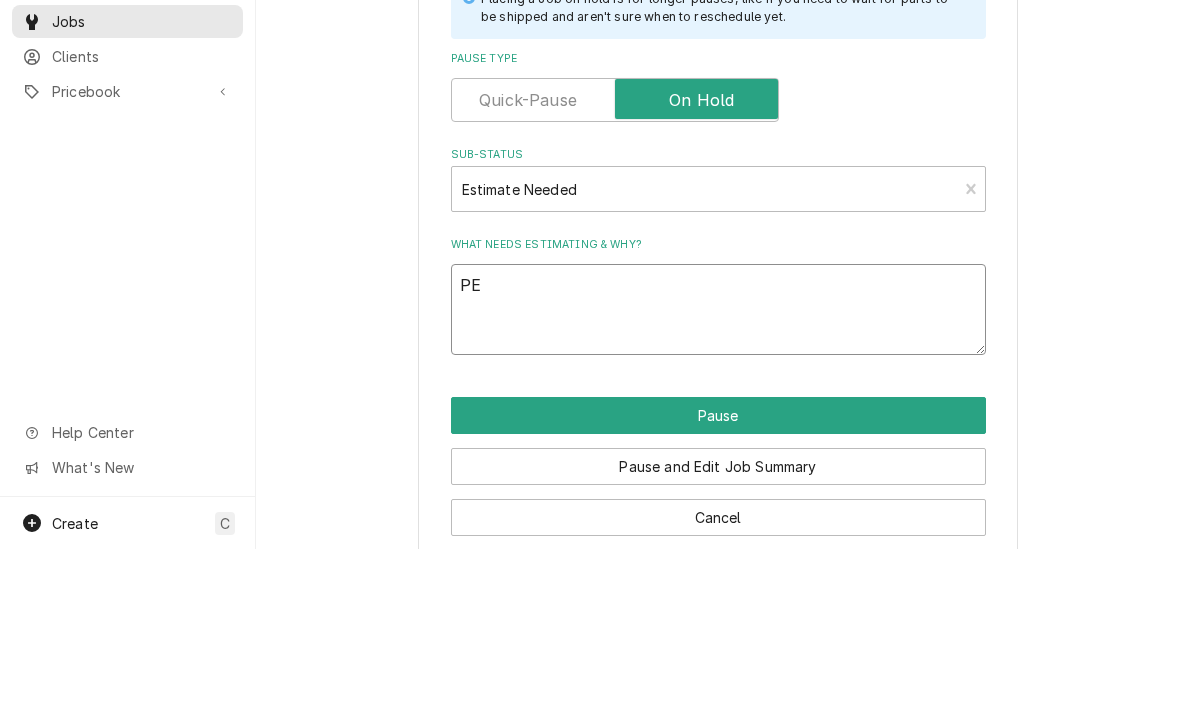 type on "PE5" 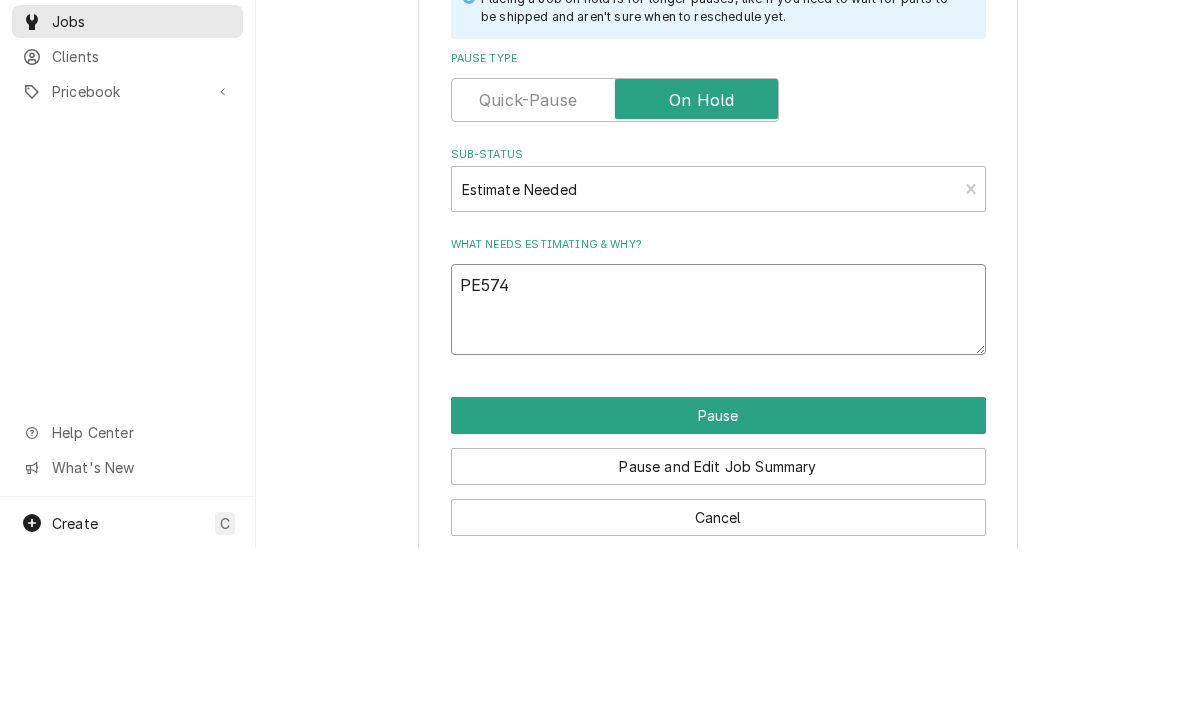 type on "x" 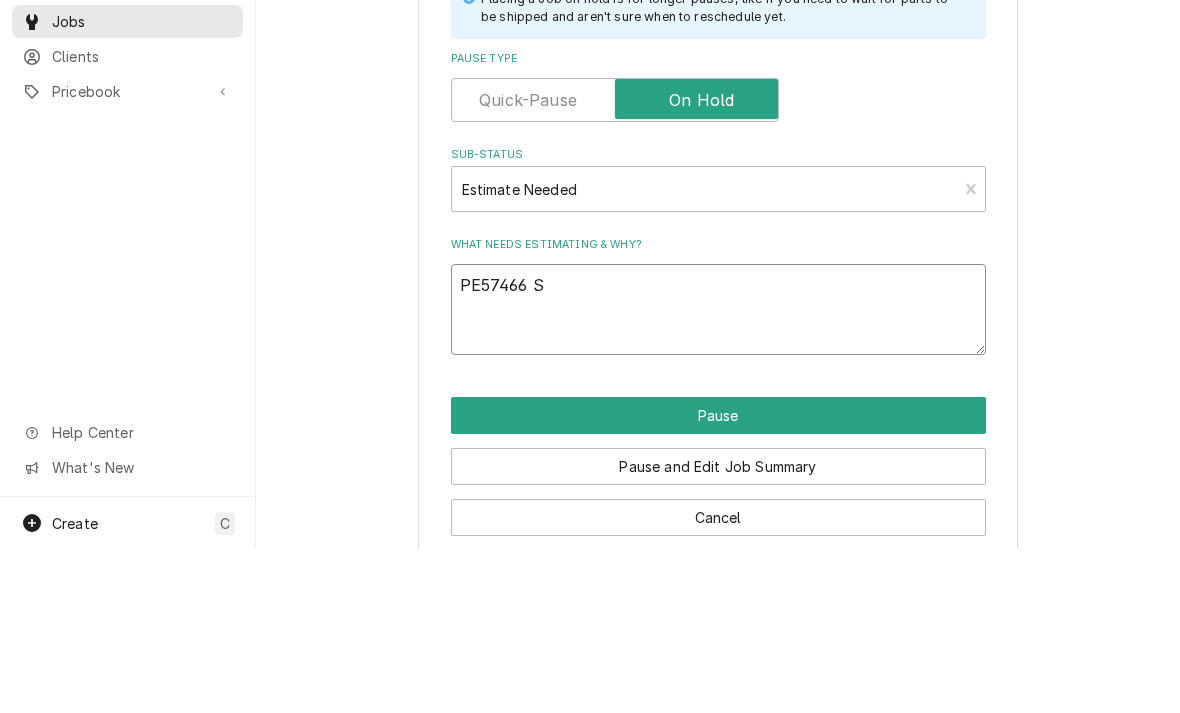 type on "x" 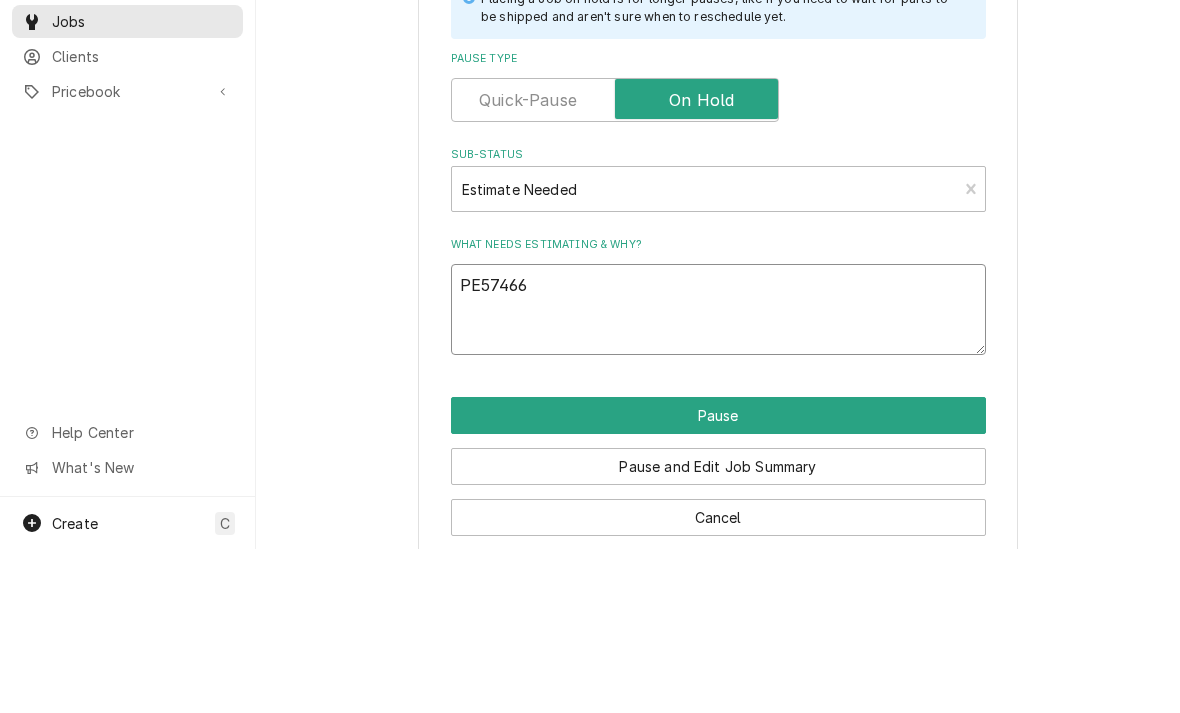 type on "x" 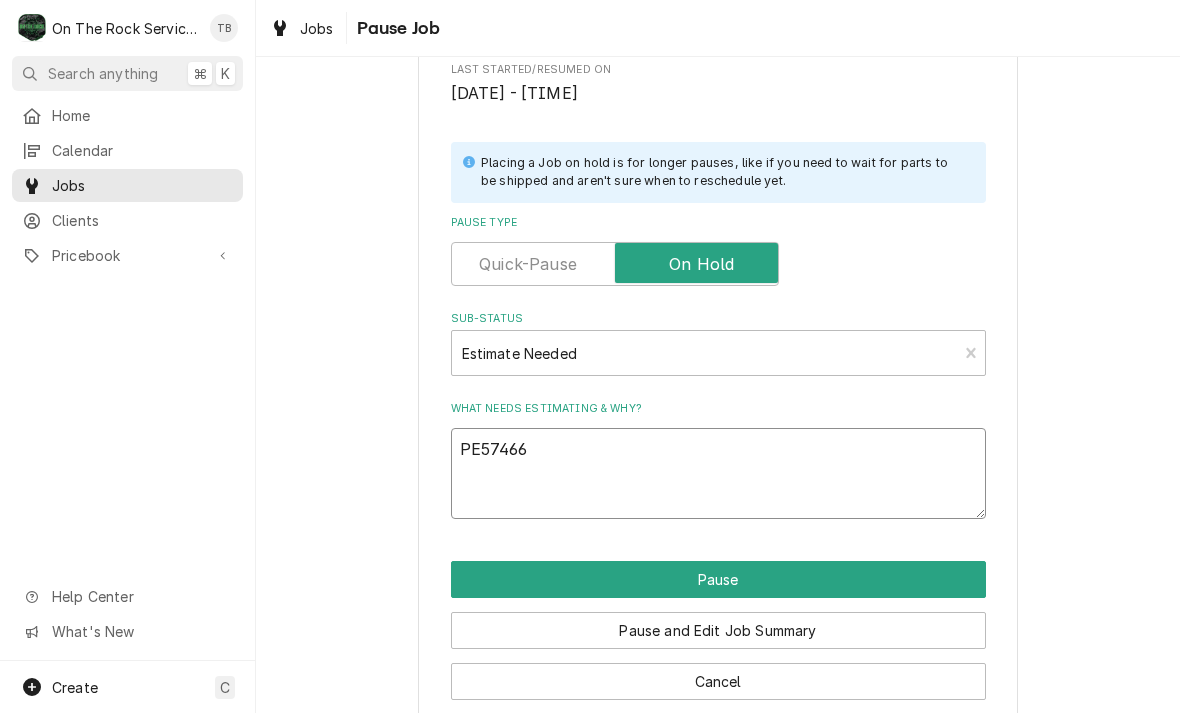 type on "x" 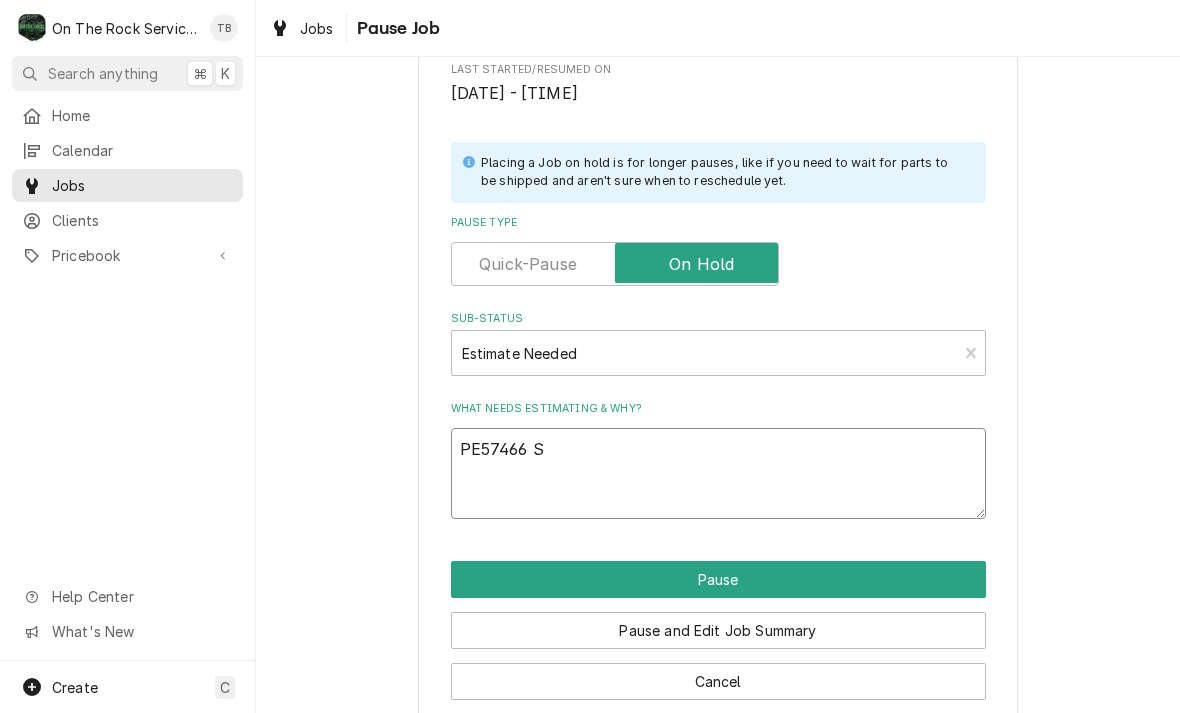 type on "x" 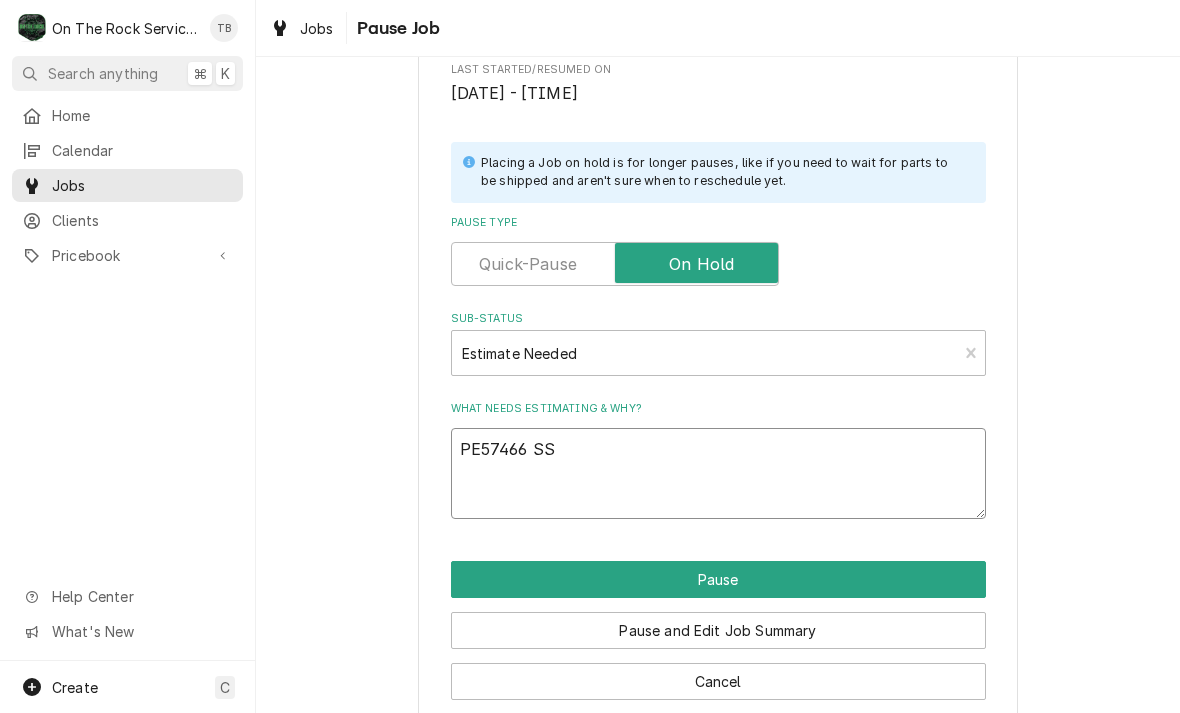 type on "x" 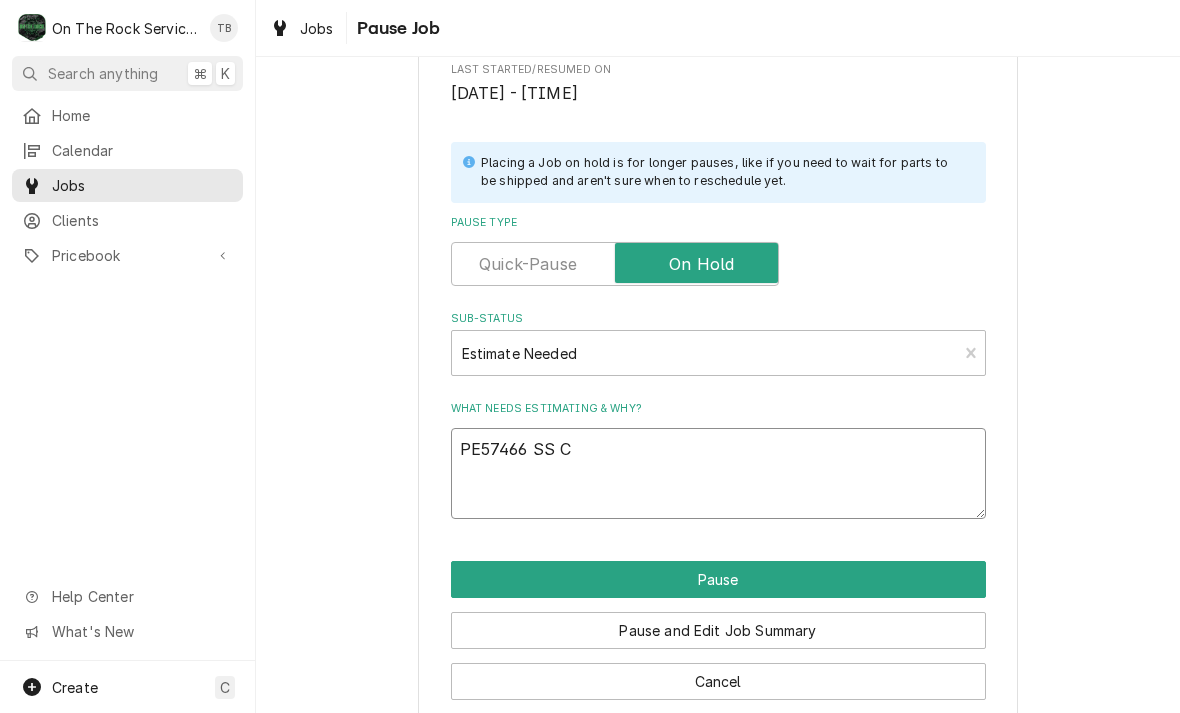 type on "x" 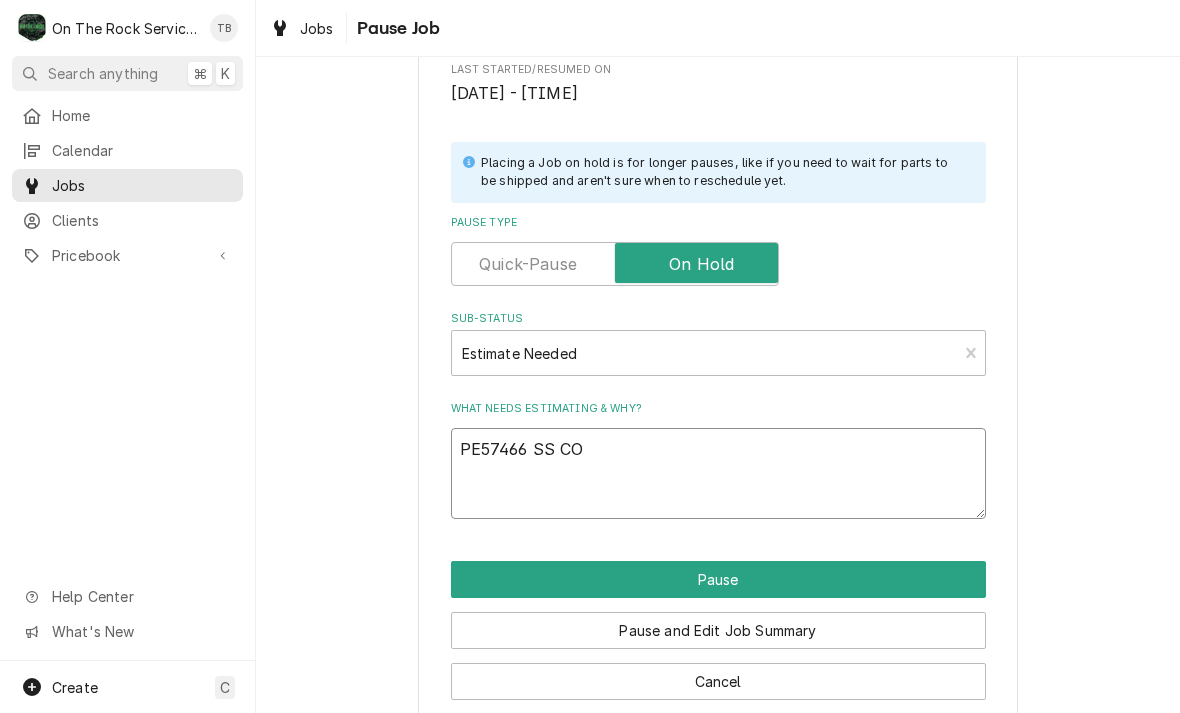 type on "x" 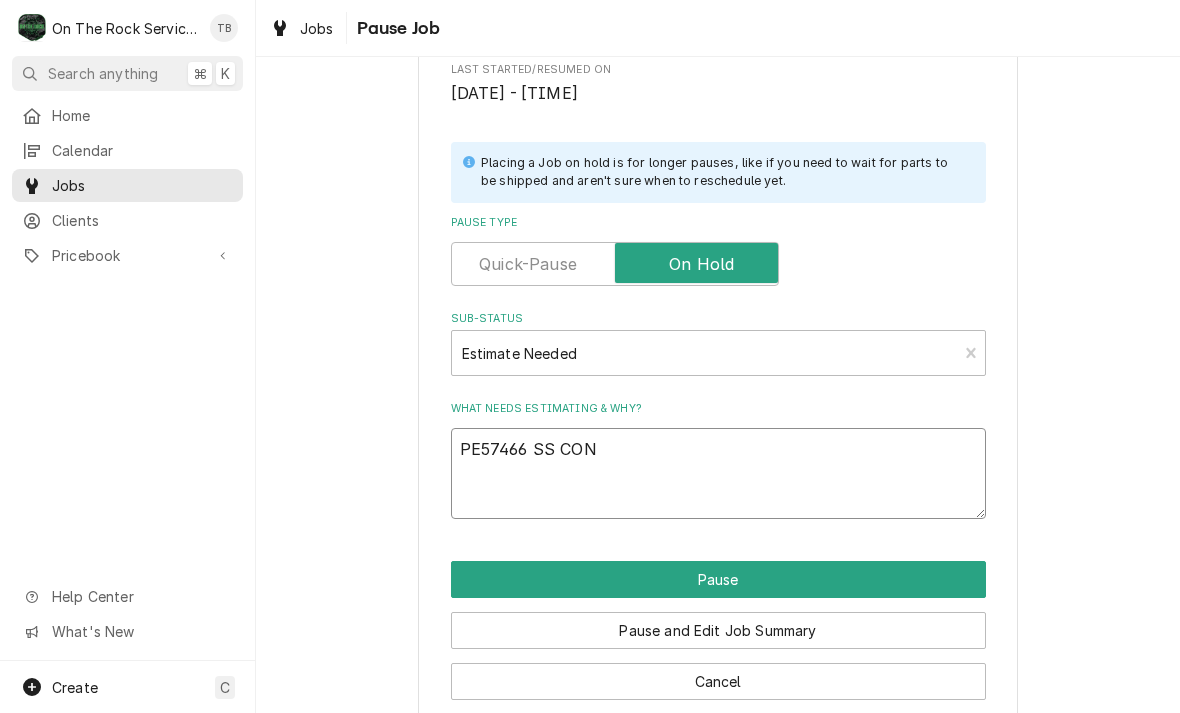 type on "x" 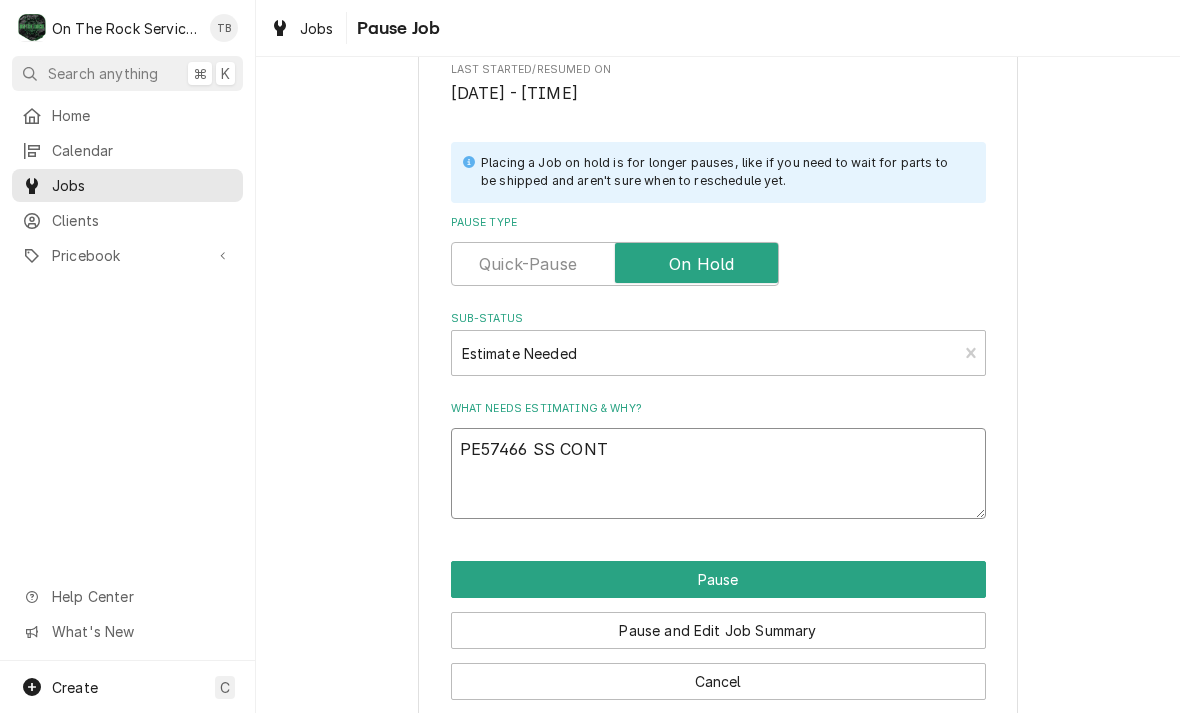 type on "x" 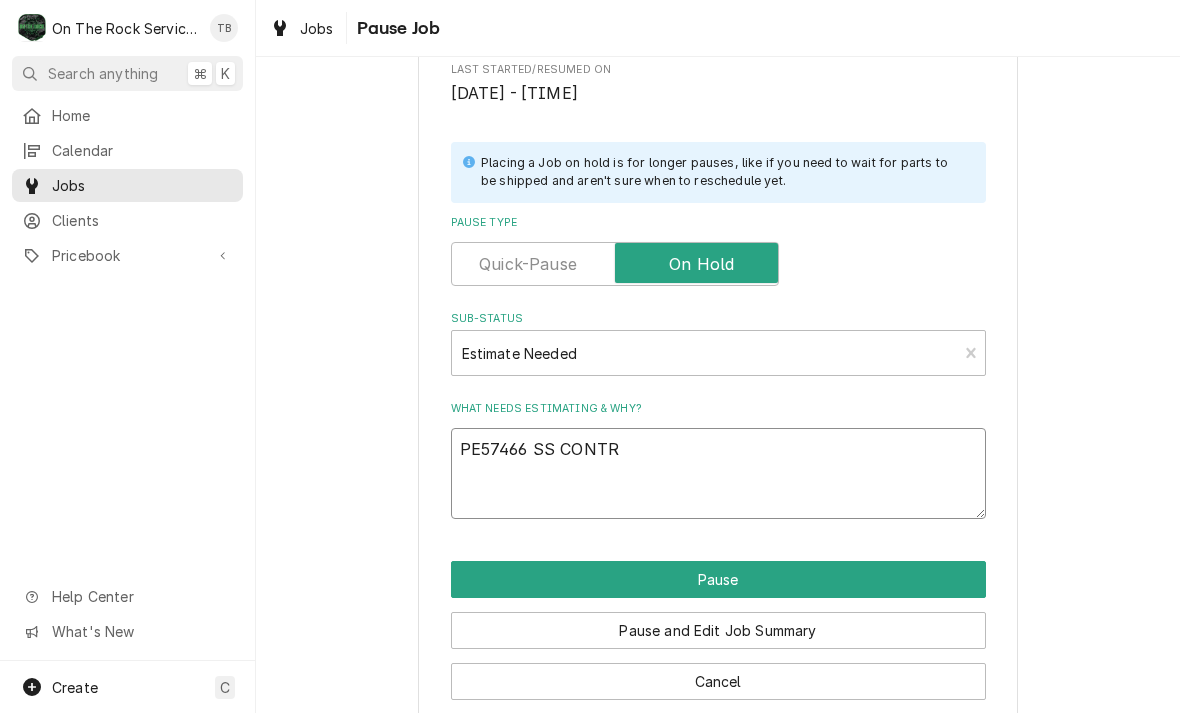 type on "x" 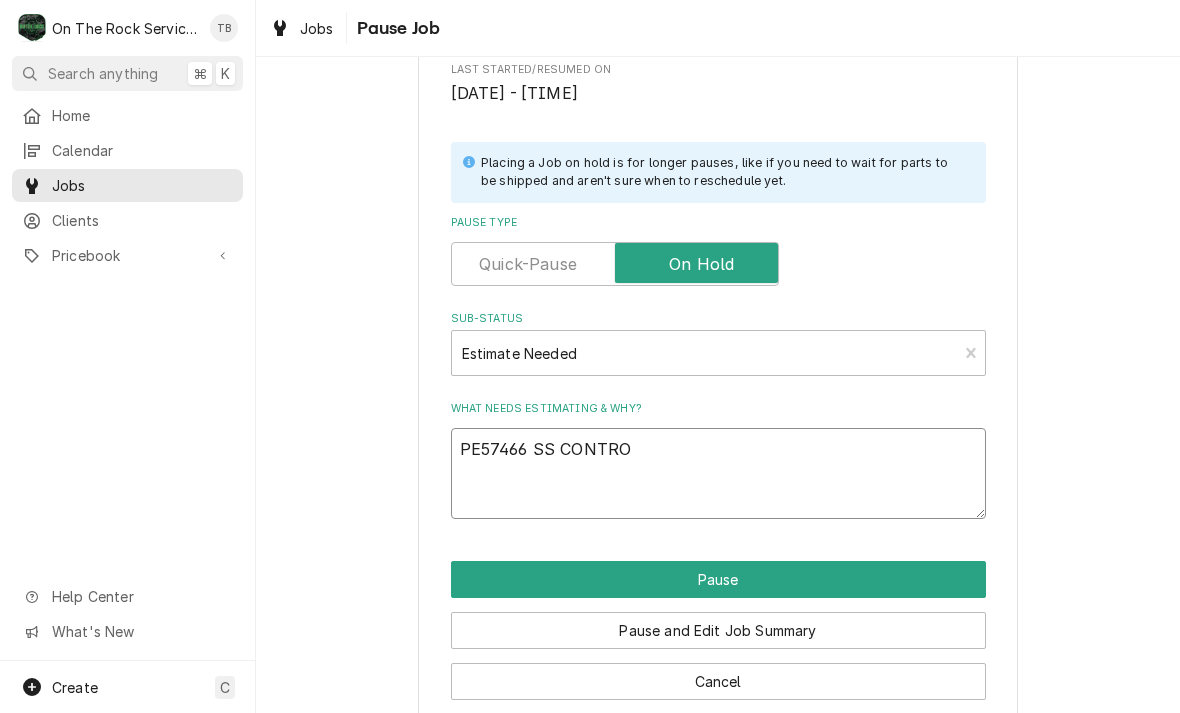 type on "x" 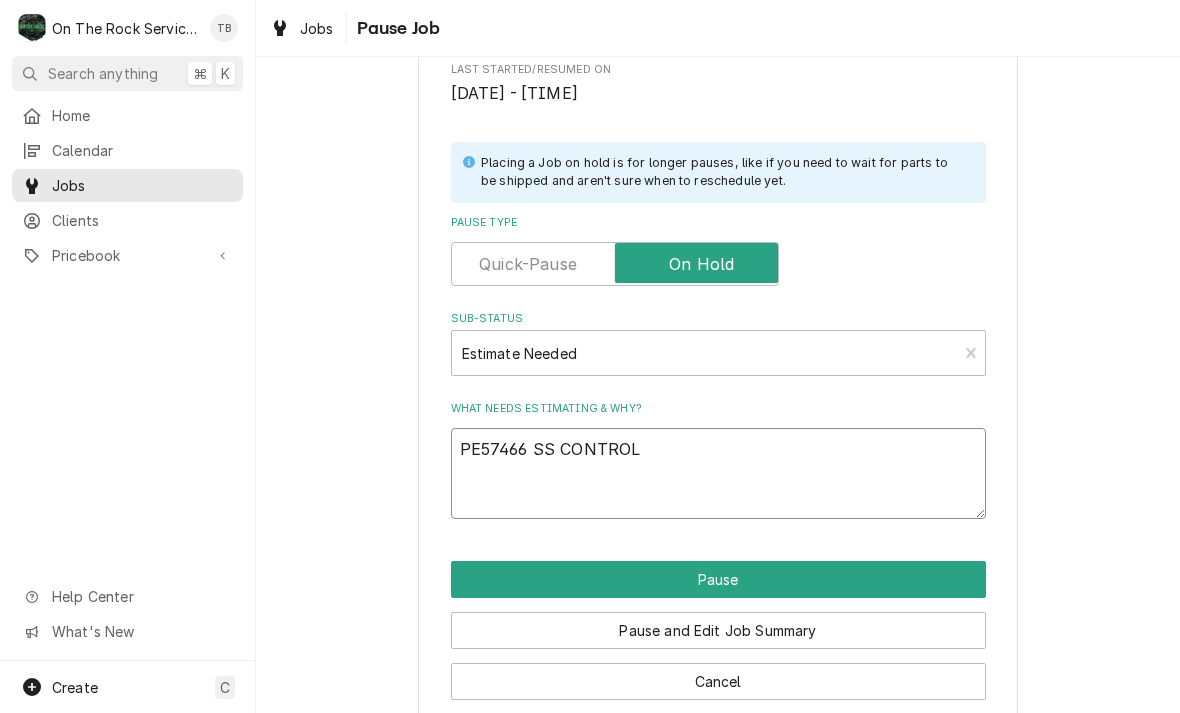 type on "x" 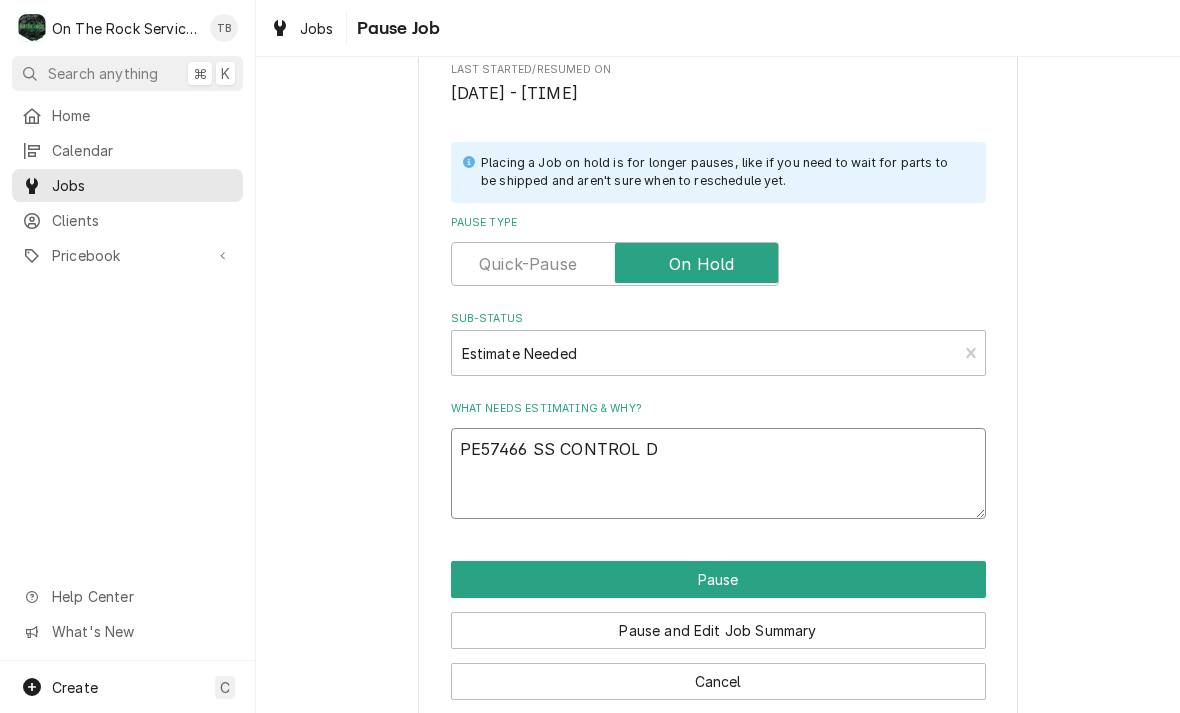 type on "x" 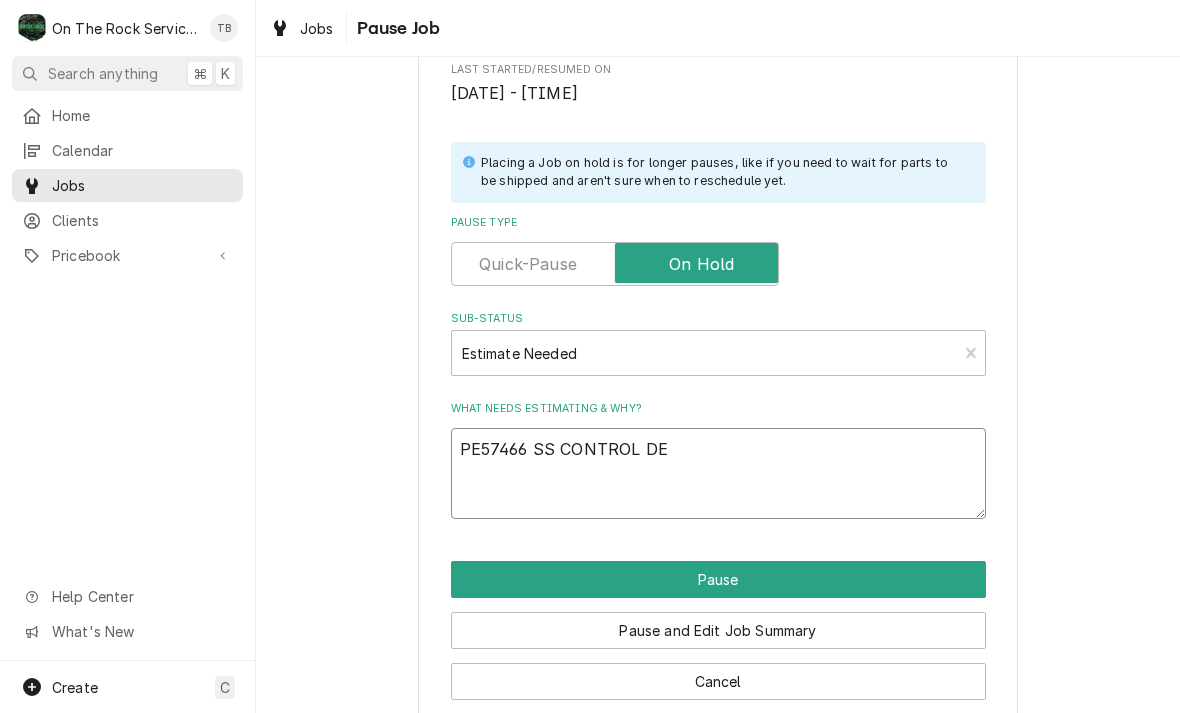 type on "x" 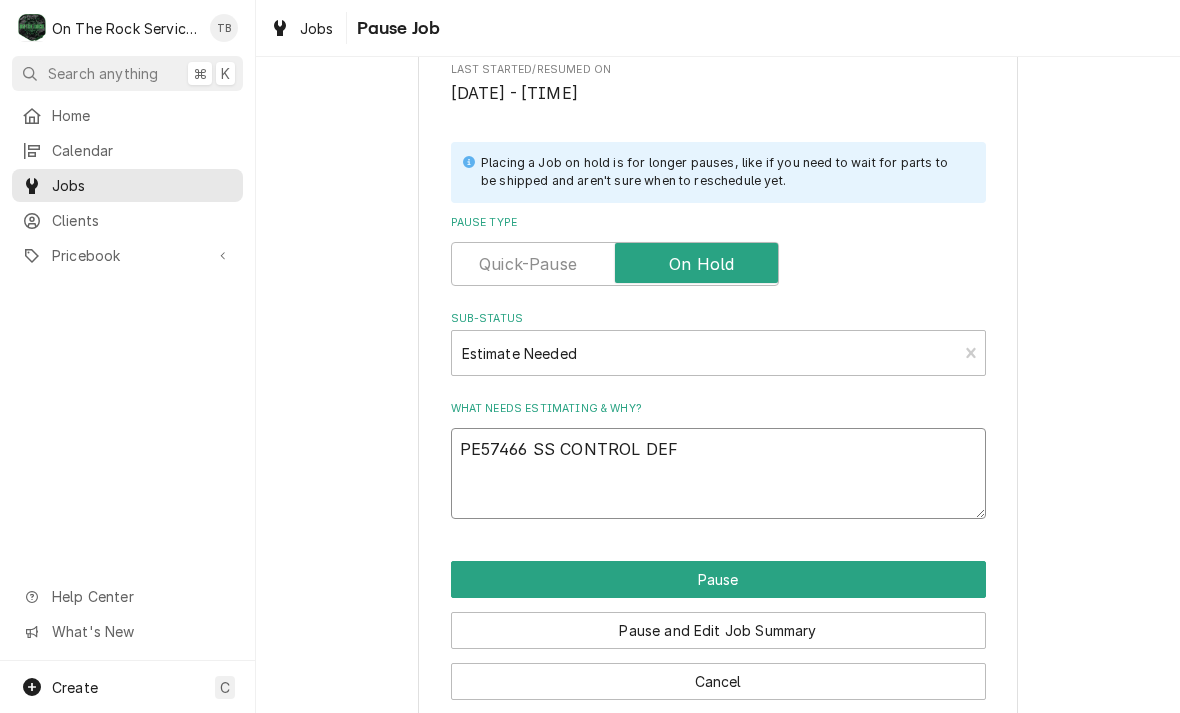 type on "x" 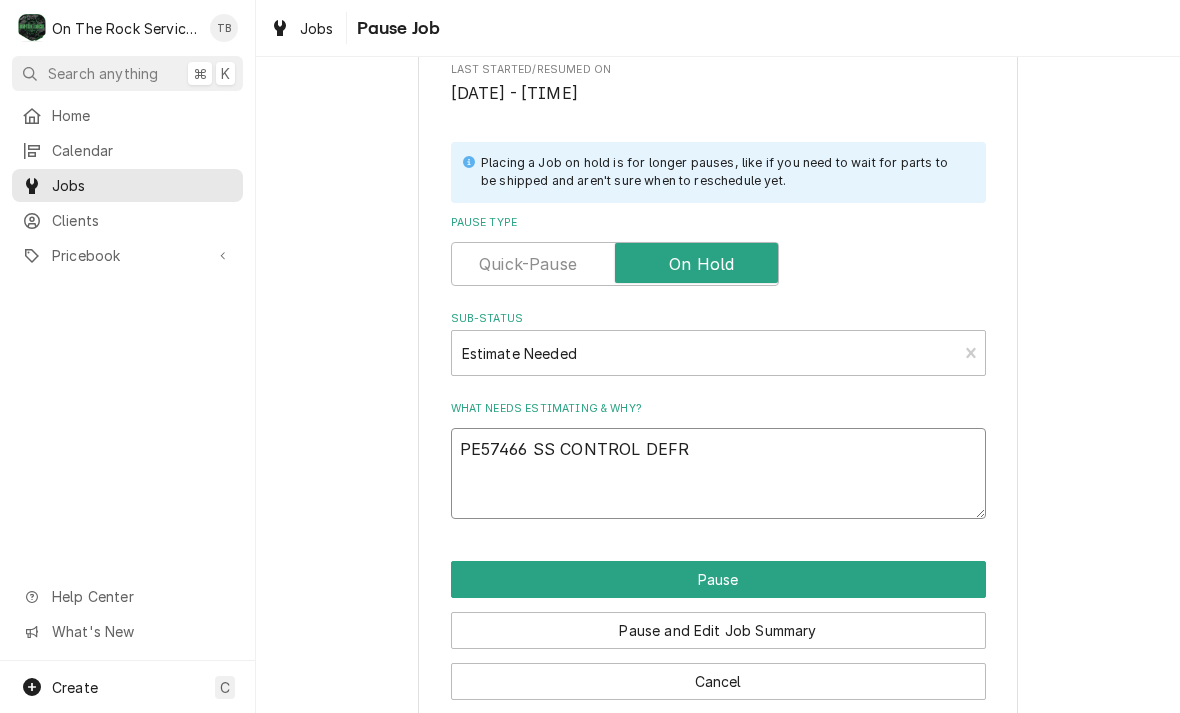 type on "x" 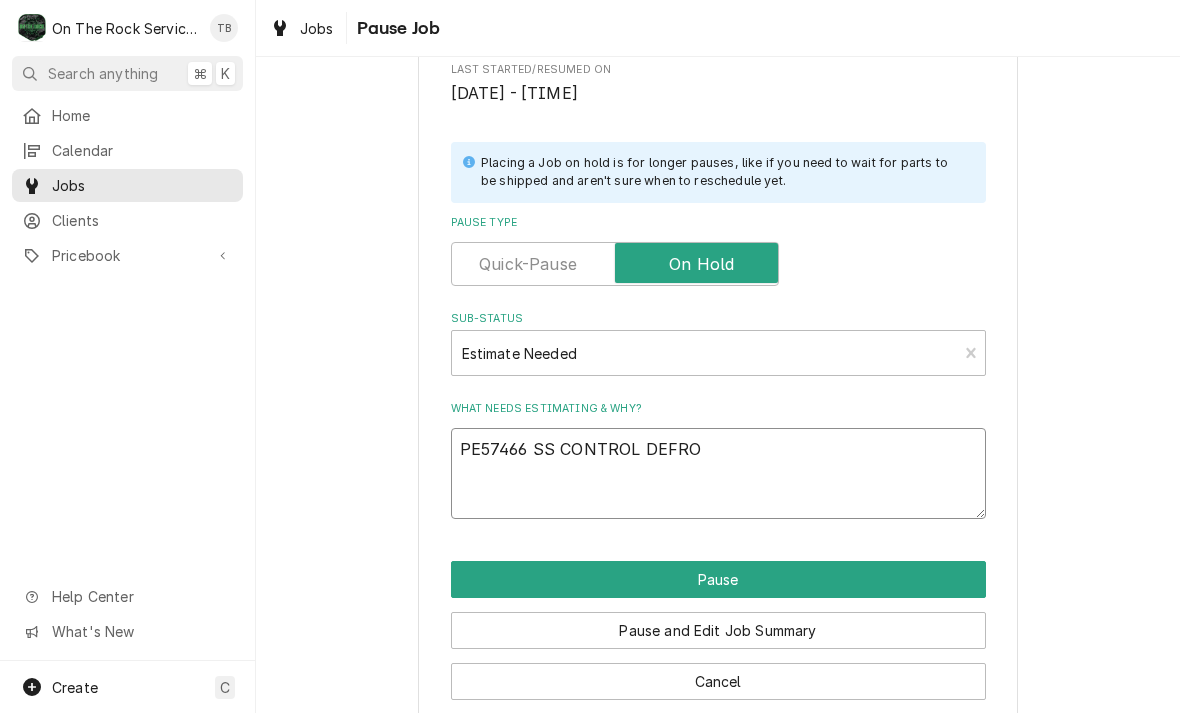 type on "x" 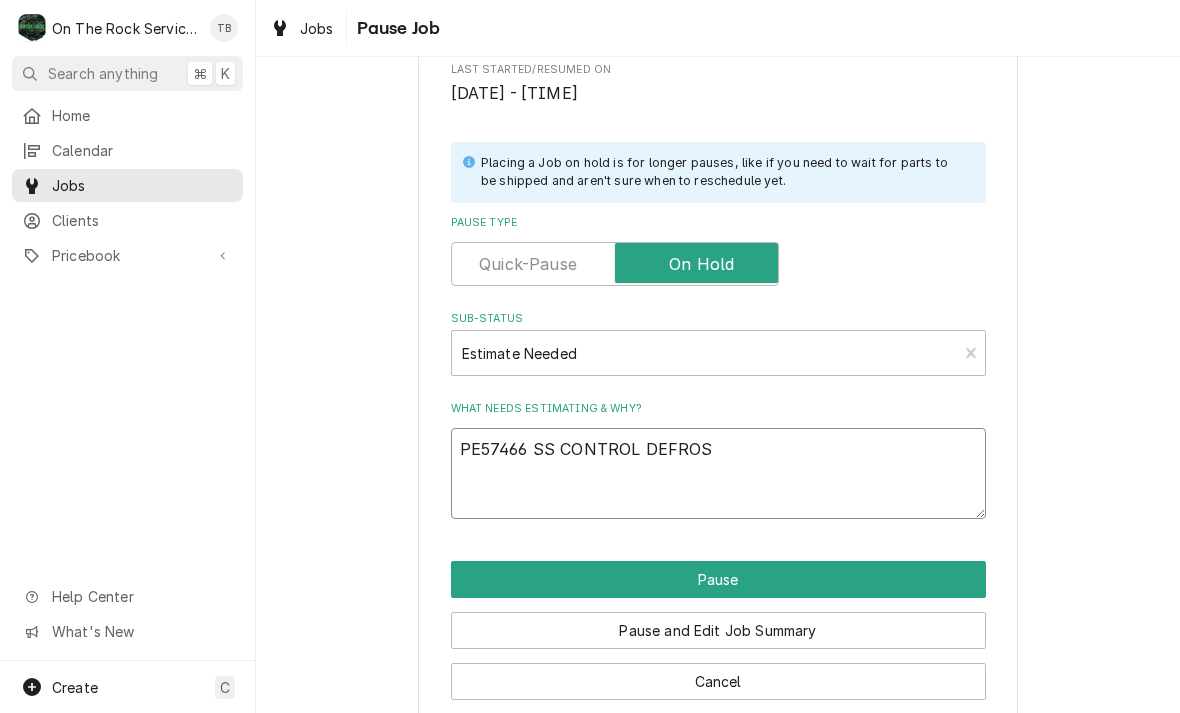type on "x" 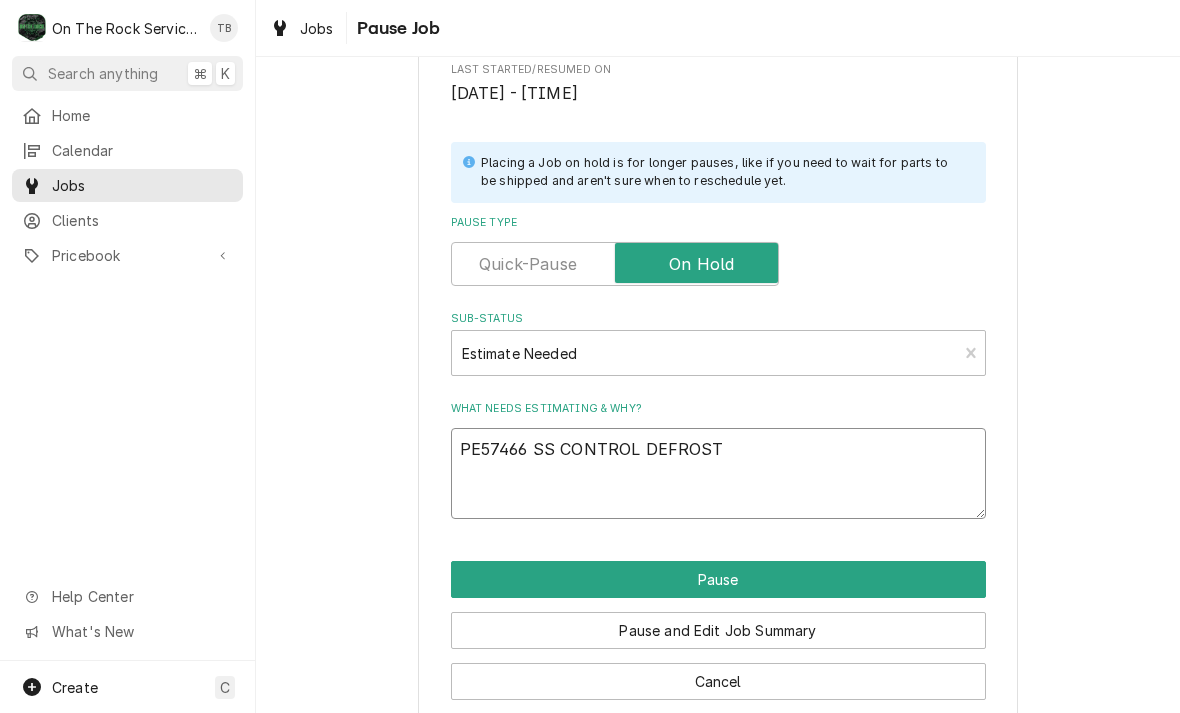 type on "PE57466 SS CONTROL DEFROST" 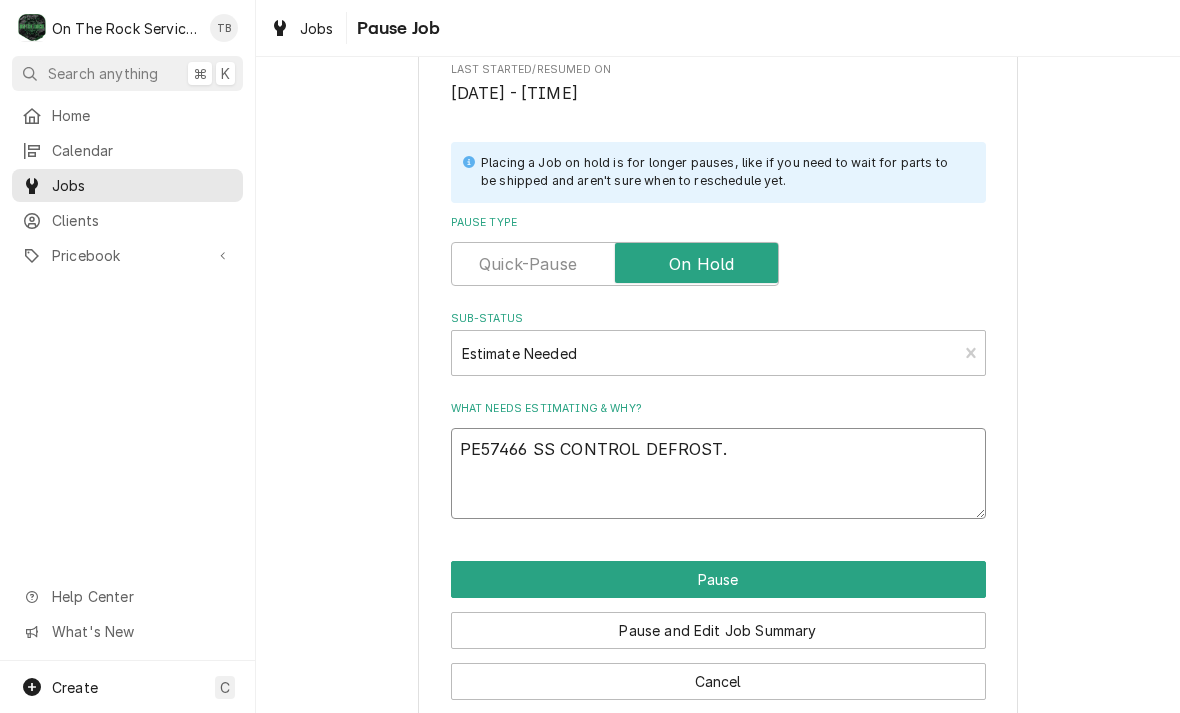 type on "x" 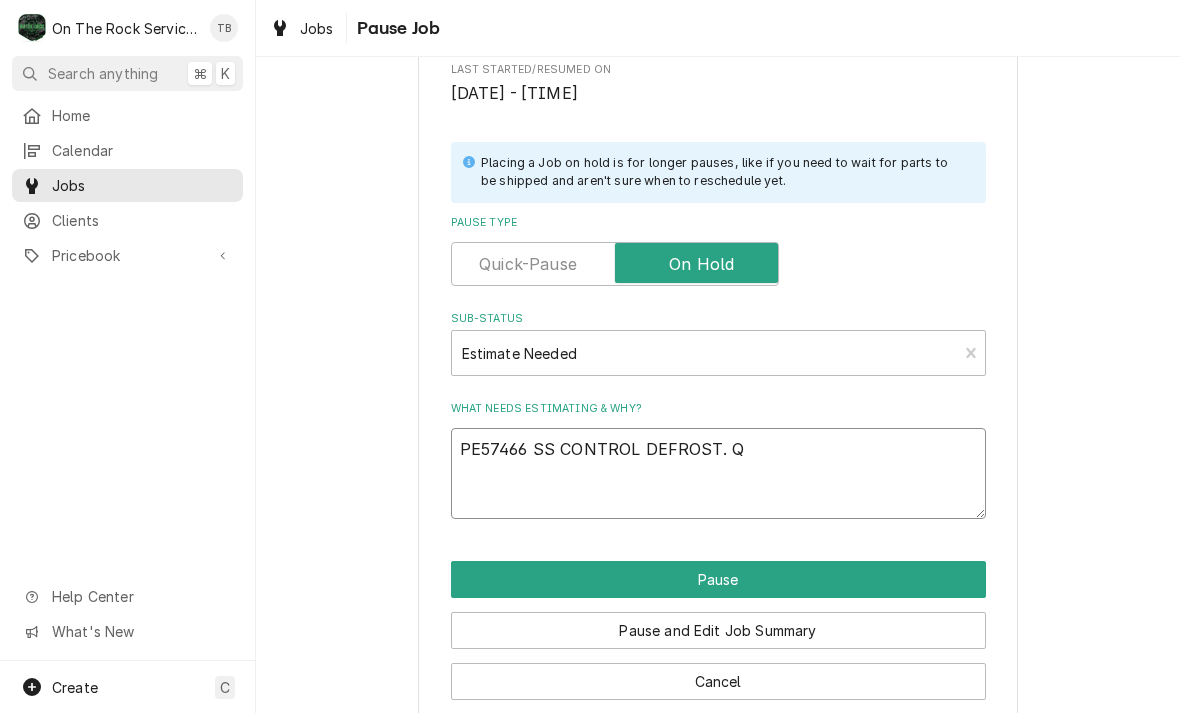 type on "x" 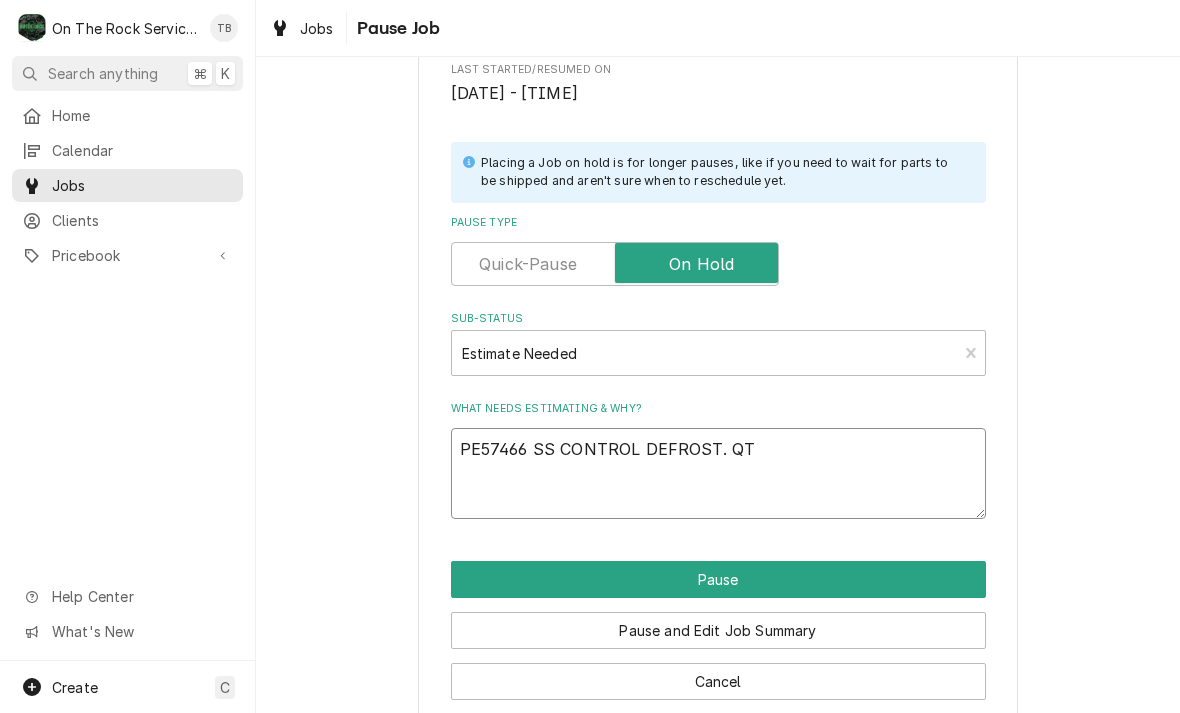 type on "x" 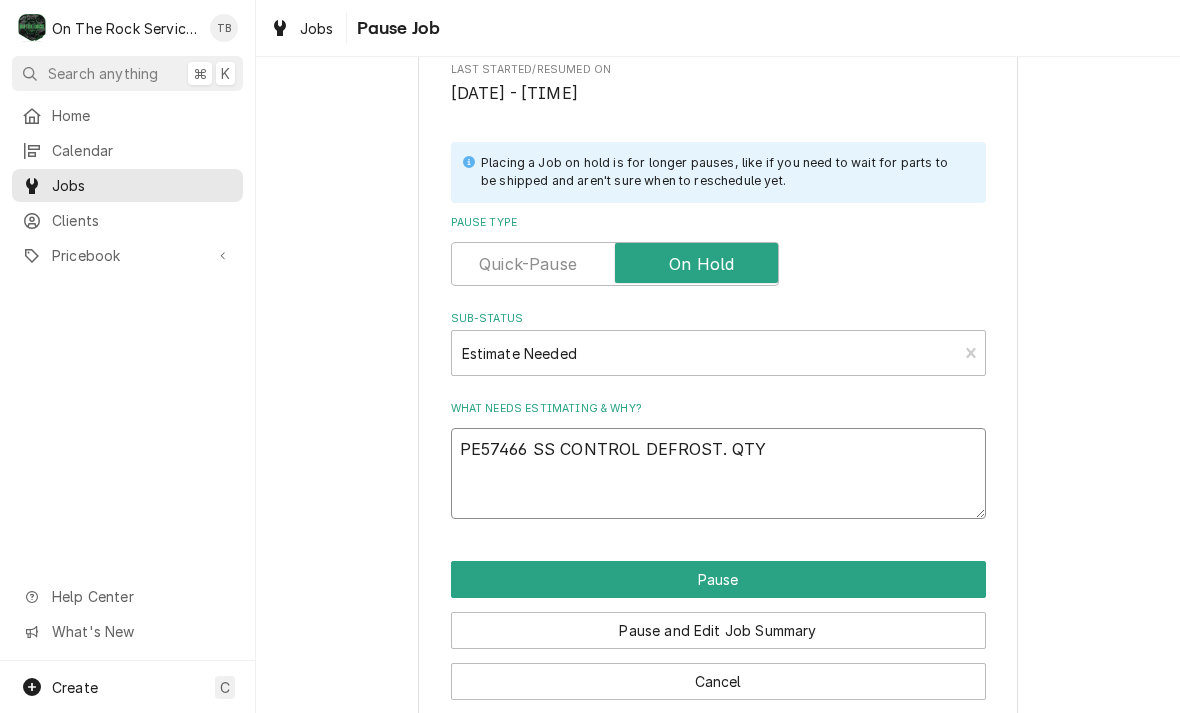 type on "x" 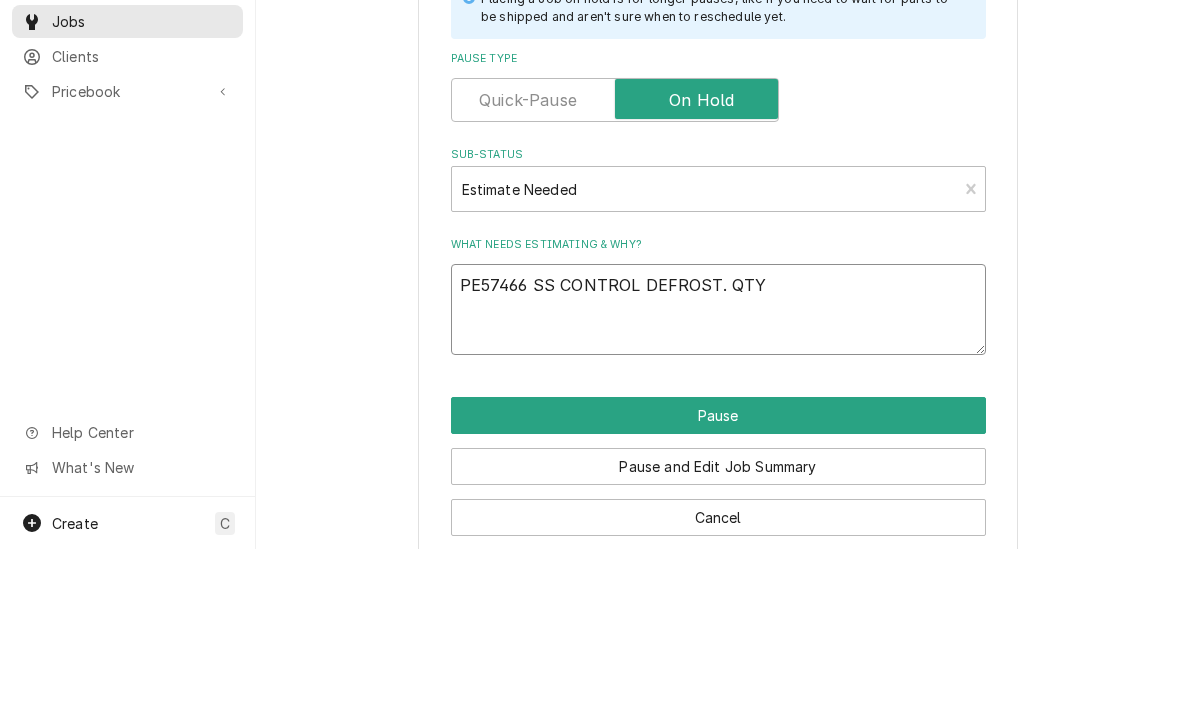type on "x" 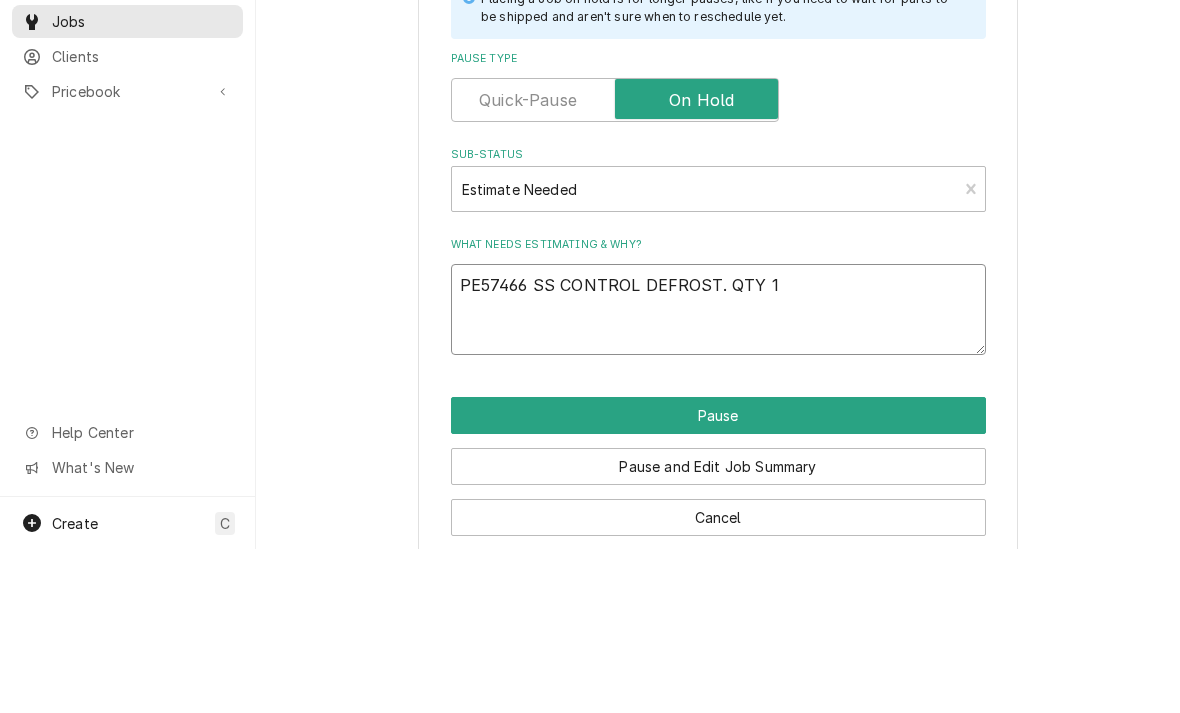type on "PE57466 SS CONTROL DEFROST. QTY 1" 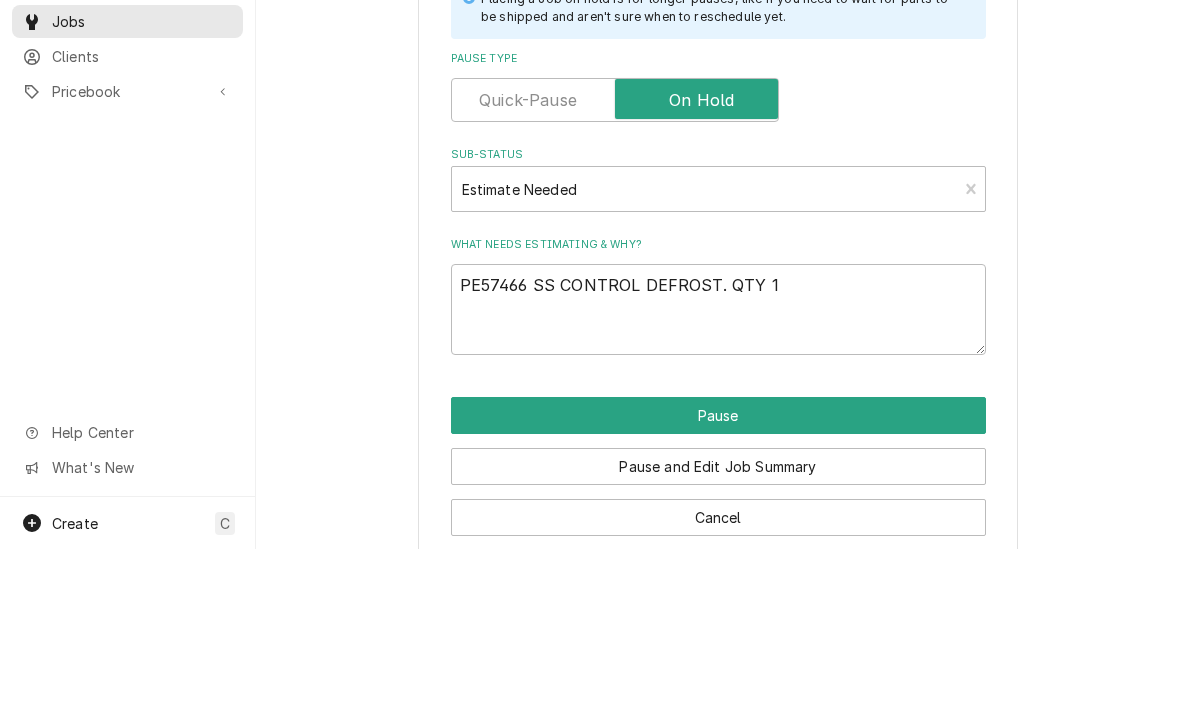 click on "Please confirm you'd like to pause this job. Roopairs Job ID JOB-951 Service Type Job | Service Call Job Type Service Total Time Logged 54min Last Started/Resumed On Tue, Aug 5th, 2025 - 9:25 AM Placing a Job on hold is for longer pauses, like if you need to wait for parts to be shipped and aren't sure when to reschedule yet. Pause Type Sub-Status Estimate Needed What needs estimating & why? PE57466 SS CONTROL DEFROST. QTY 1 Pause Pause and Edit Job Summary Cancel" at bounding box center [718, 221] 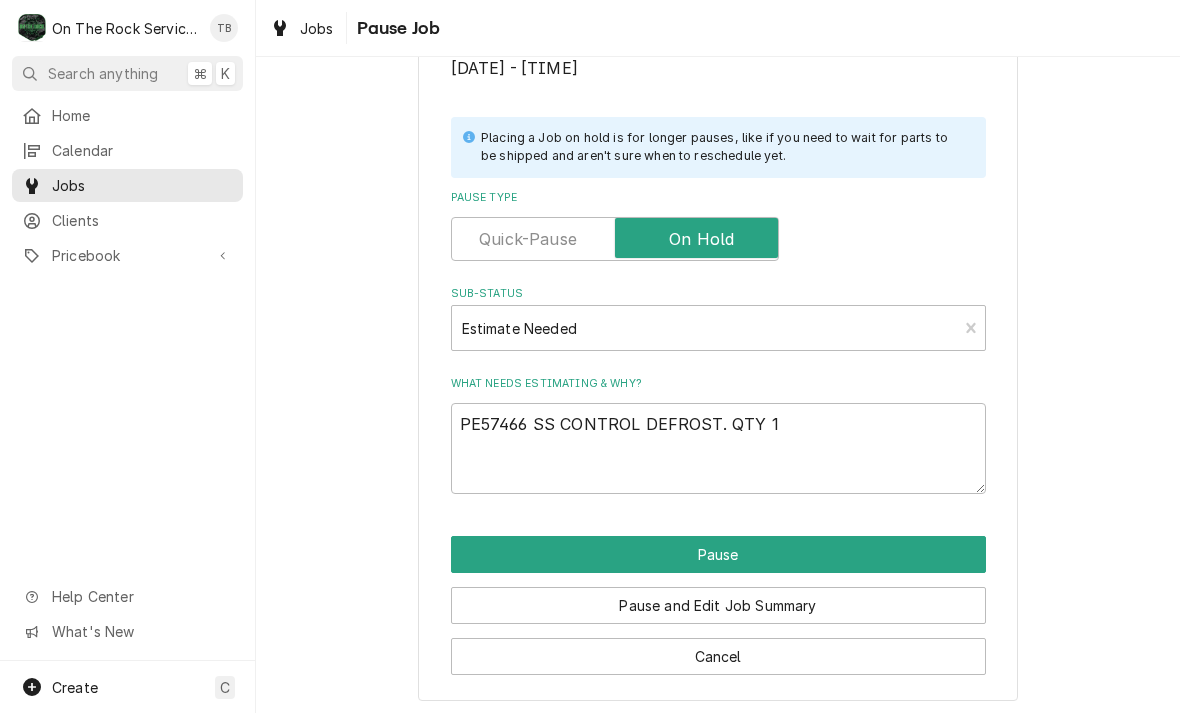 scroll, scrollTop: 402, scrollLeft: 0, axis: vertical 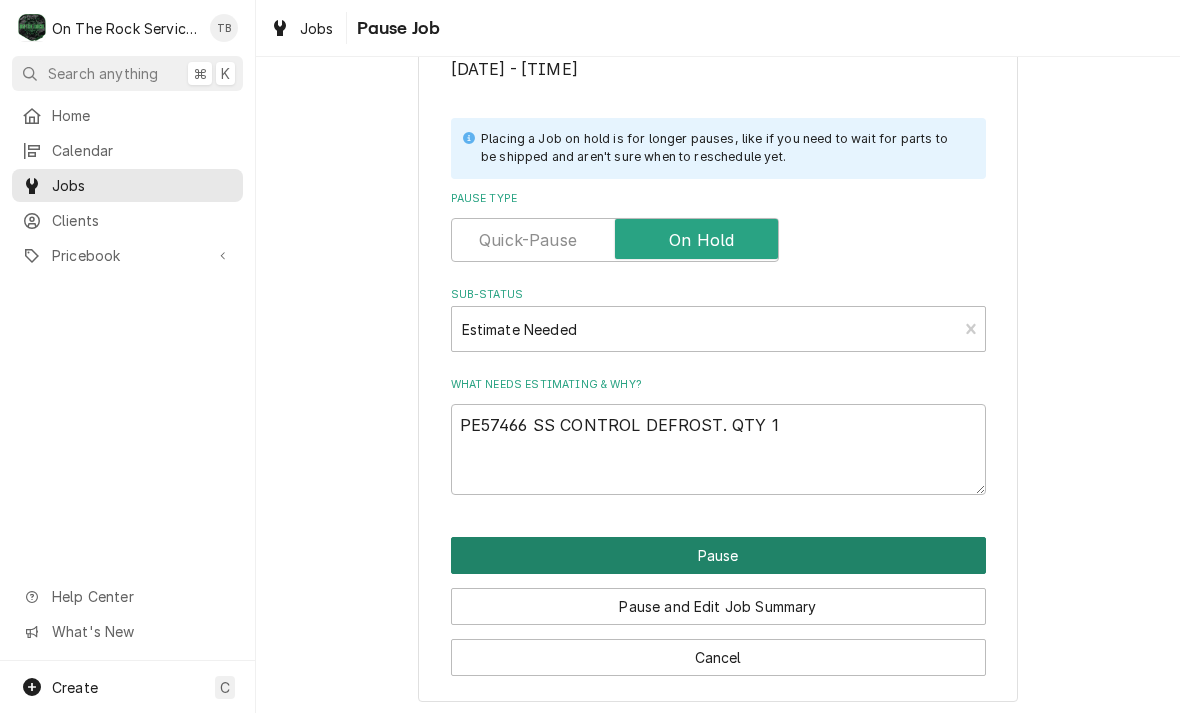 click on "Pause" at bounding box center [718, 555] 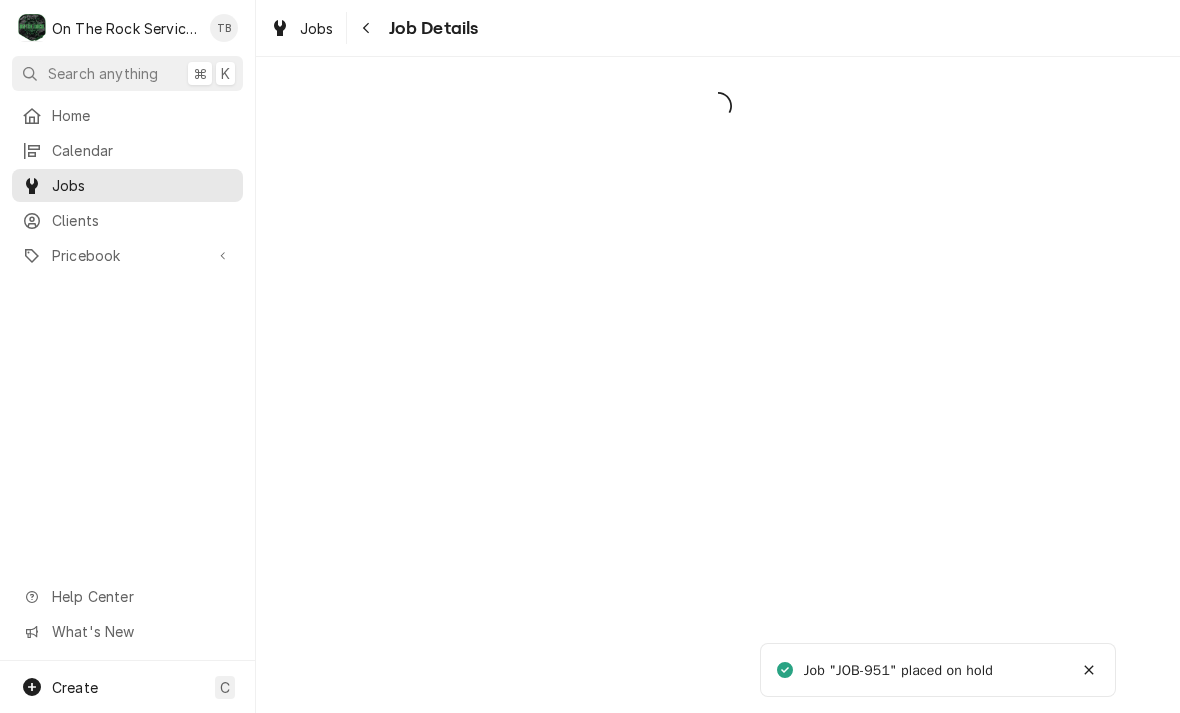 scroll, scrollTop: 0, scrollLeft: 0, axis: both 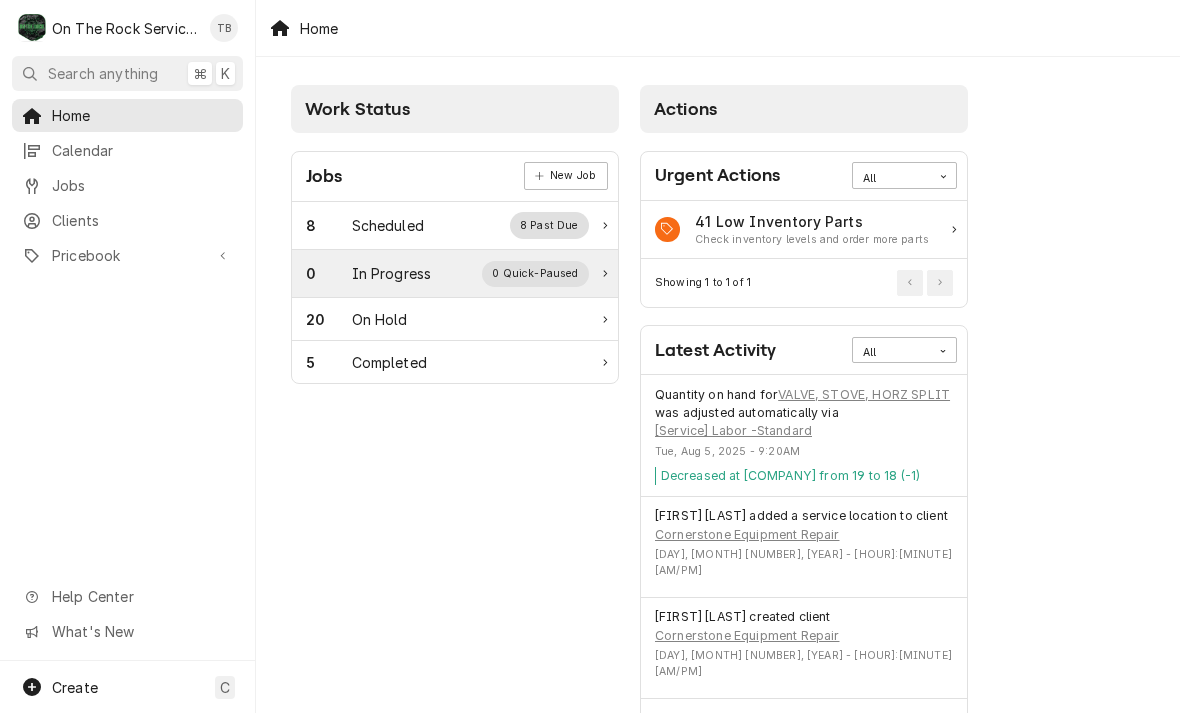click on "In Progress" at bounding box center (392, 273) 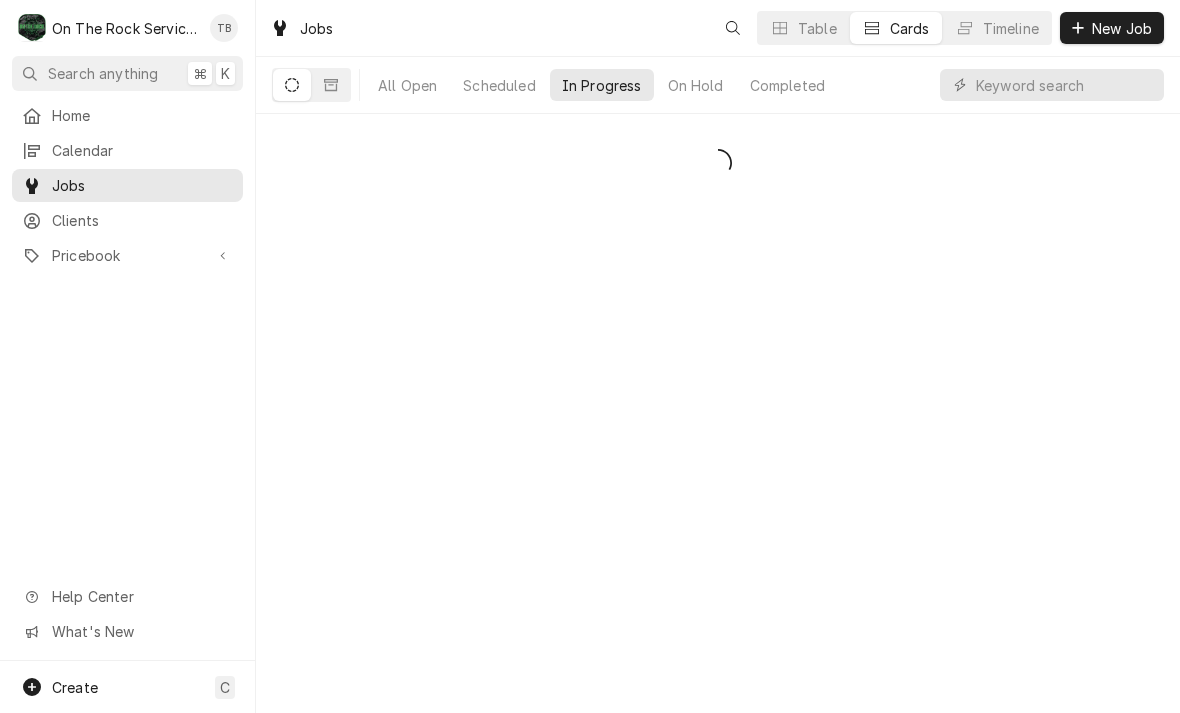 scroll, scrollTop: 0, scrollLeft: 0, axis: both 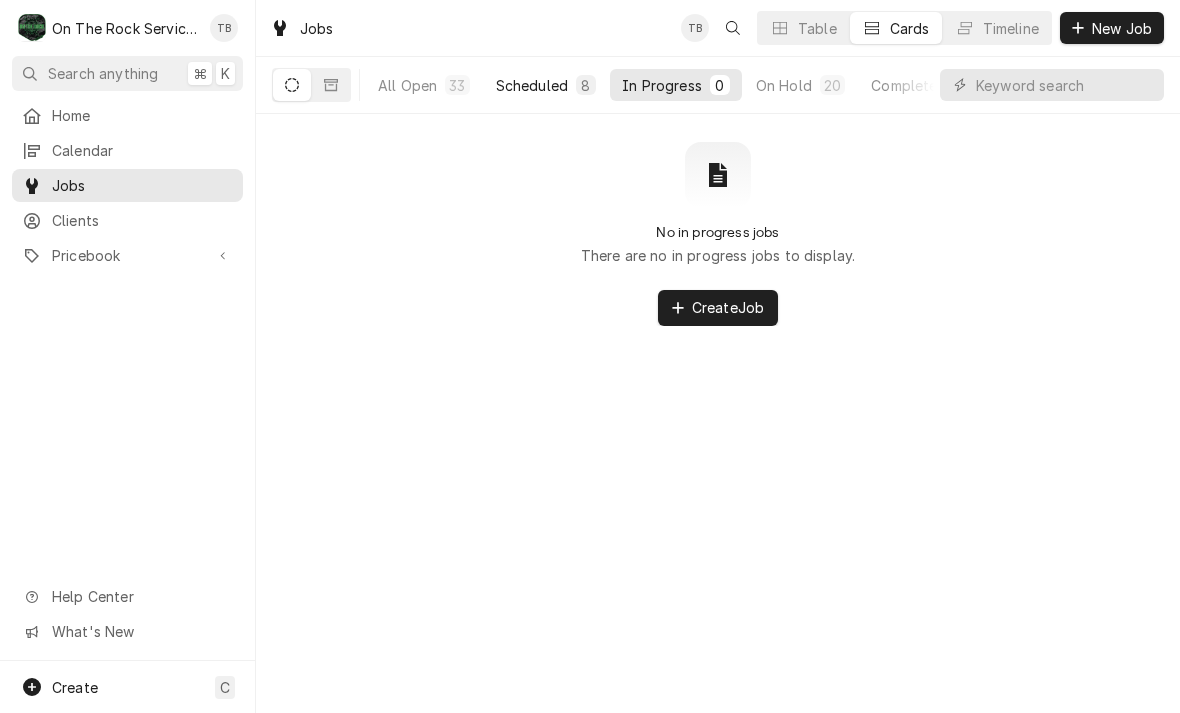 click on "Scheduled" at bounding box center [532, 85] 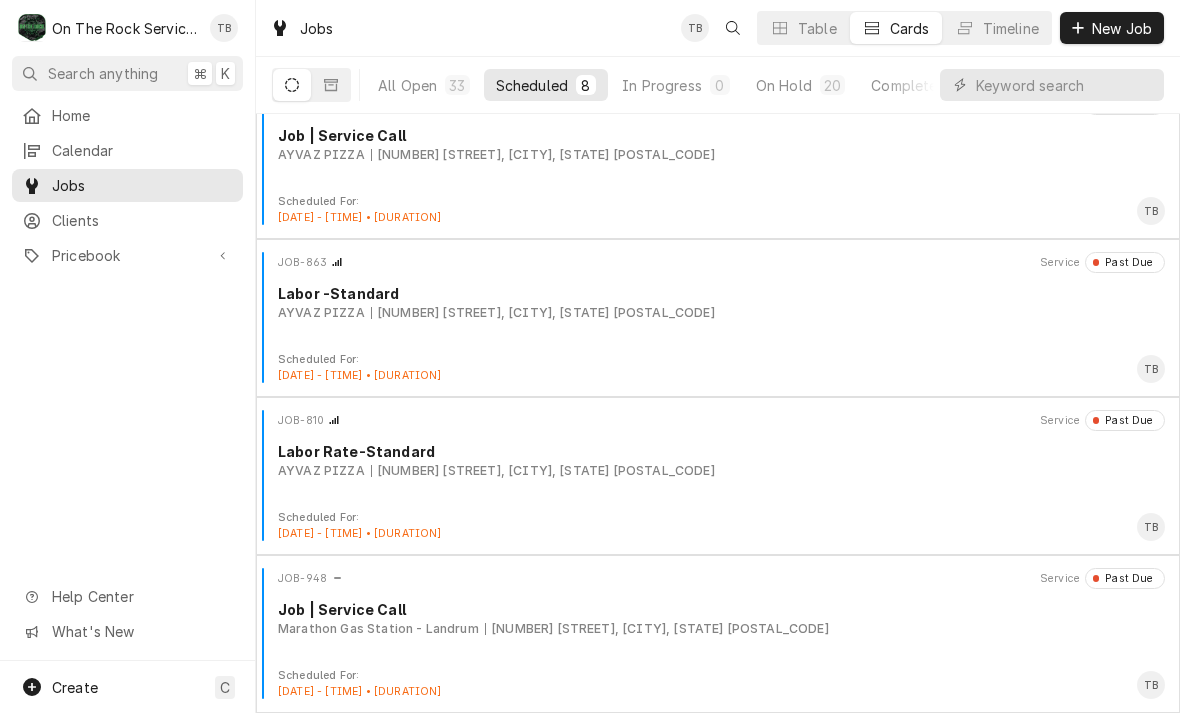 scroll, scrollTop: 665, scrollLeft: 0, axis: vertical 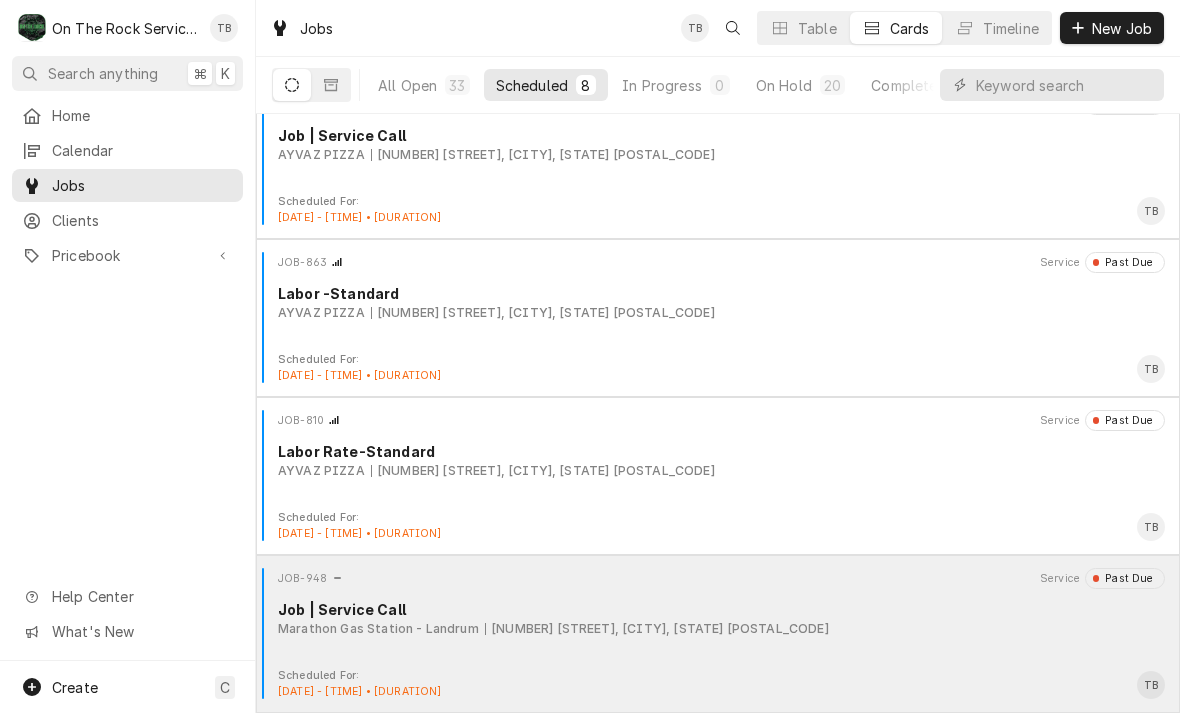 click on "Marathon Gas Station - Landrum [NUMBER] [STREET], [CITY], [STATE] [POSTAL_CODE]" at bounding box center (721, 629) 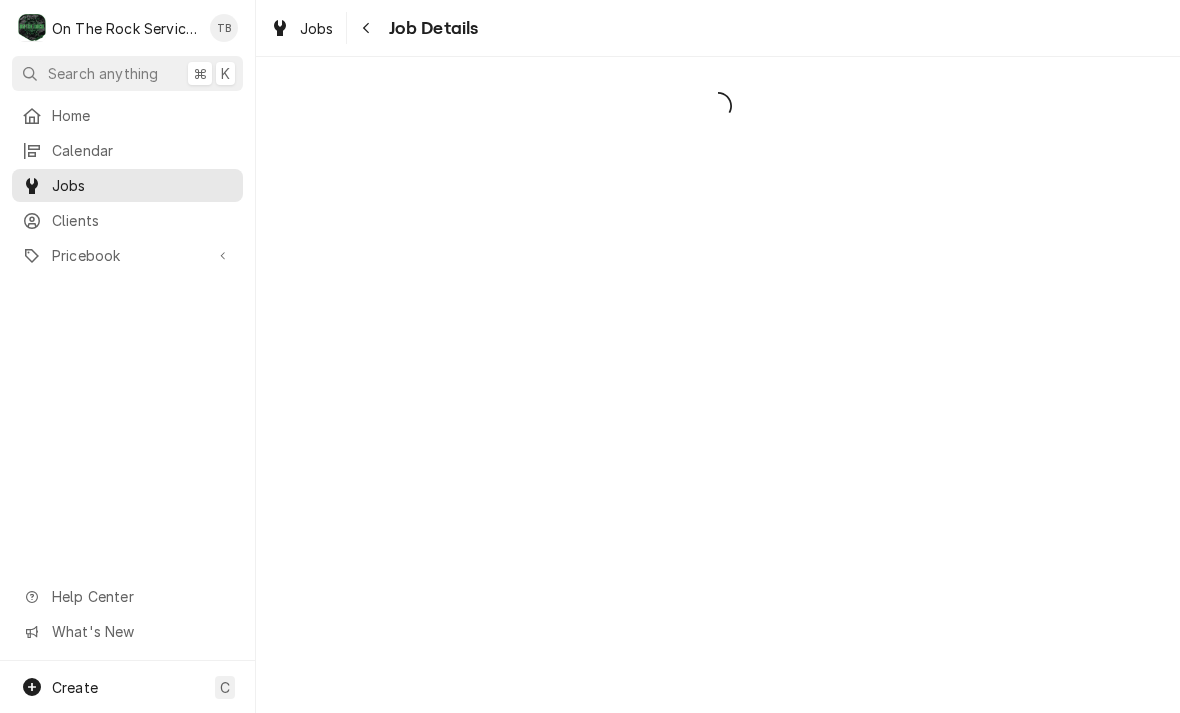 scroll, scrollTop: 0, scrollLeft: 0, axis: both 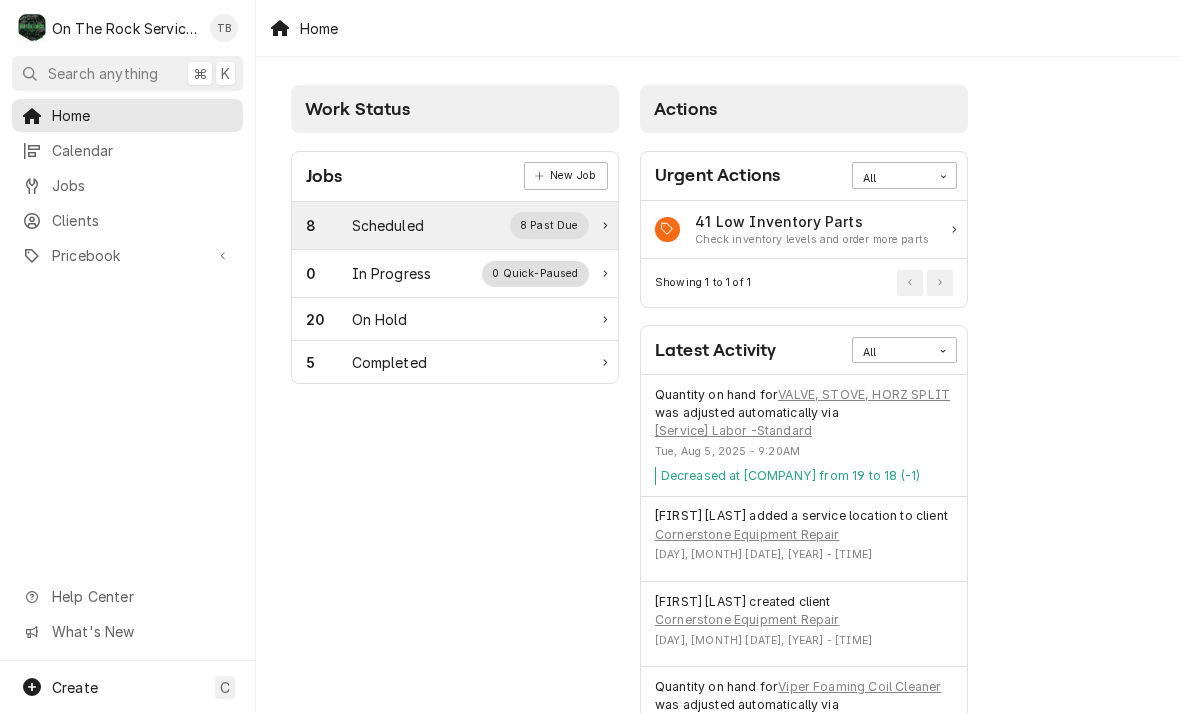 click on "8 Scheduled 8 Past Due" at bounding box center (447, 225) 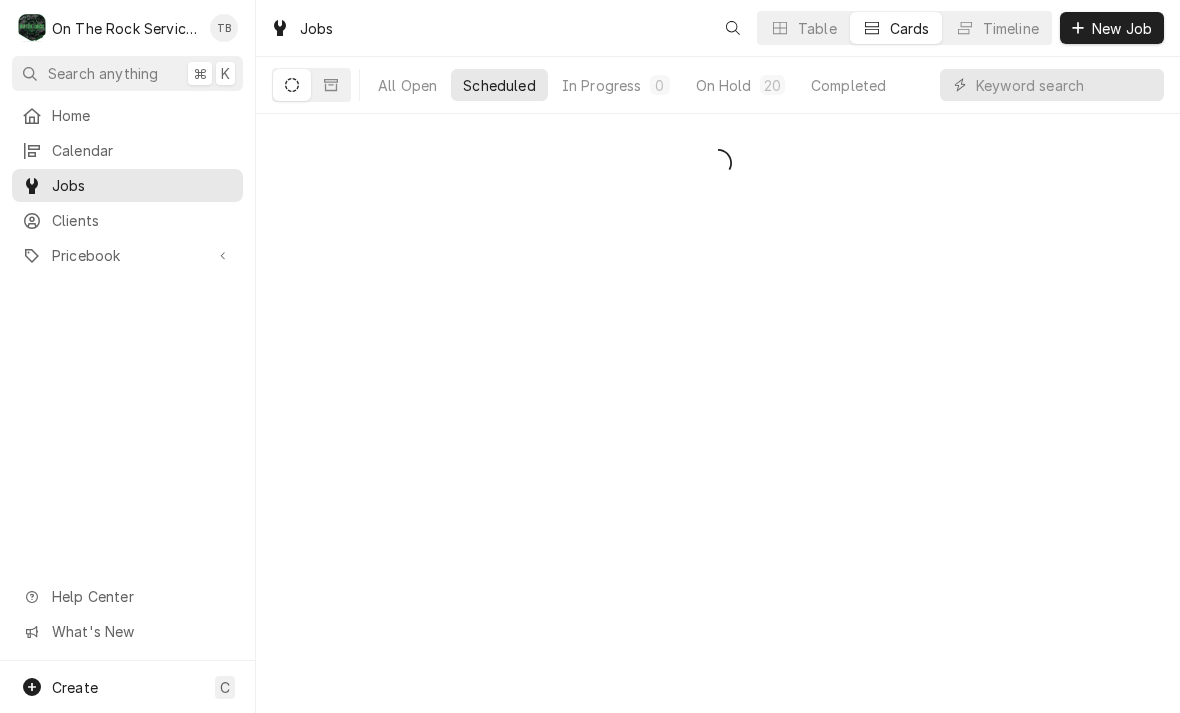 scroll, scrollTop: 0, scrollLeft: 0, axis: both 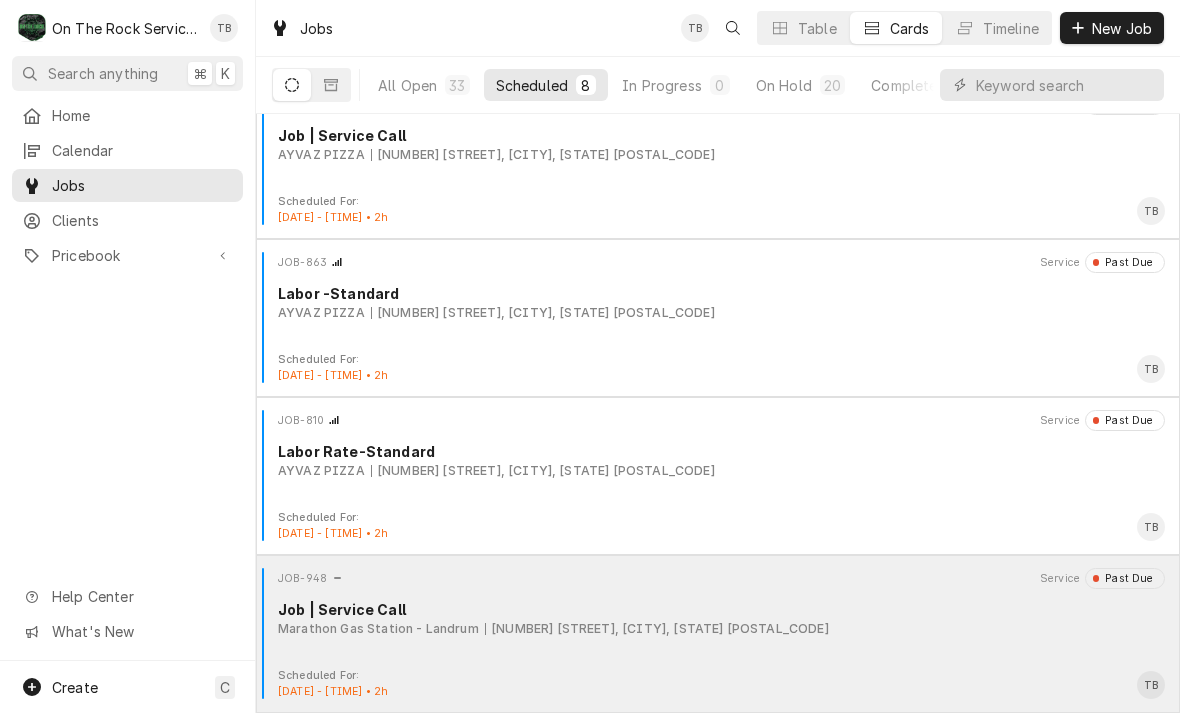 click on "715 S Howard Ave, Landrum, SC 29356" at bounding box center (657, 629) 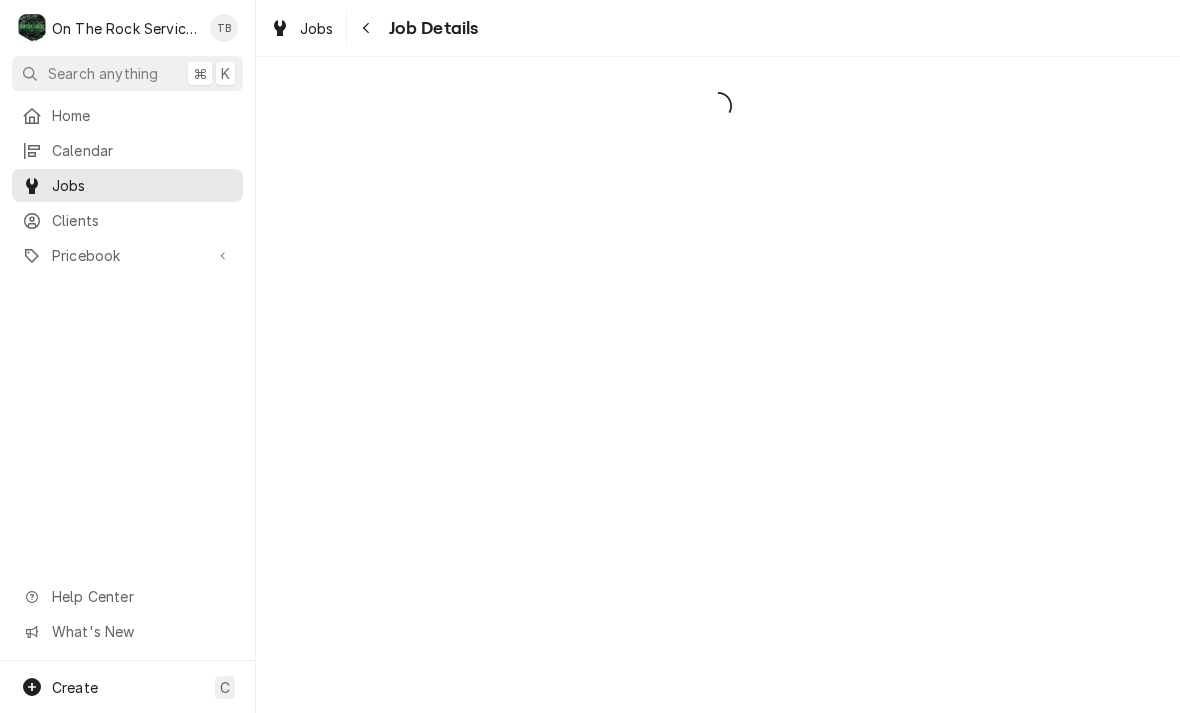 scroll, scrollTop: 0, scrollLeft: 0, axis: both 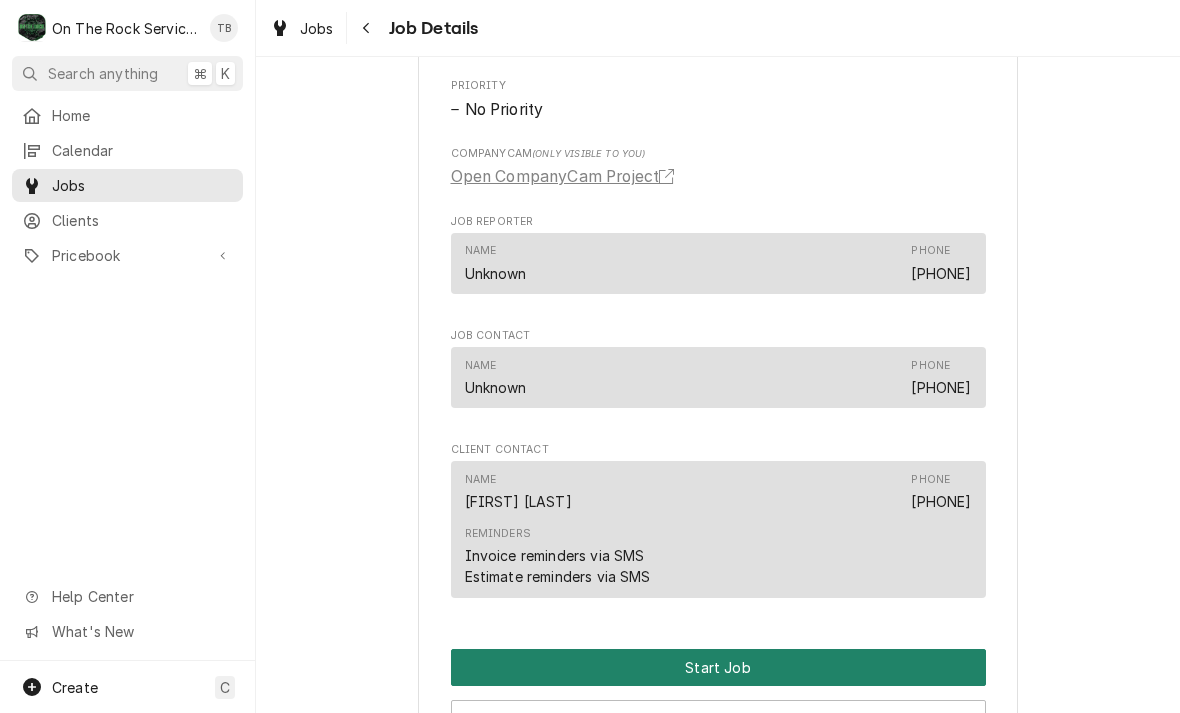 click on "Start Job" at bounding box center (718, 667) 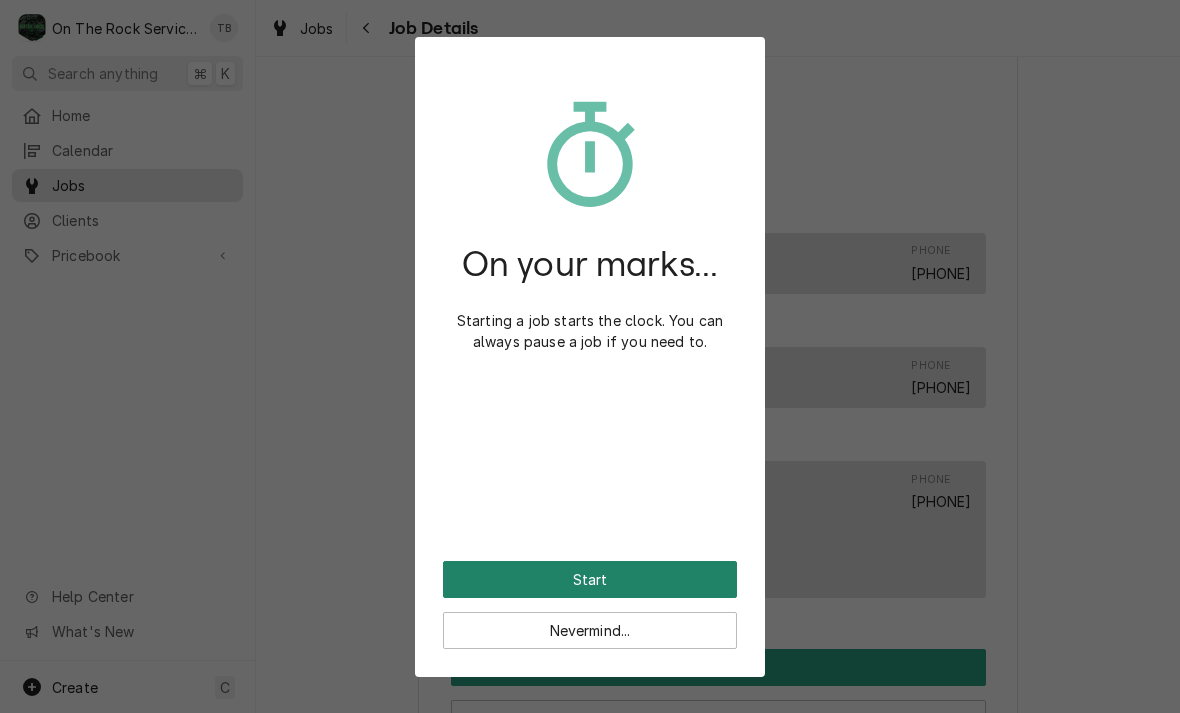 click on "Start" at bounding box center (590, 579) 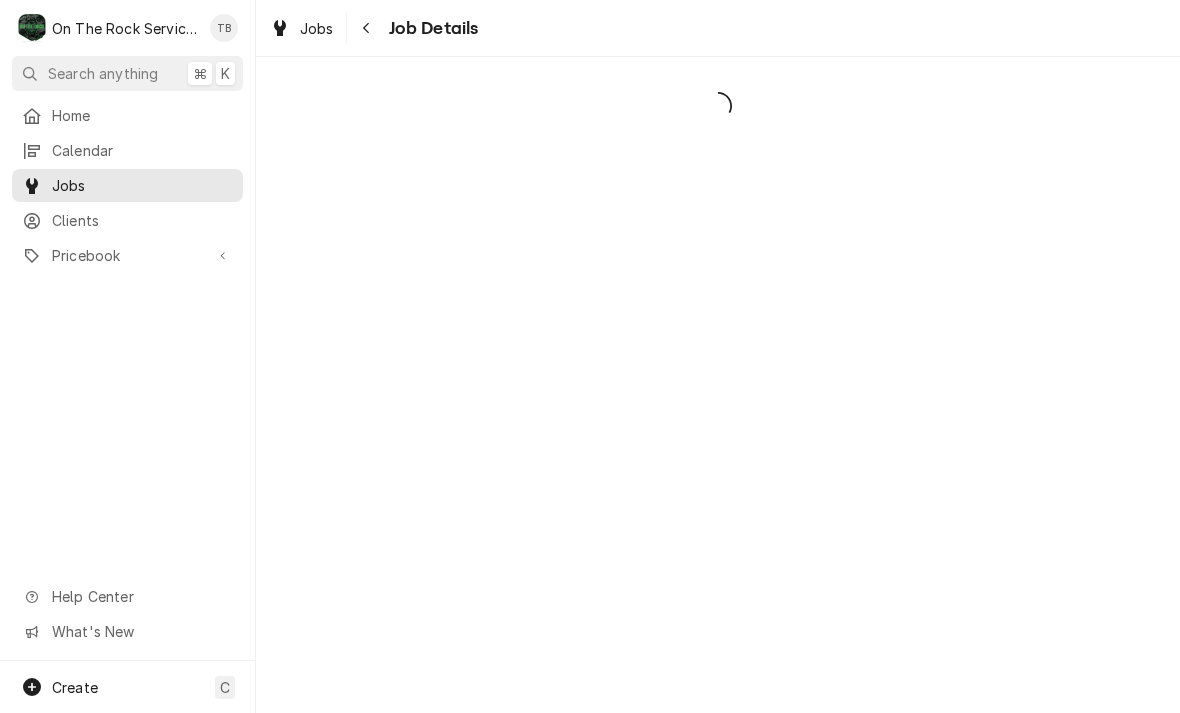 scroll, scrollTop: 0, scrollLeft: 0, axis: both 